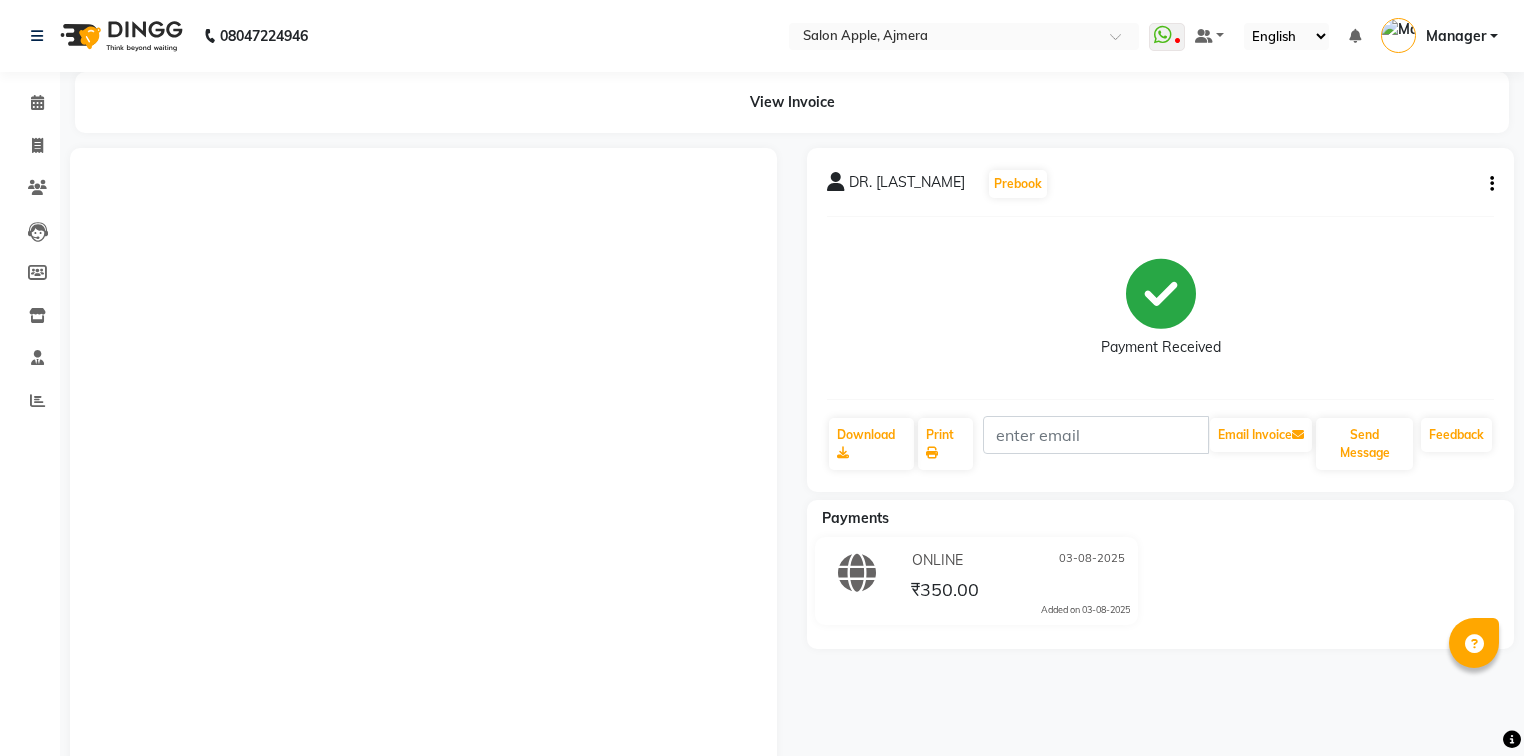 scroll, scrollTop: 0, scrollLeft: 0, axis: both 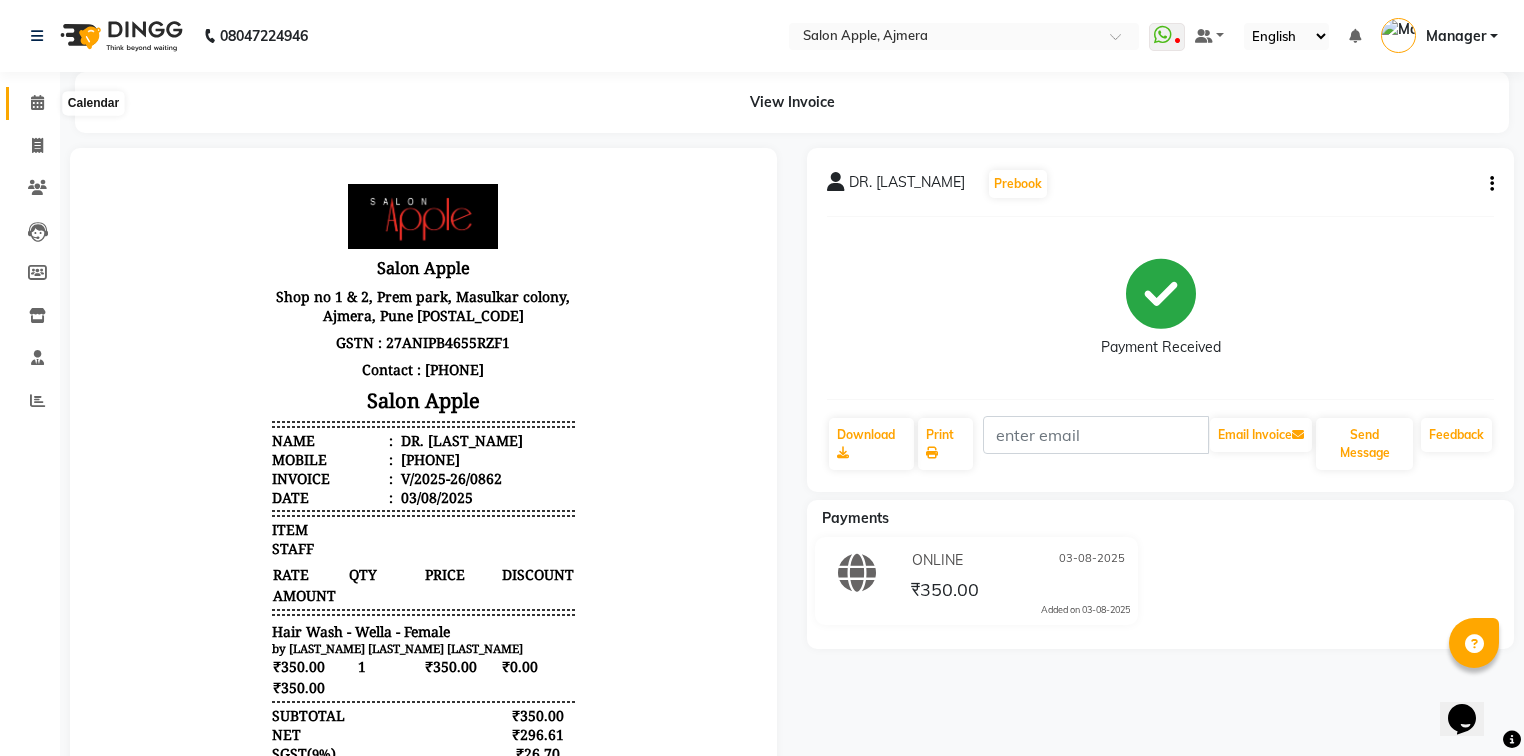 click 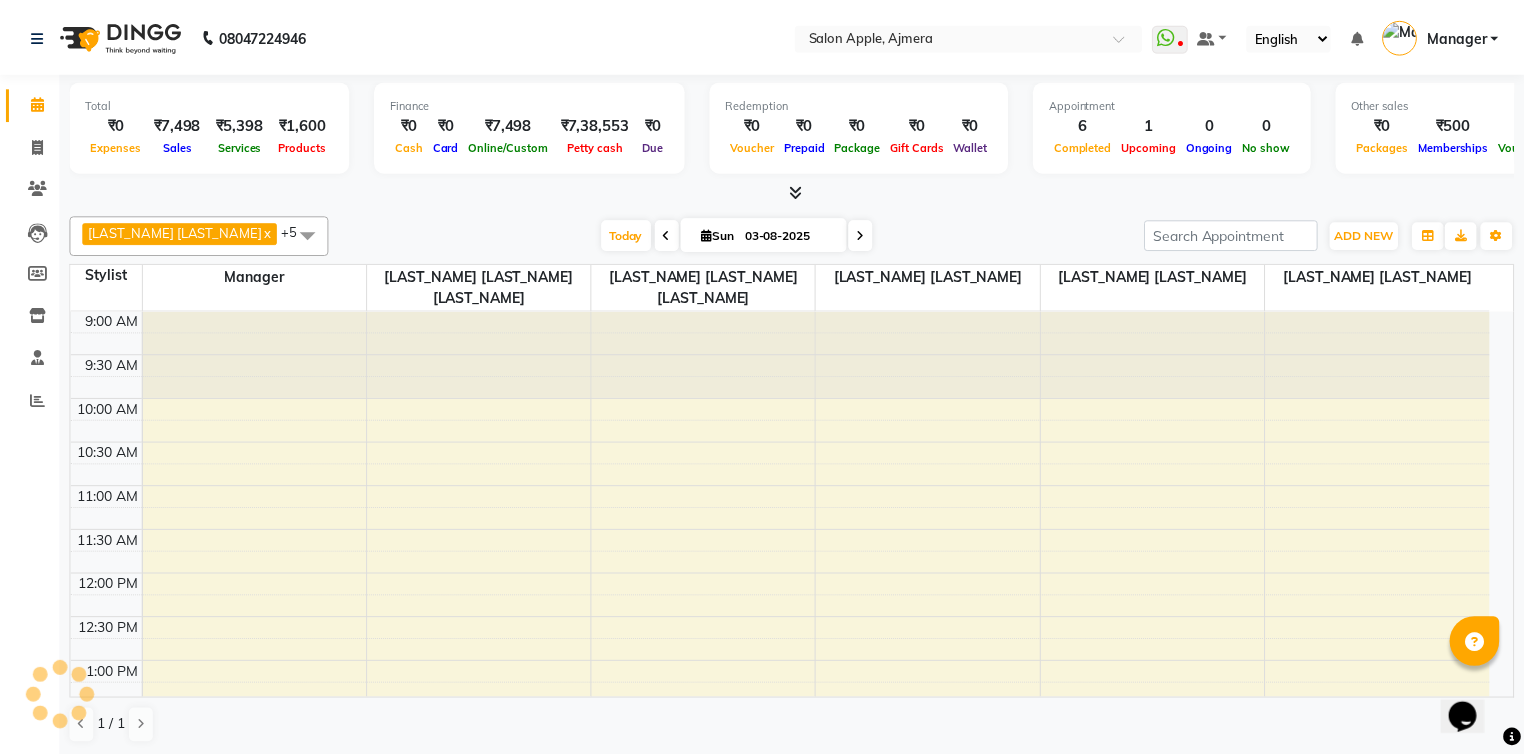 scroll, scrollTop: 0, scrollLeft: 0, axis: both 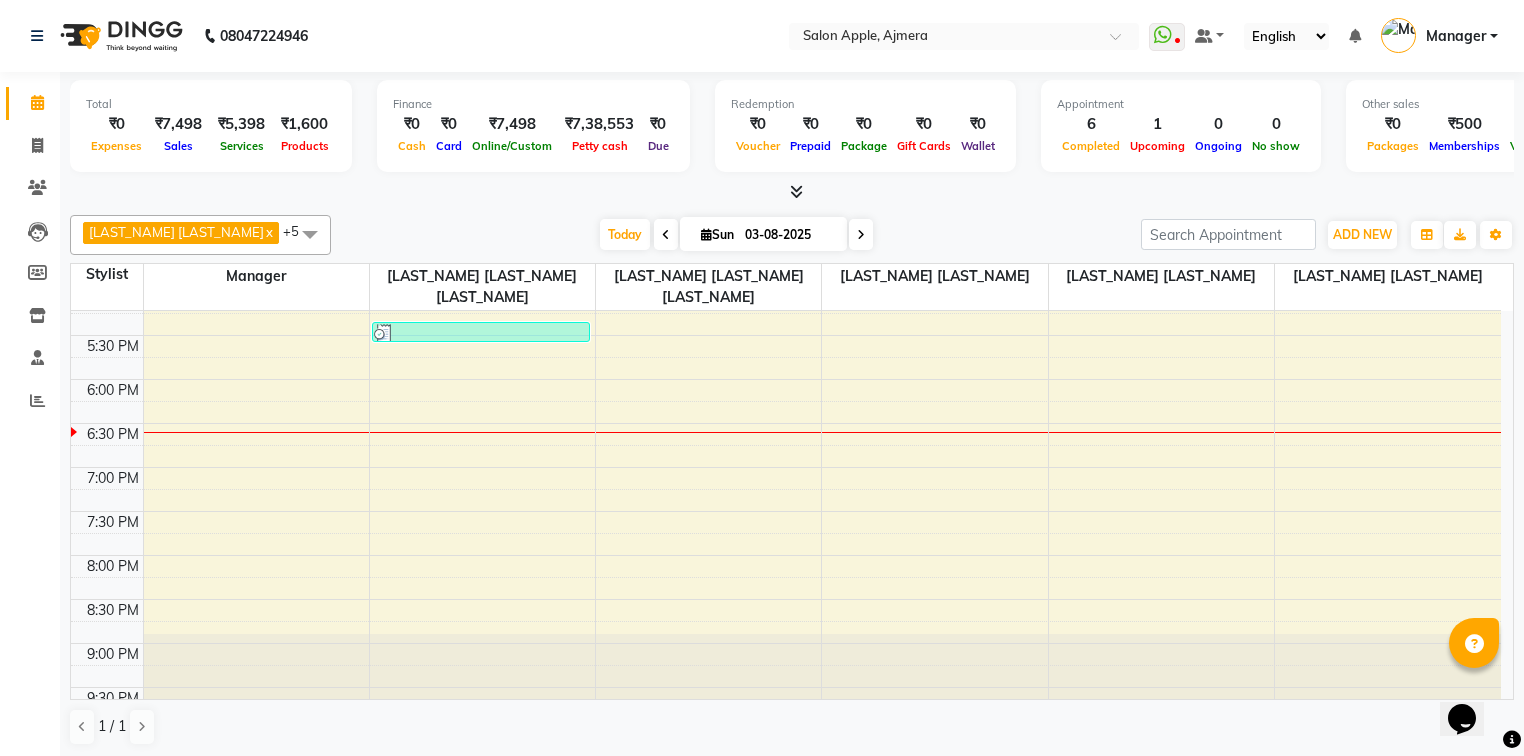 click on "9:00 AM 9:30 AM 10:00 AM 10:30 AM 11:00 AM 11:30 AM 12:00 PM 12:30 PM 1:00 PM 1:30 PM 2:00 PM 2:30 PM 3:00 PM 3:30 PM 4:00 PM 4:30 PM 5:00 PM 5:30 PM 6:00 PM 6:30 PM 7:00 PM 7:30 PM 8:00 PM 8:30 PM 9:00 PM 9:30 PM             DR. [LAST_NAME], TK01, 01:30 PM-02:30 PM, Kids Hair Cut - below 12 years - Male     [LAST_NAME], TK02, 01:45 PM-02:45 PM, Kids Hair Cut - below 12 years - Female     [LAST_NAME] ., TK05, 01:55 PM-04:45 PM, Hair Cut - Male,Global colouring - Wella Colour Touch - Ammonia free - short Hair  2 inch - Male,Beard Styling - Shaving with ear hair removal - Male     [LAST_NAME], TK03, 02:00 PM-03:00 PM, Root touch up - Wella Colour Touch Ammonia free- 1-inch - Female     DR. [LAST_NAME], TK07, 05:25 PM-05:40 PM, Hair Wash - Wella - Female     [LAST_NAME] ., TK04, 04:05 PM-04:30 PM, 2g liposoluble flavoured waxing - Full hands - Female     [LAST_NAME], TK06, 04:00 PM-04:55 PM, 2g liposoluble flavoured waxing - Full legs - Female,Threading - Eyebrows - Female,3 g (stripless)brazilian wax - Full face - Female" at bounding box center (786, 159) 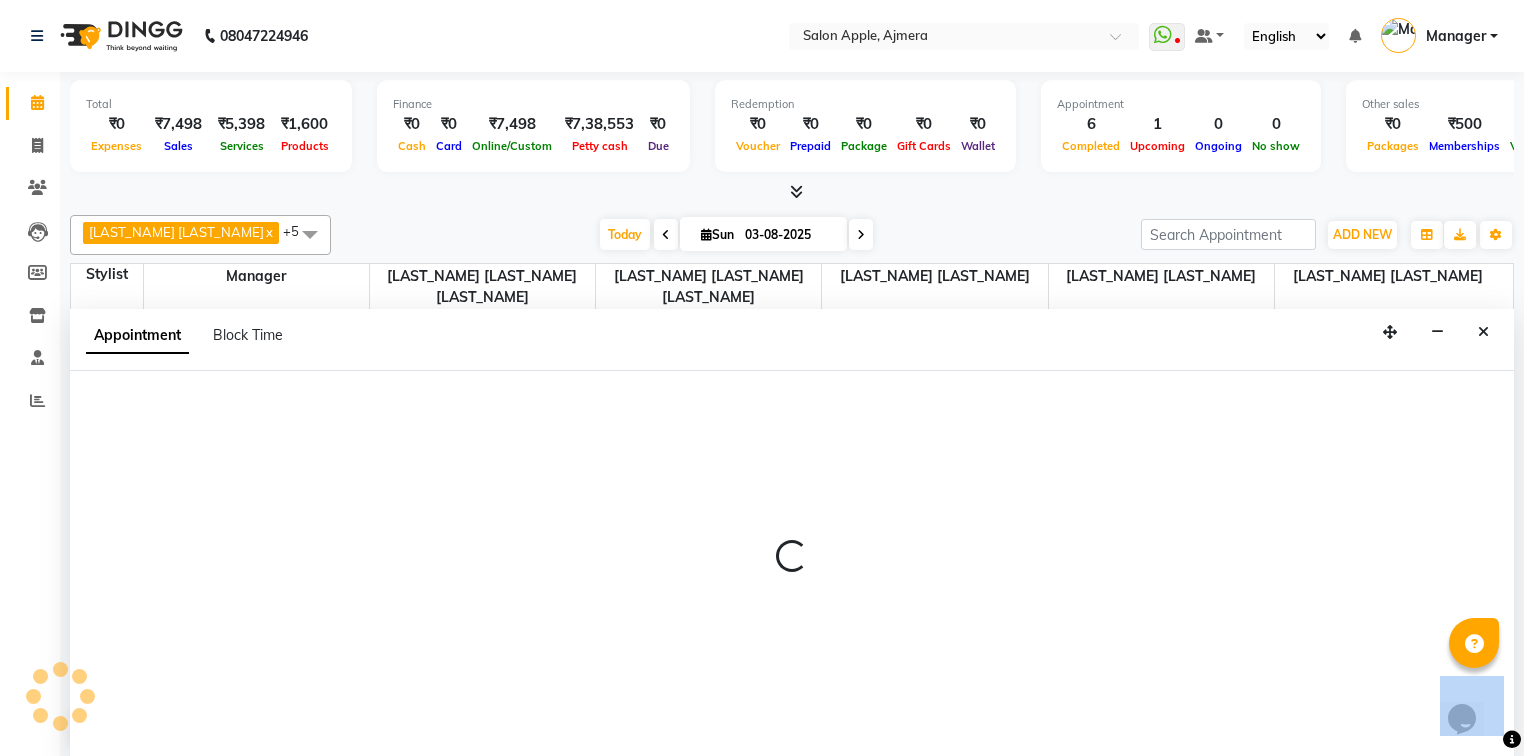 select on "84442" 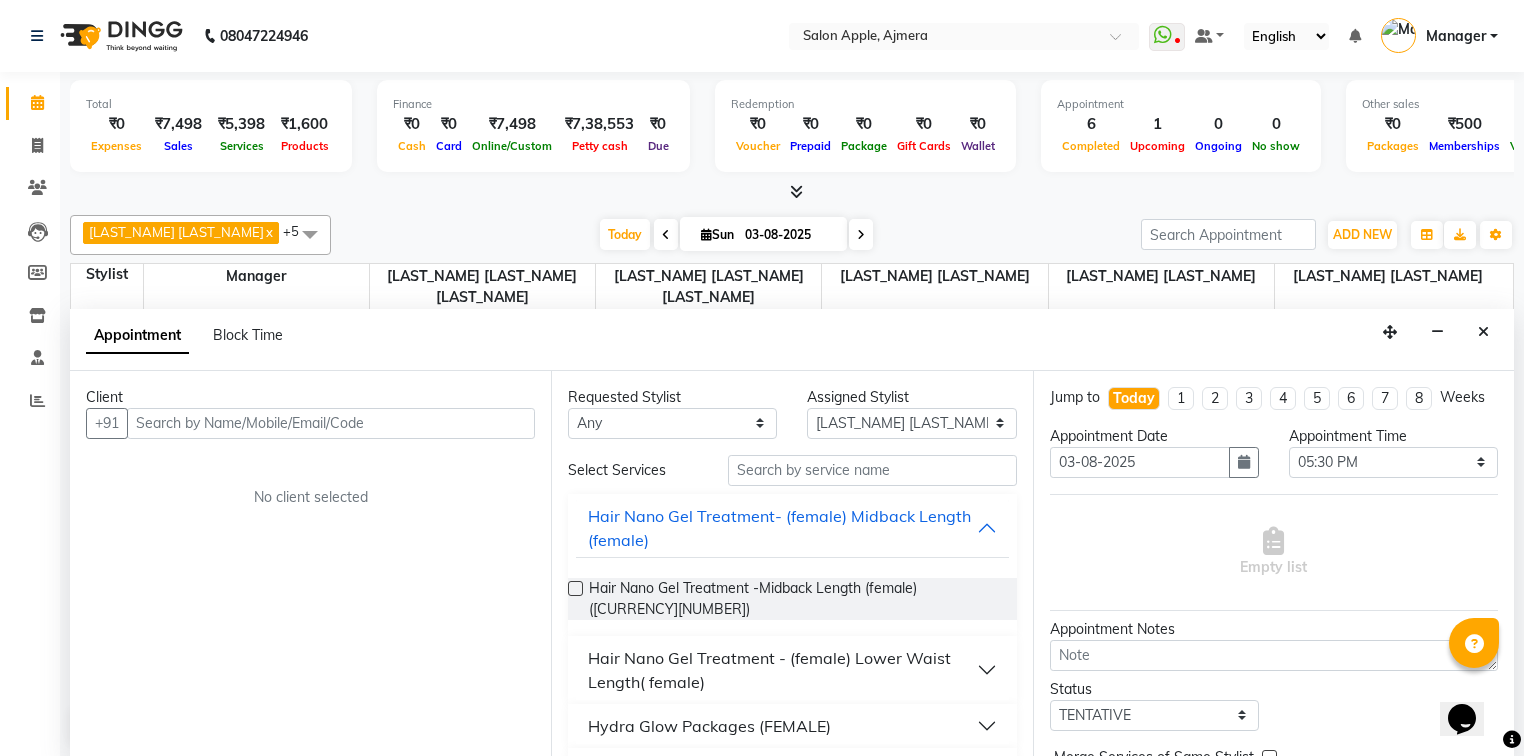 drag, startPoint x: 132, startPoint y: 419, endPoint x: 229, endPoint y: 422, distance: 97.04638 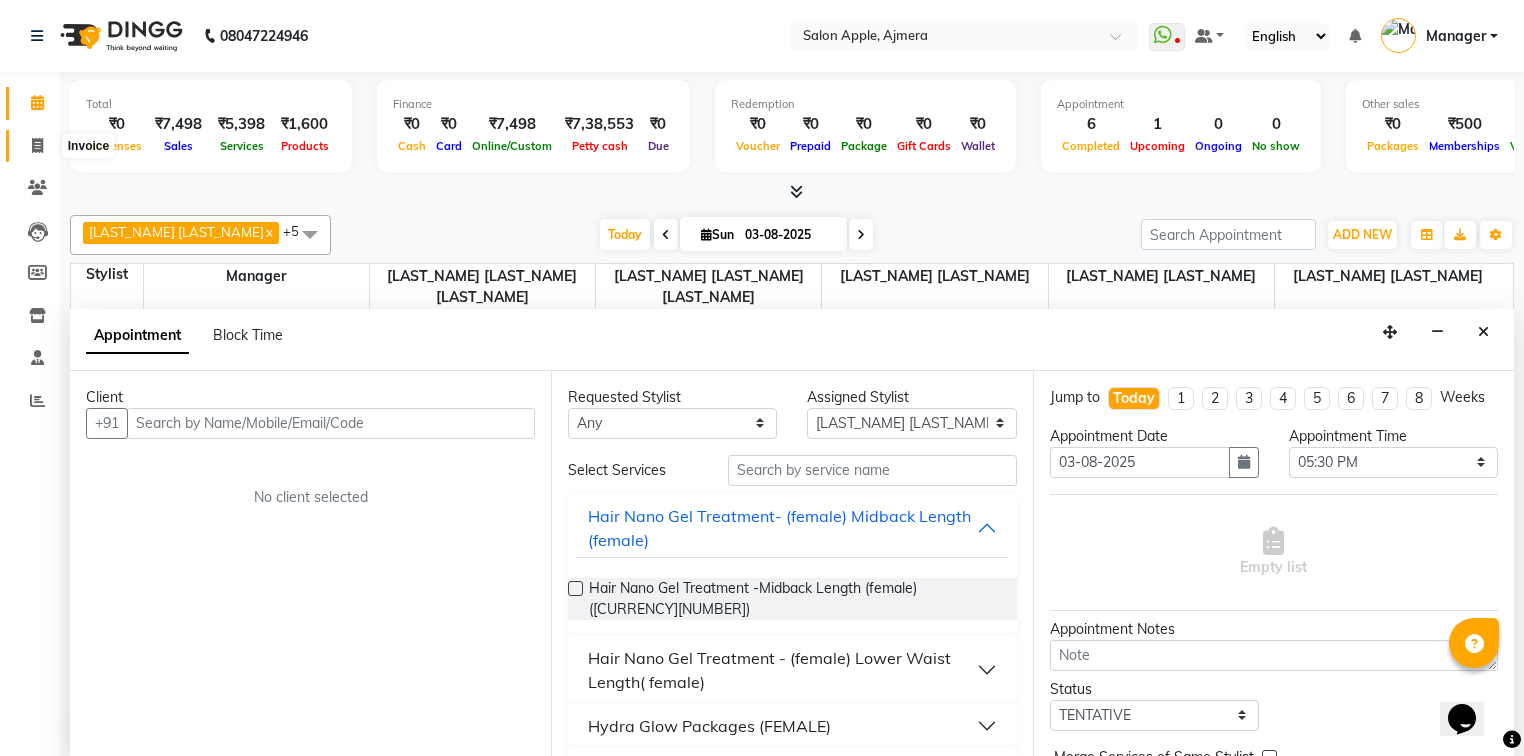 click 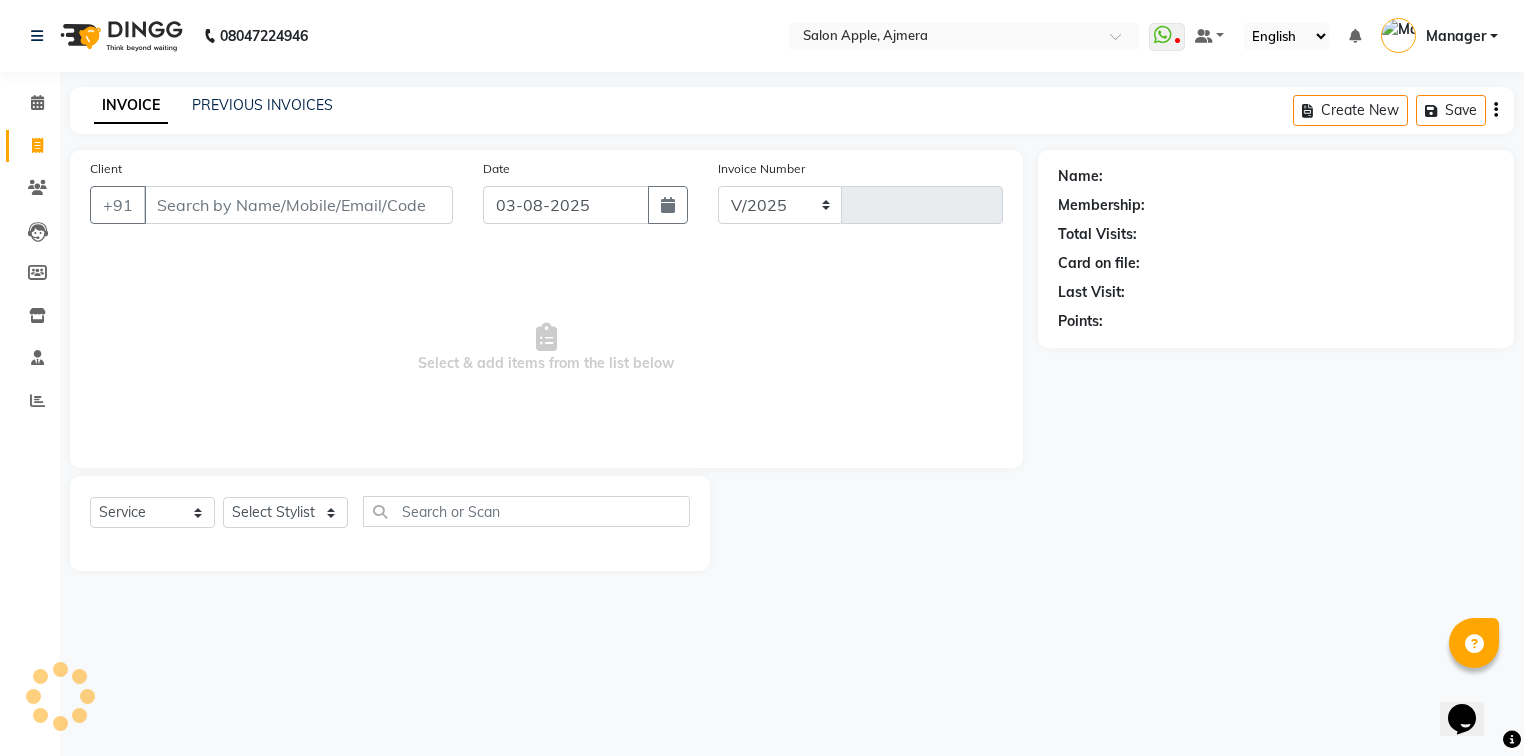select on "4743" 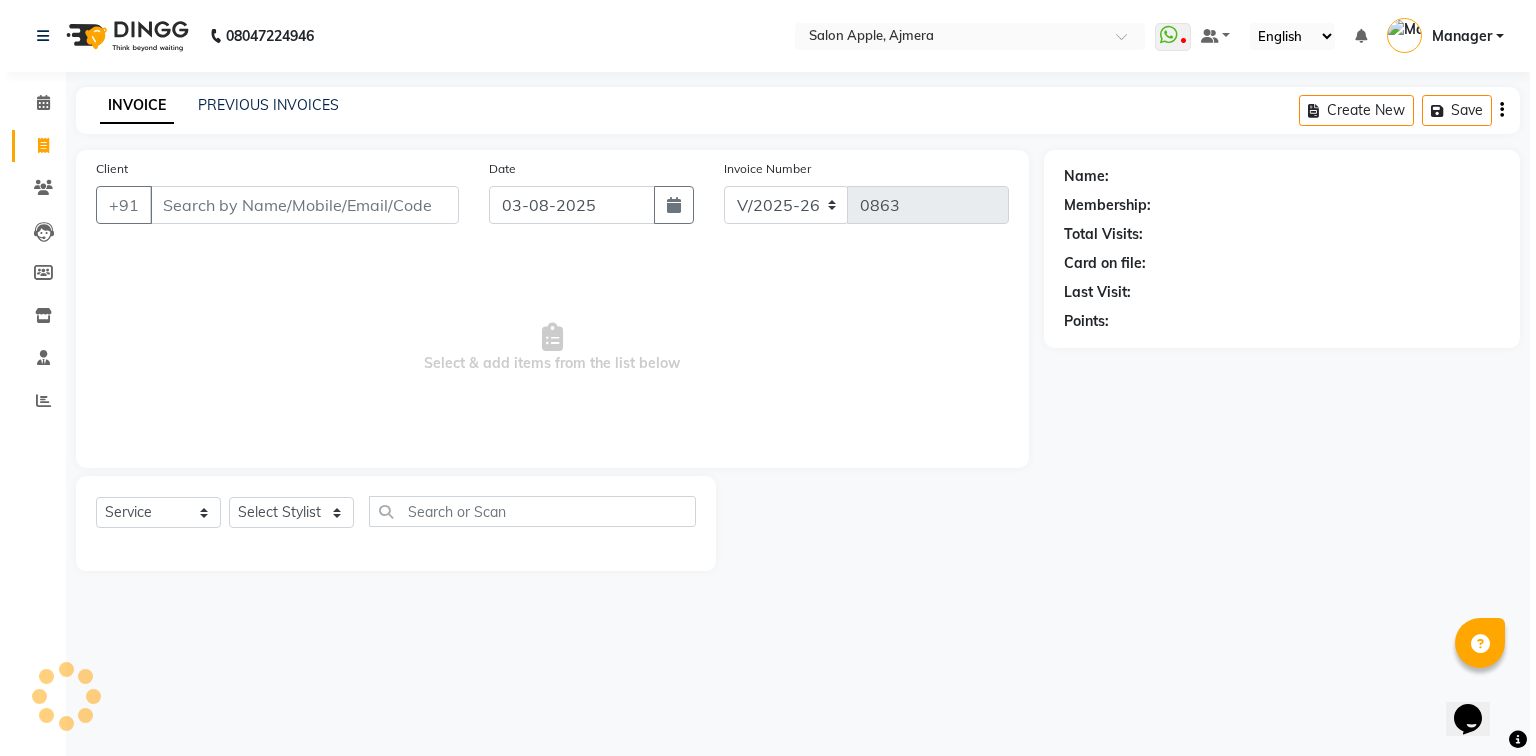 scroll, scrollTop: 0, scrollLeft: 0, axis: both 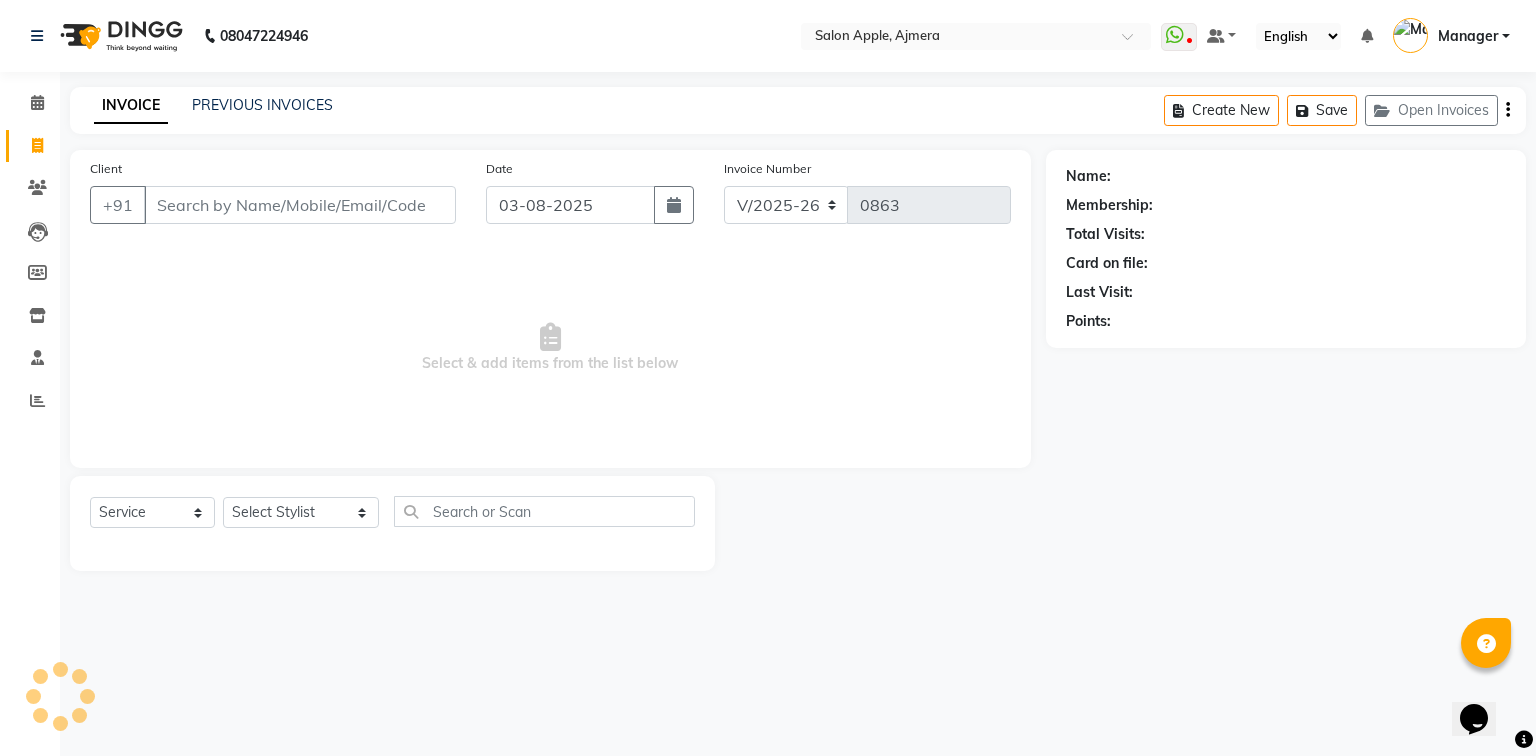 click on "Client" at bounding box center (300, 205) 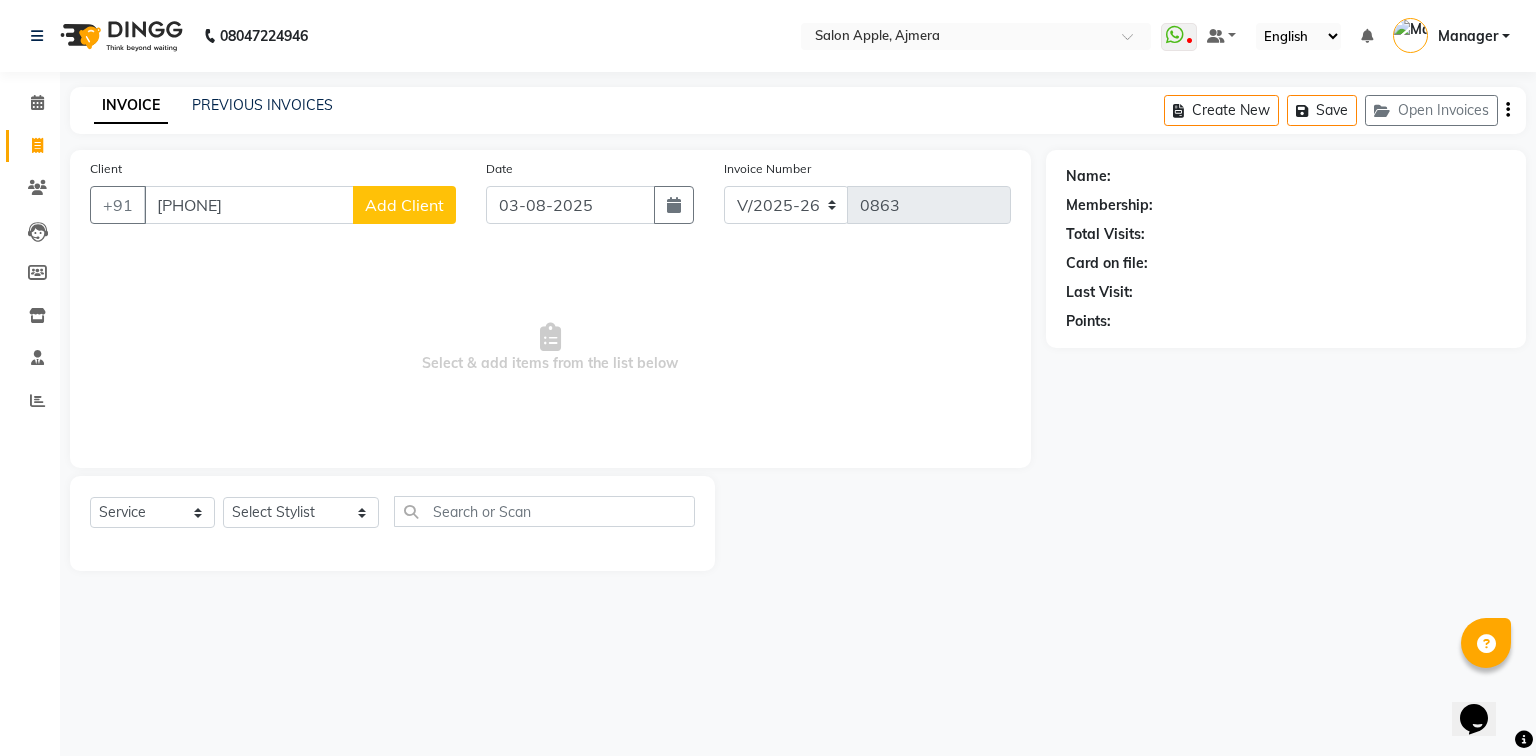 type on "[PHONE]" 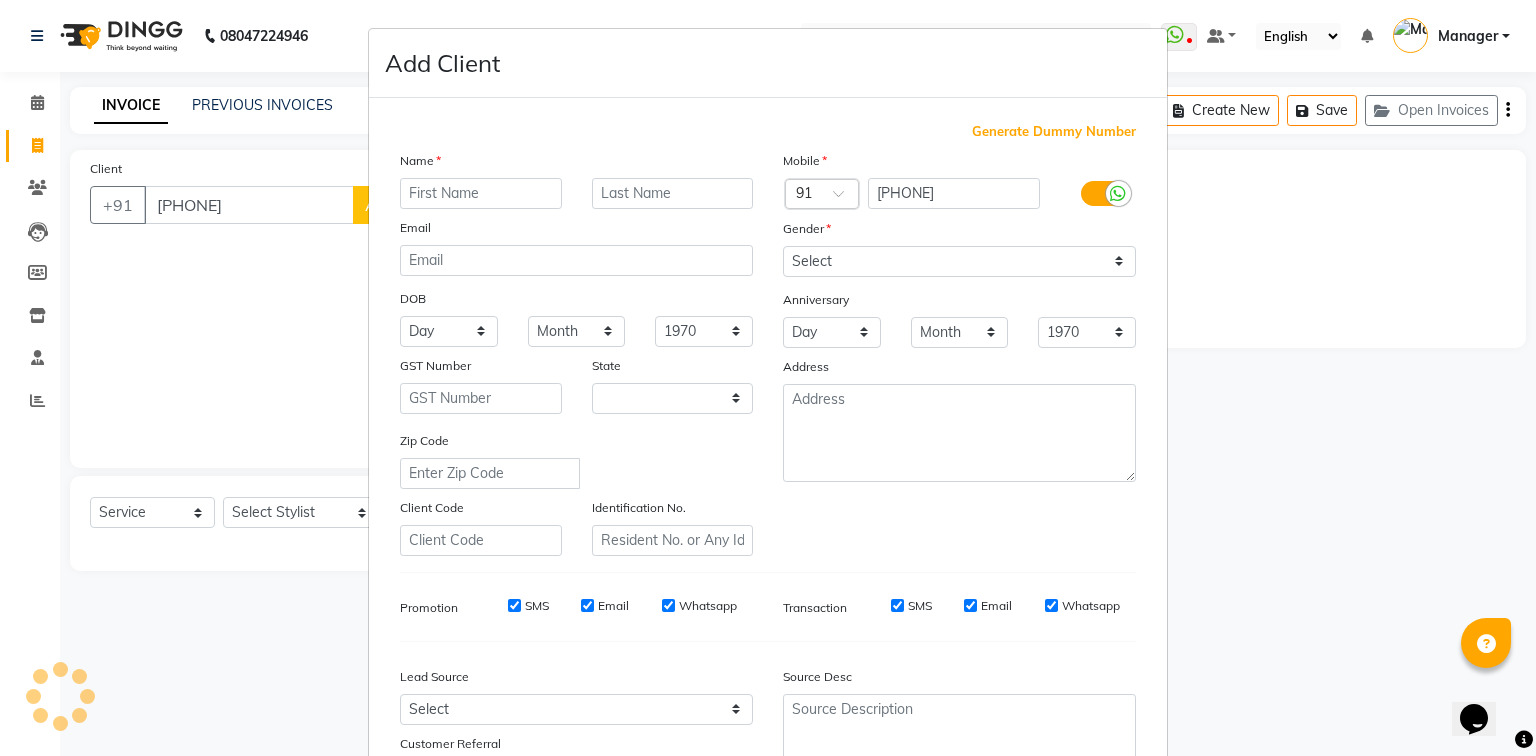 select on "22" 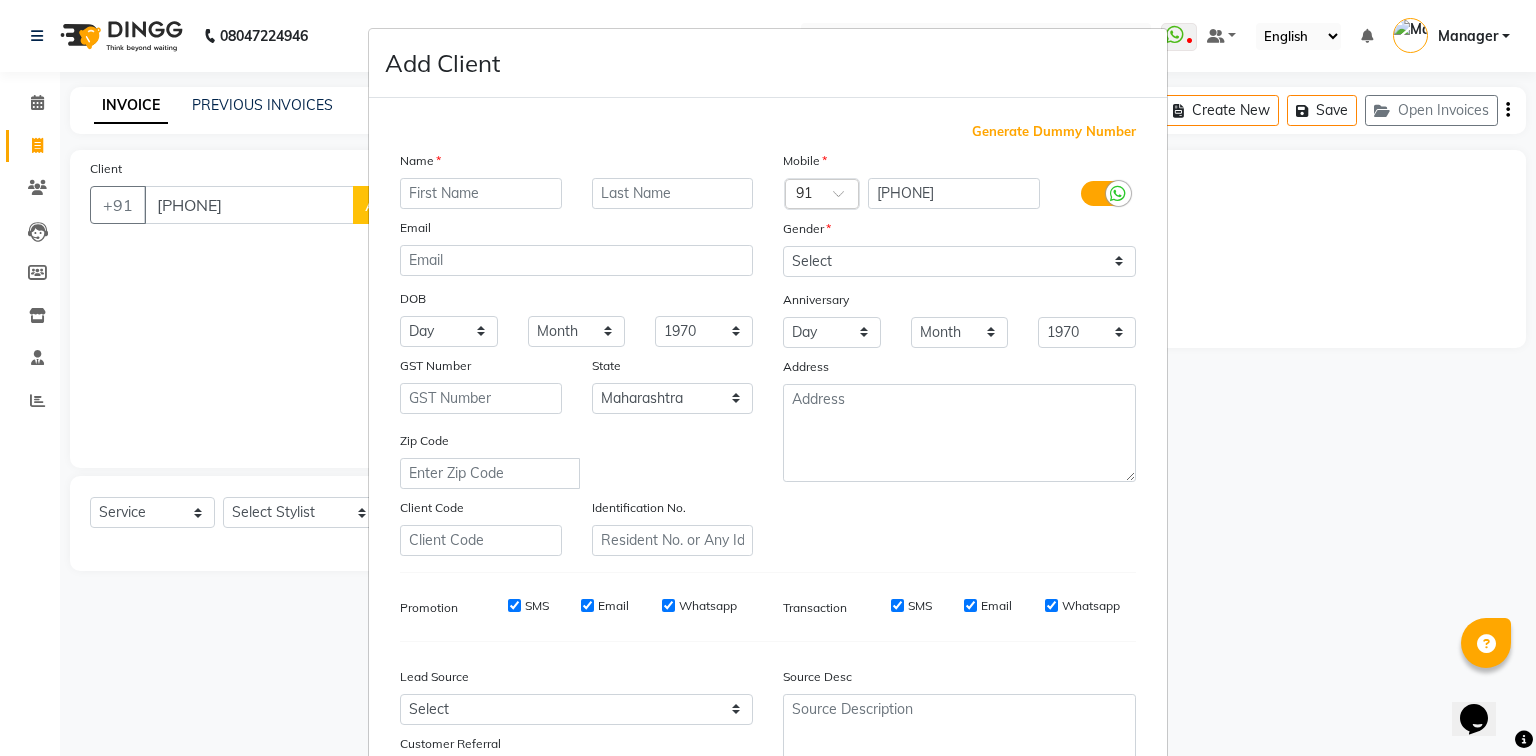 click on "Add Client Generate Dummy Number Name Email DOB Day 01 02 03 04 05 06 07 08 09 10 11 12 13 14 15 16 17 18 19 20 21 22 23 24 25 26 27 28 29 30 31 Month January February March April May June July August September October November December 1940 1941 1942 1943 1944 1945 1946 1947 1948 1949 1950 1951 1952 1953 1954 1955 1956 1957 1958 1959 1960 1961 1962 1963 1964 1965 1966 1967 1968 1969 1970 1971 1972 1973 1974 1975 1976 1977 1978 1979 1980 1981 1982 1983 1984 1985 1986 1987 1988 1989 1990 1991 1992 1993 1994 1995 1996 1997 1998 1999 2000 2001 2002 2003 2004 2005 2006 2007 2008 2009 2010 2011 2012 2013 2014 2015 2016 2017 2018 2019 2020 2021 2022 2023 2024 GST Number State Select Andaman and Nicobar Islands Andhra Pradesh Arunachal Pradesh Assam Bihar Chandigarh Chhattisgarh Dadra and Nagar Haveli Daman and Diu Delhi Goa Gujarat Haryana Himachal Pradesh Jammu and Kashmir Jharkhand Karnataka Kerala Lakshadweep Madhya Pradesh Maharashtra Manipur Meghalaya Mizoram Nagaland Odisha Pondicherry Punjab Rajasthan Sikkim" at bounding box center (768, 378) 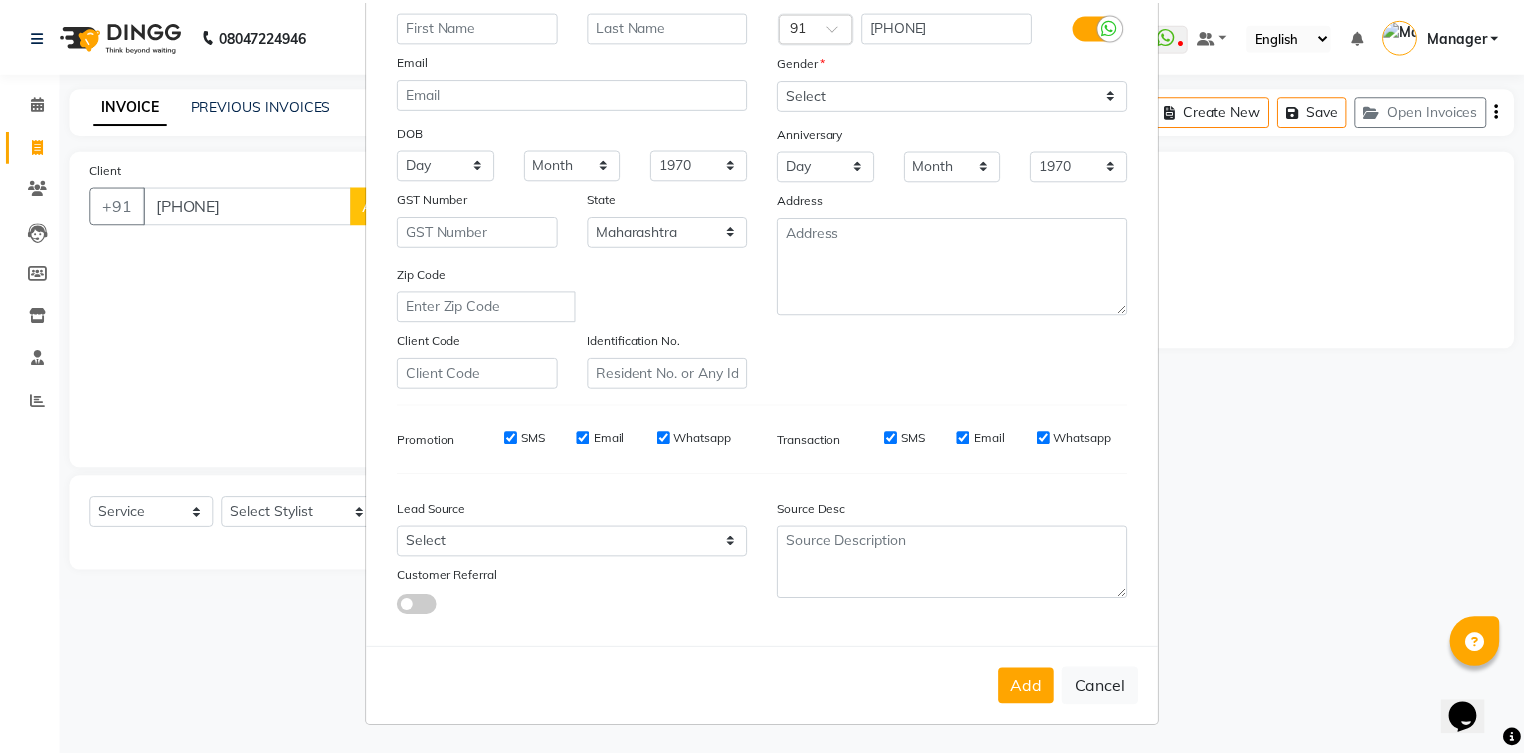 scroll, scrollTop: 176, scrollLeft: 0, axis: vertical 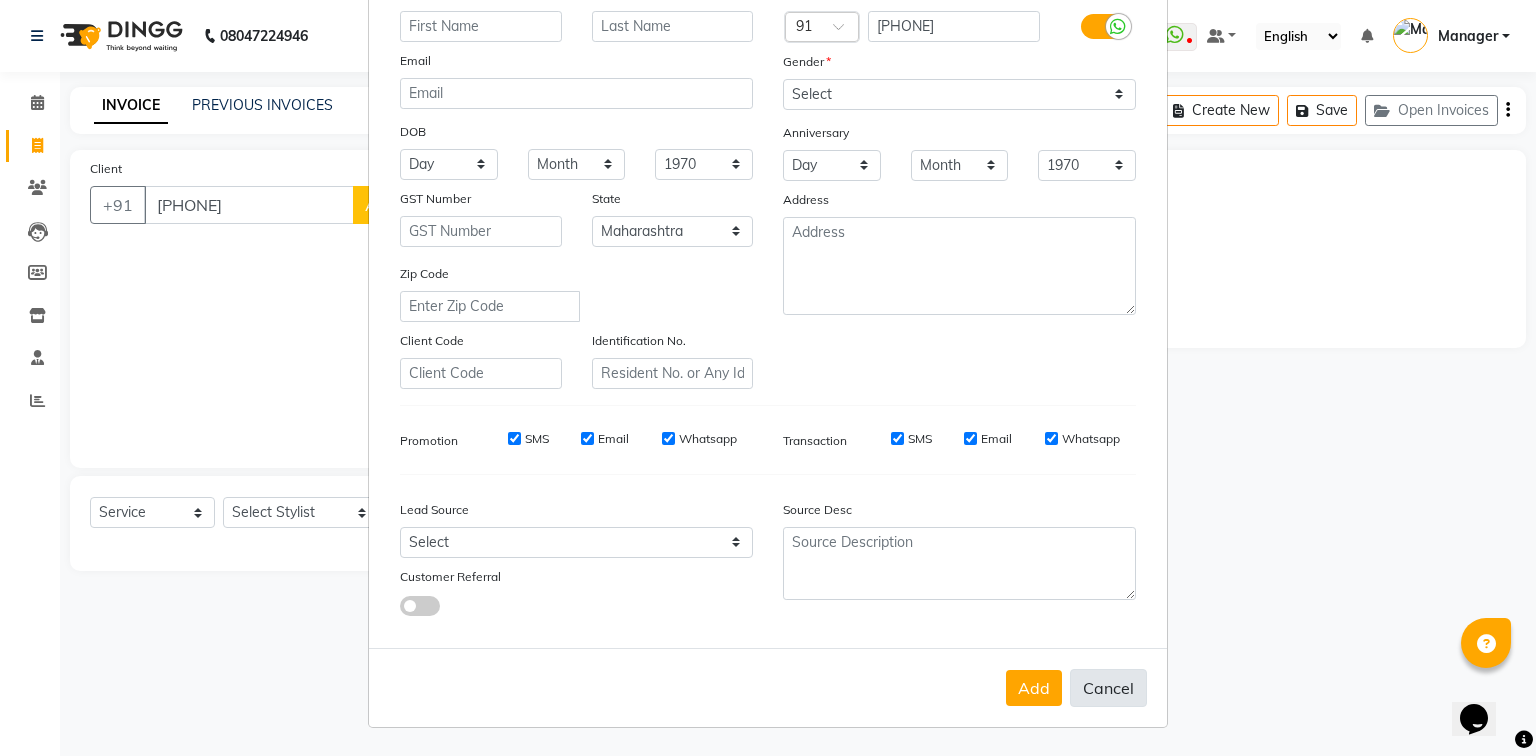 click on "Cancel" at bounding box center [1108, 688] 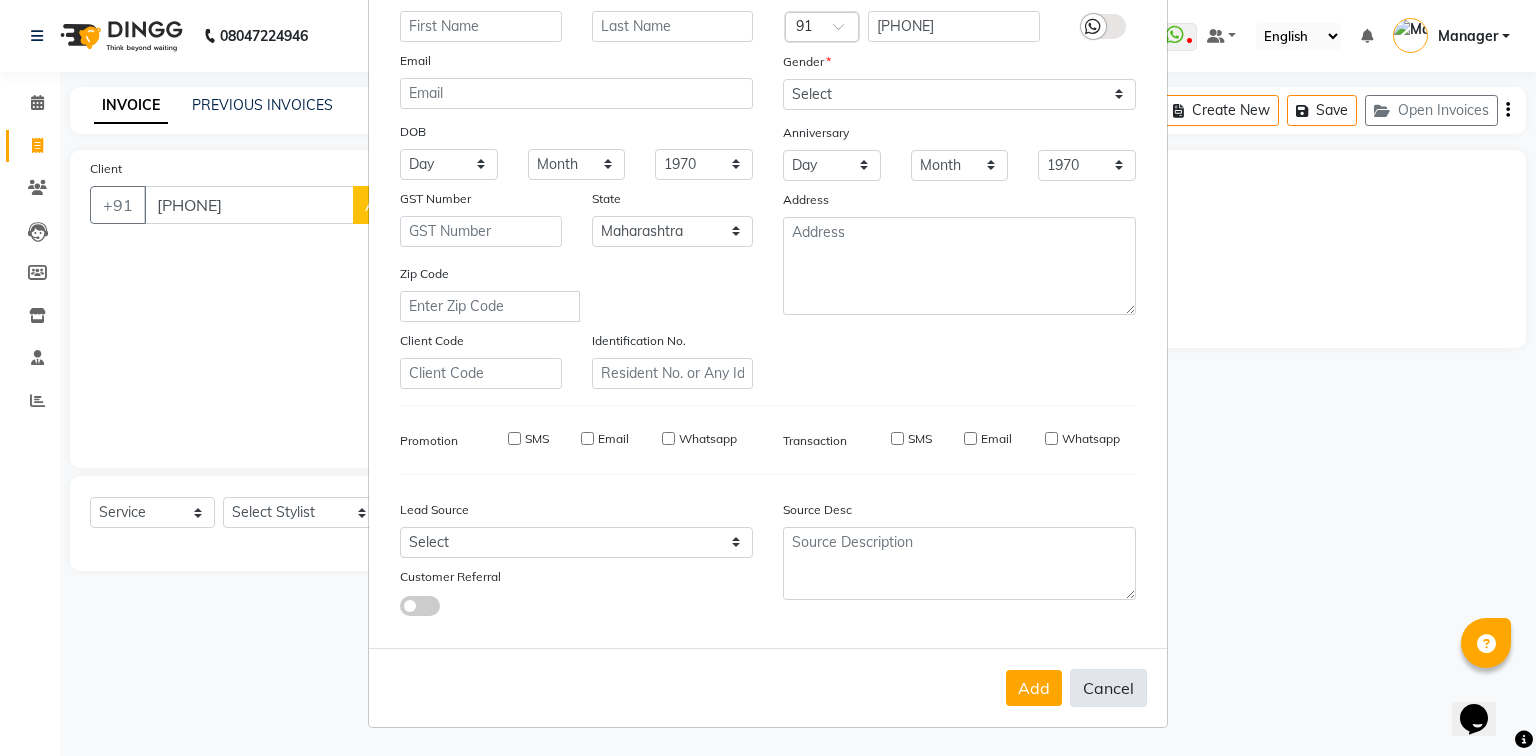 select 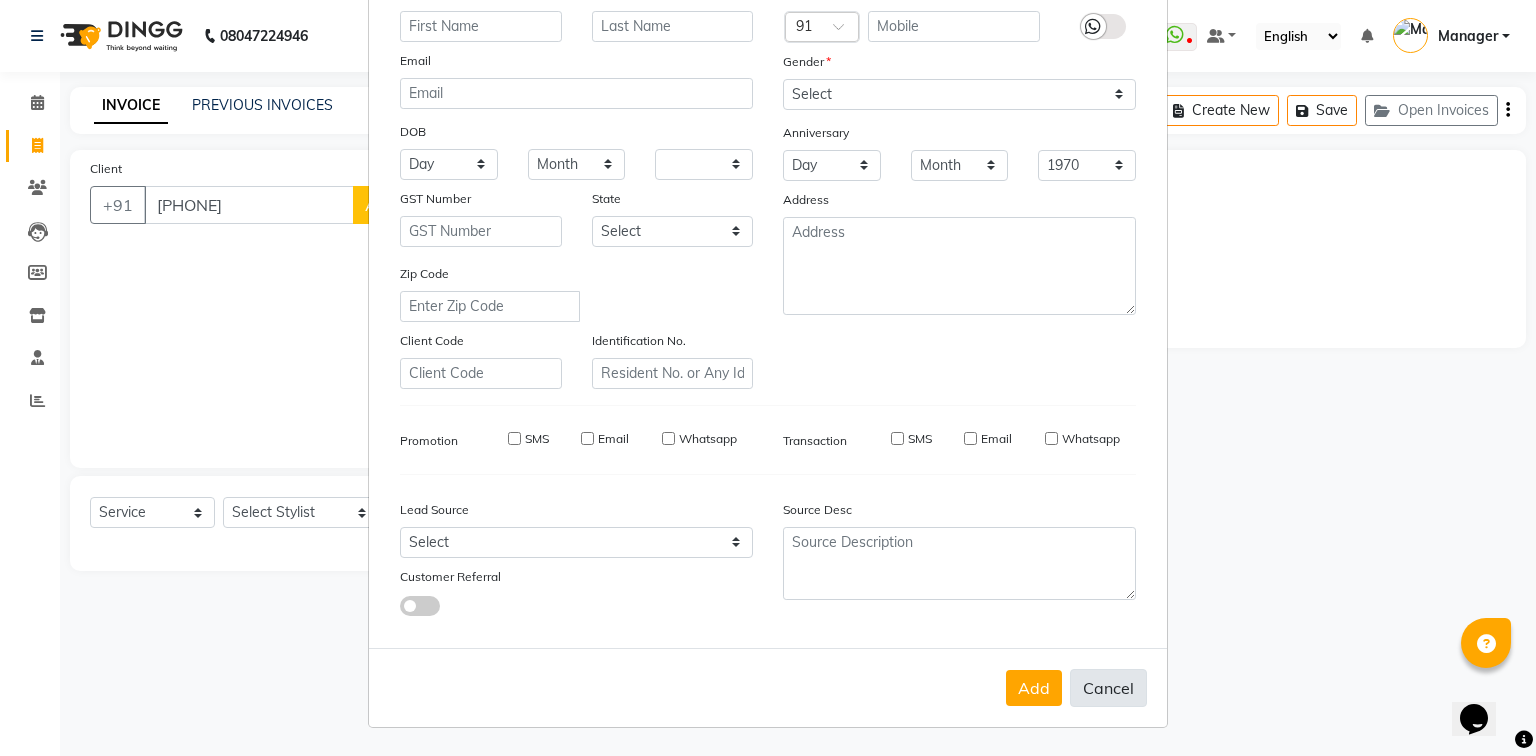 select 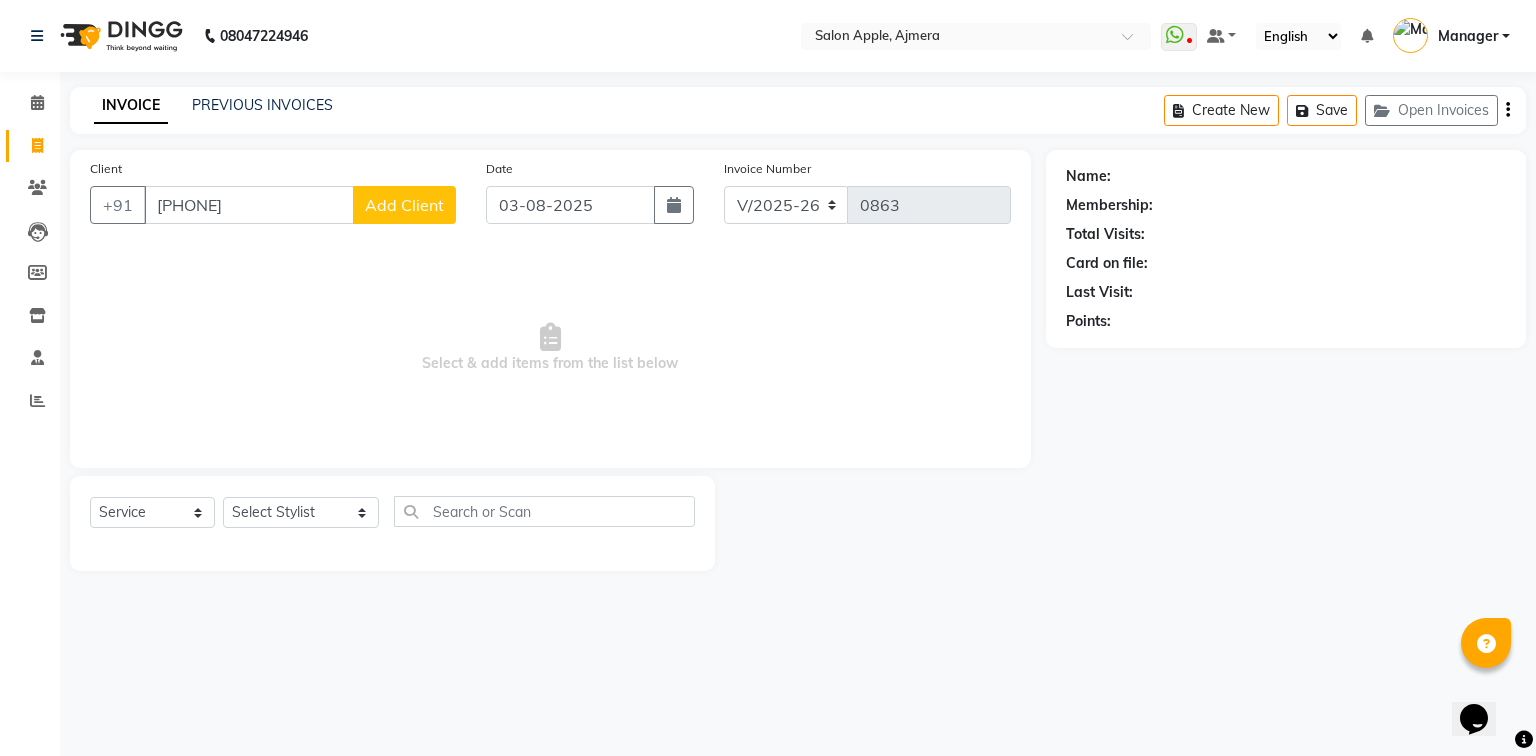 type 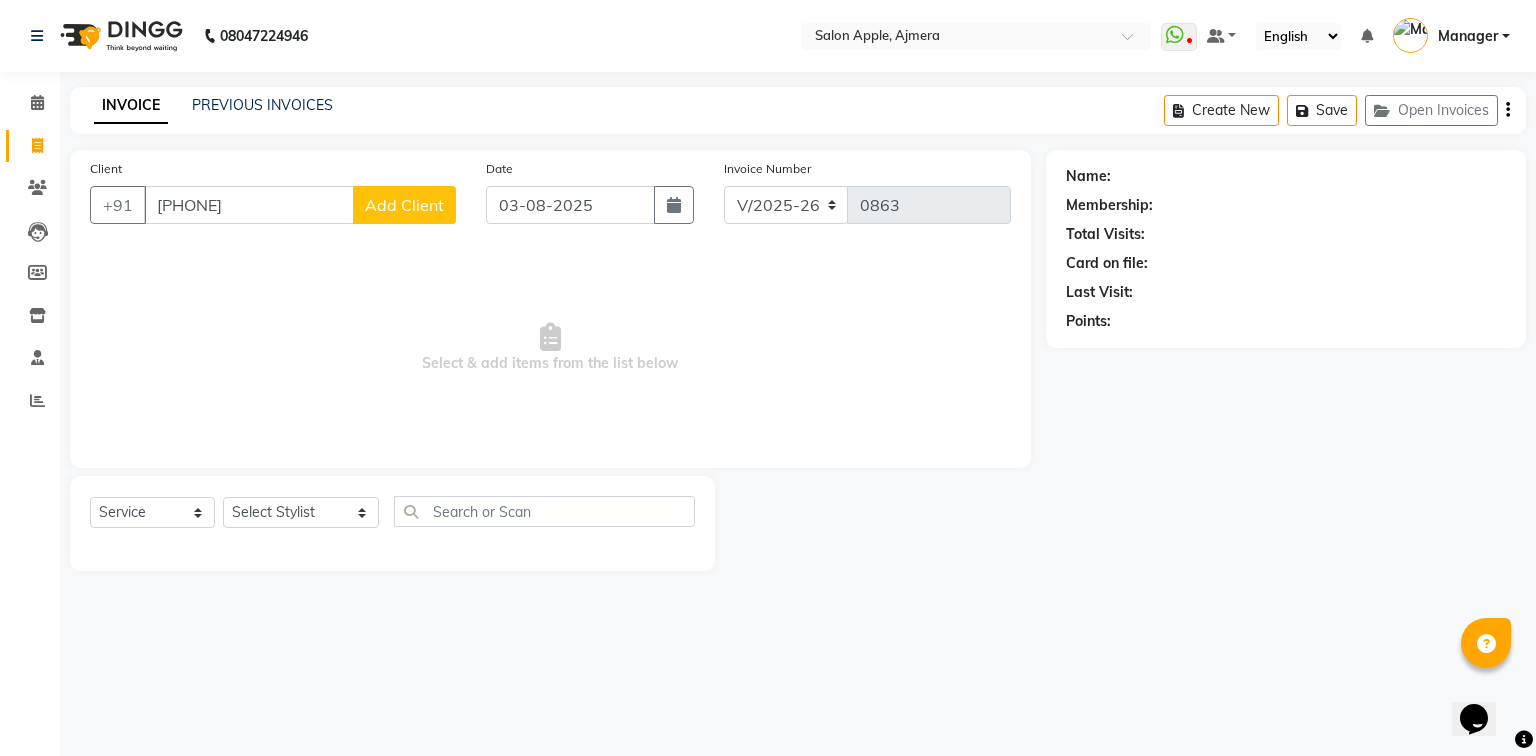 drag, startPoint x: 281, startPoint y: 216, endPoint x: 193, endPoint y: 281, distance: 109.40292 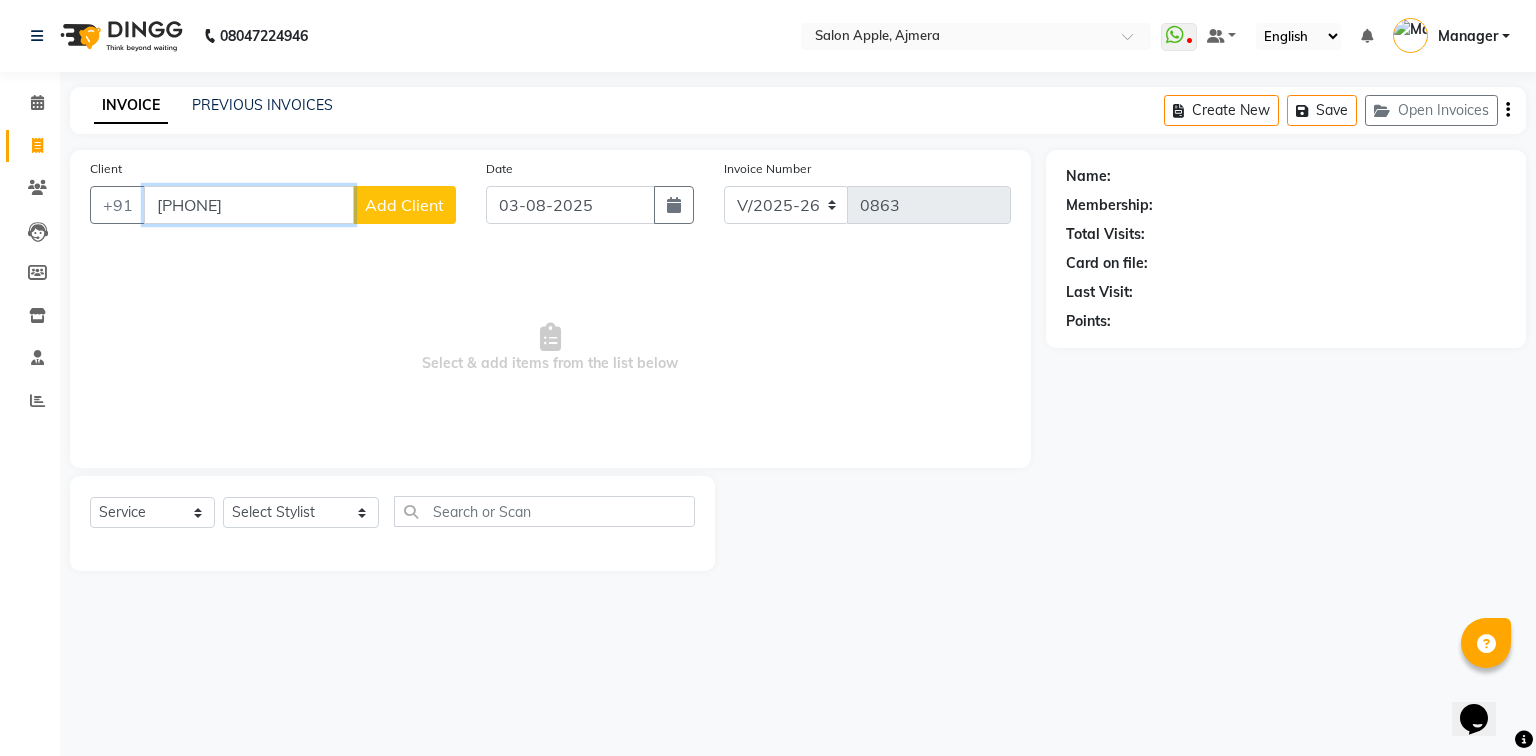click on "[PHONE]" at bounding box center [249, 205] 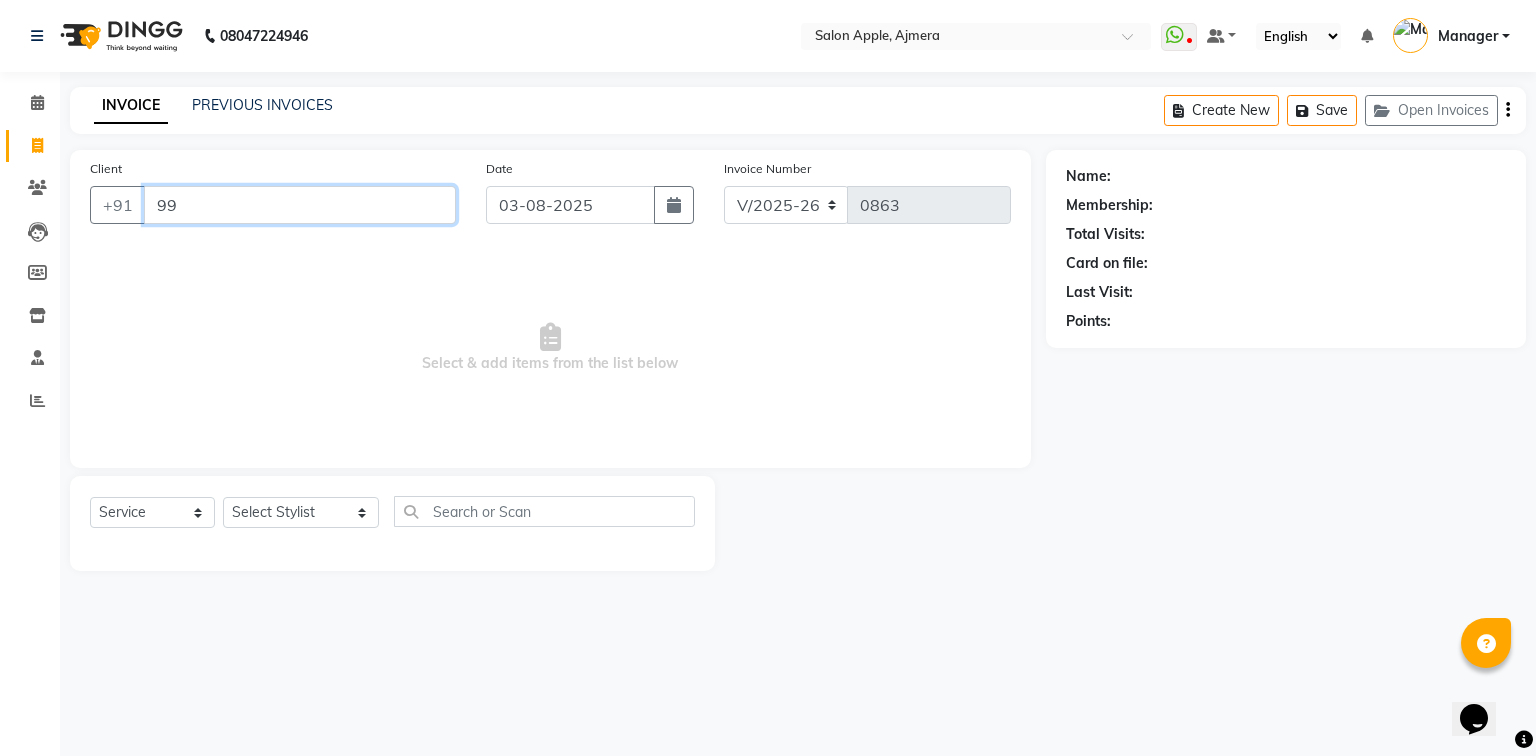 type on "9" 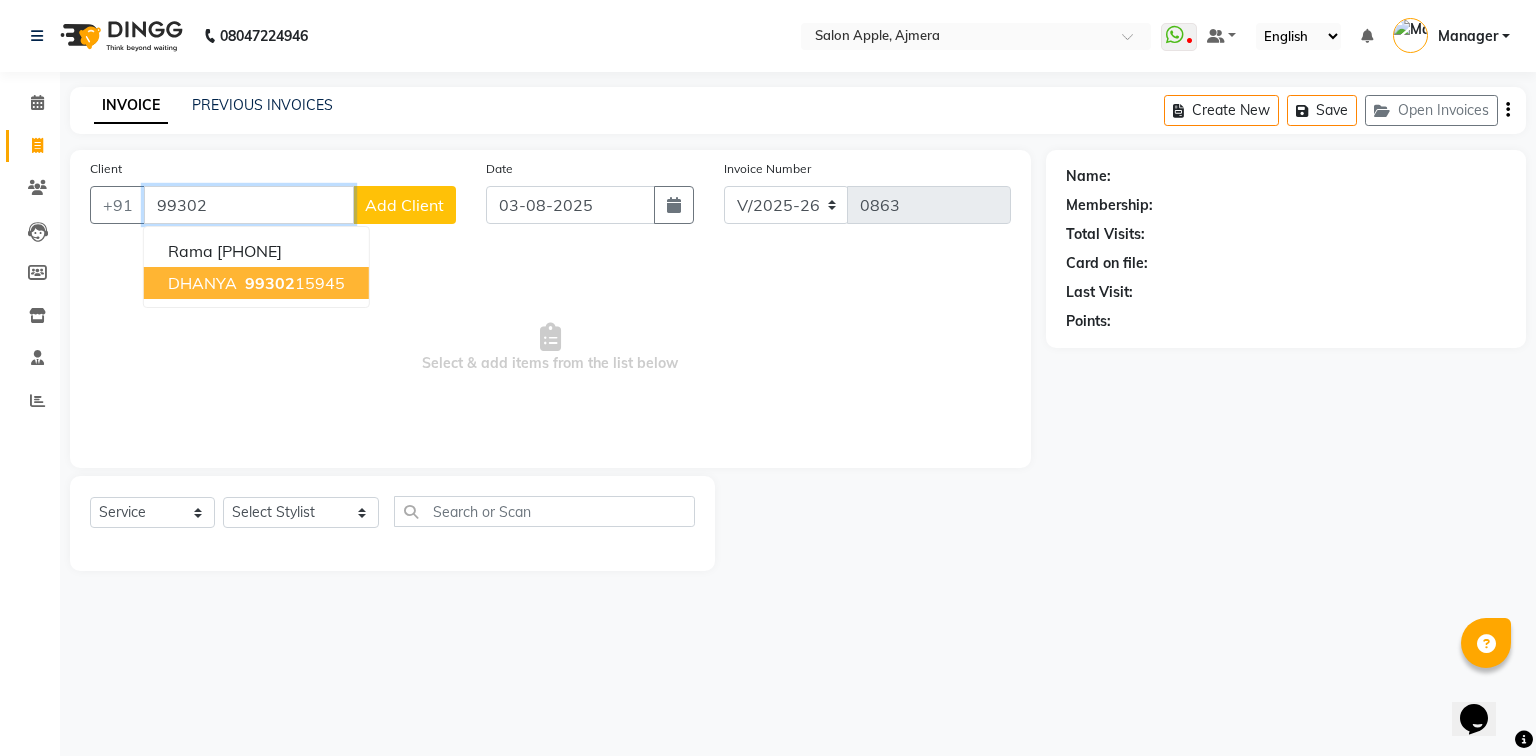 click on "[LAST_NAME]   [PHONE]" at bounding box center [256, 283] 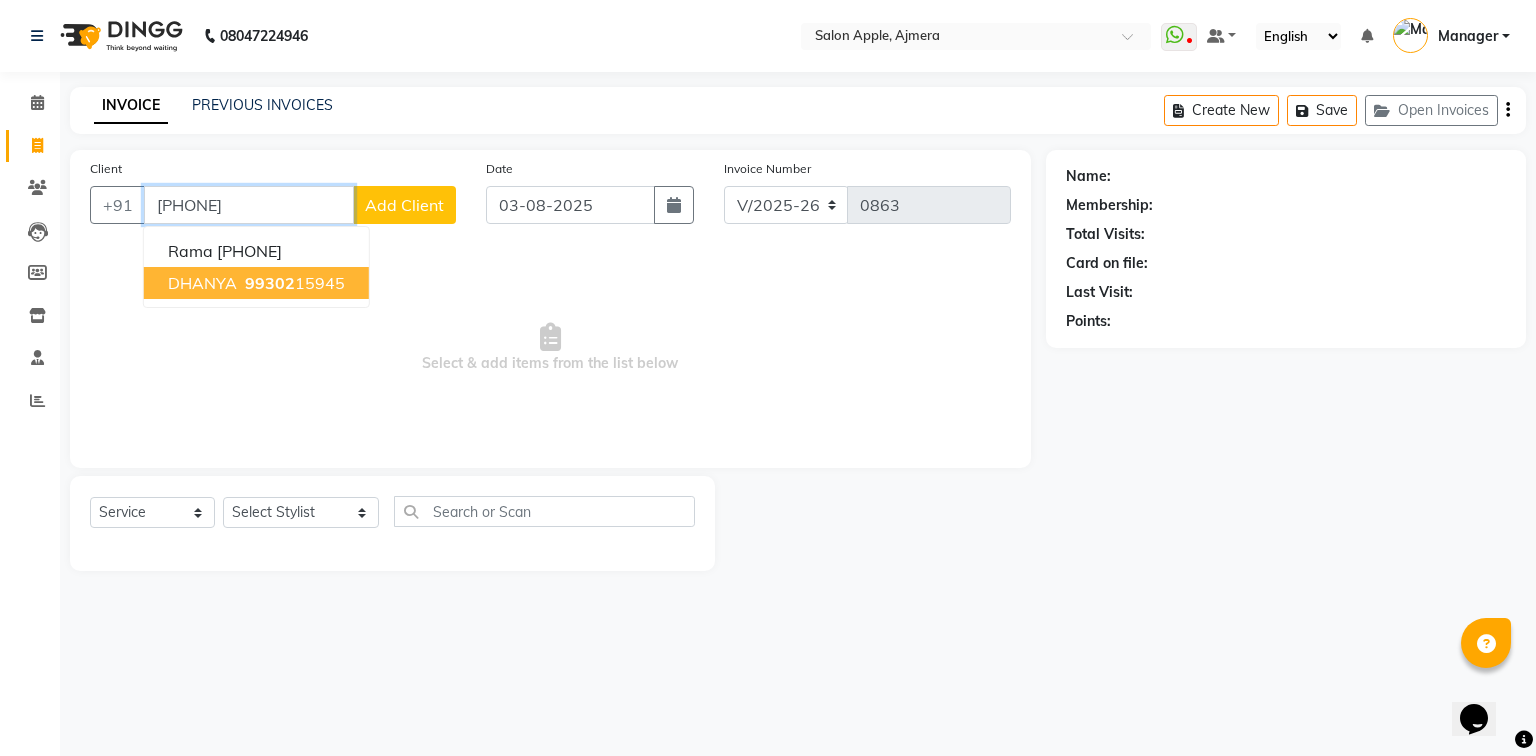 type on "[PHONE]" 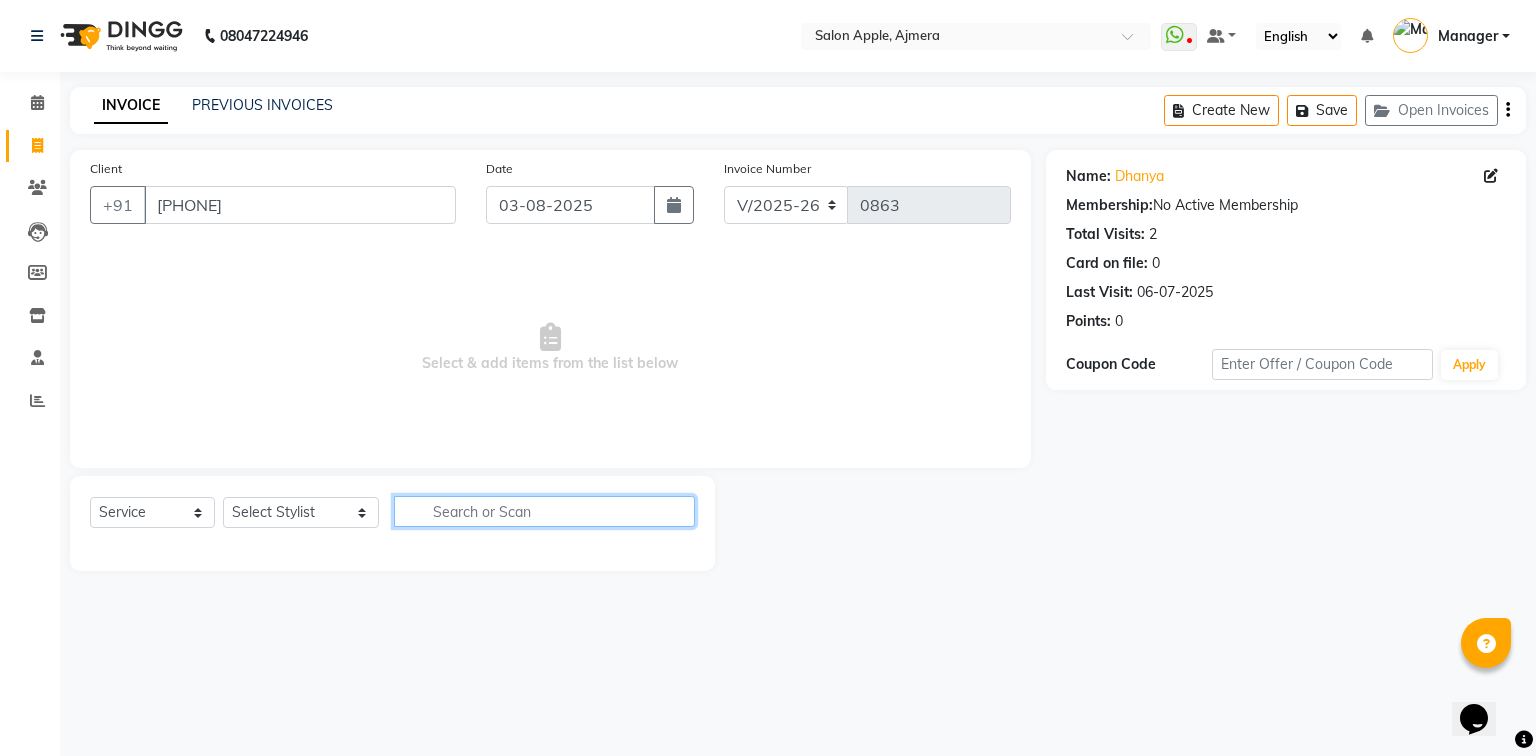 drag, startPoint x: 463, startPoint y: 514, endPoint x: 464, endPoint y: 504, distance: 10.049875 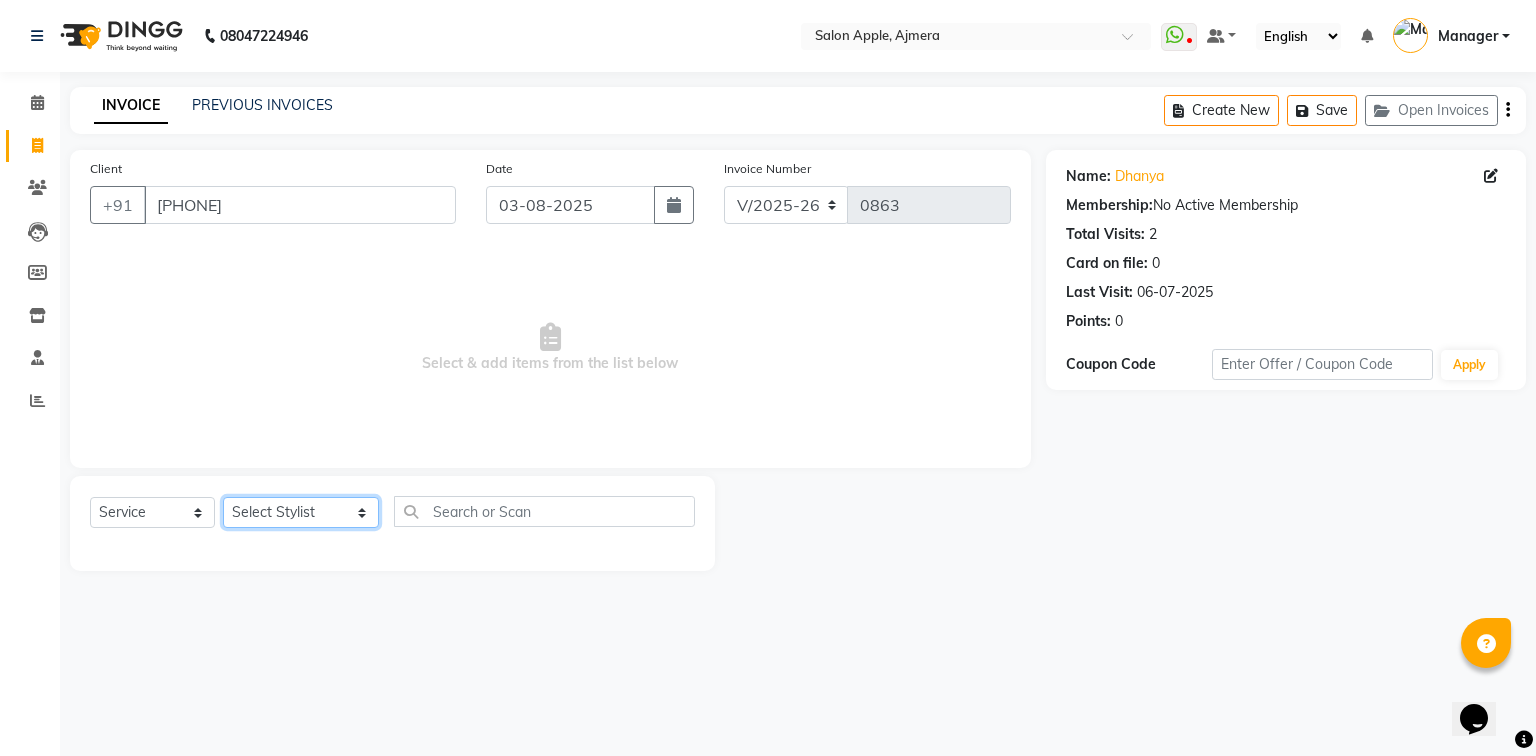 click on "Select Stylist [LAST_NAME] [LAST_NAME] [LAST_NAME] [LAST_NAME] Manager [LAST_NAME] [LAST_NAME] [LAST_NAME]" 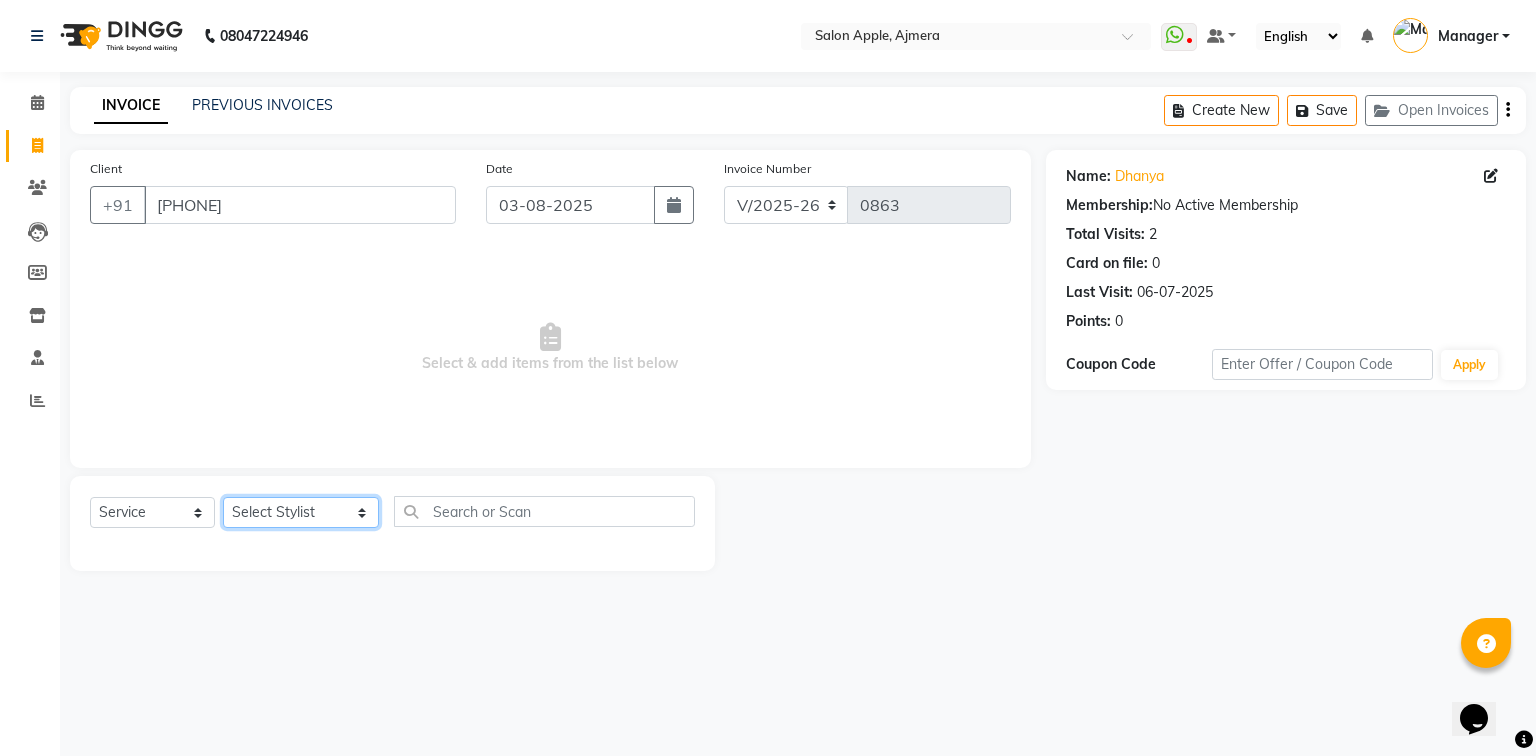 select on "84442" 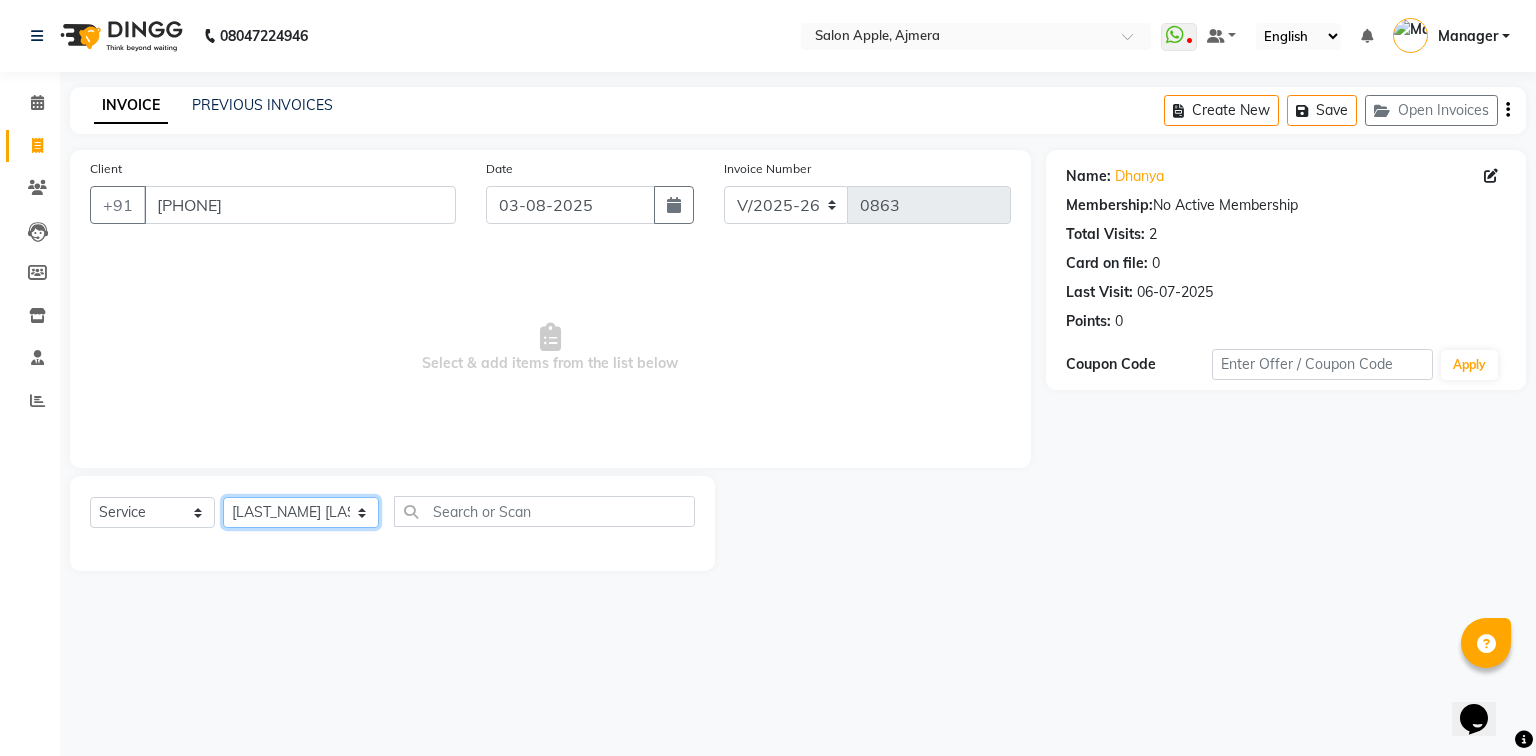 click on "Select Stylist [LAST_NAME] [LAST_NAME] [LAST_NAME] [LAST_NAME] Manager [LAST_NAME] [LAST_NAME] [LAST_NAME]" 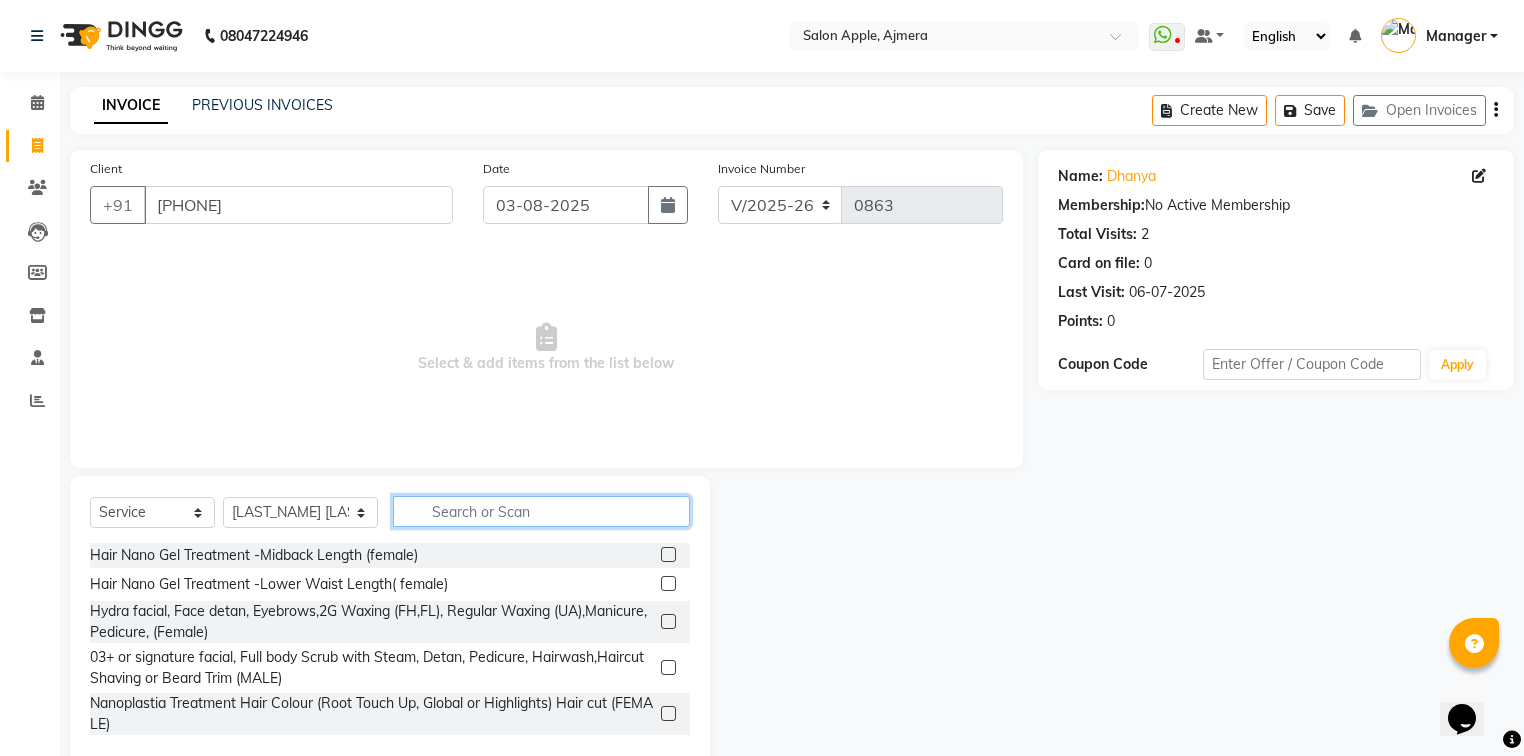 click 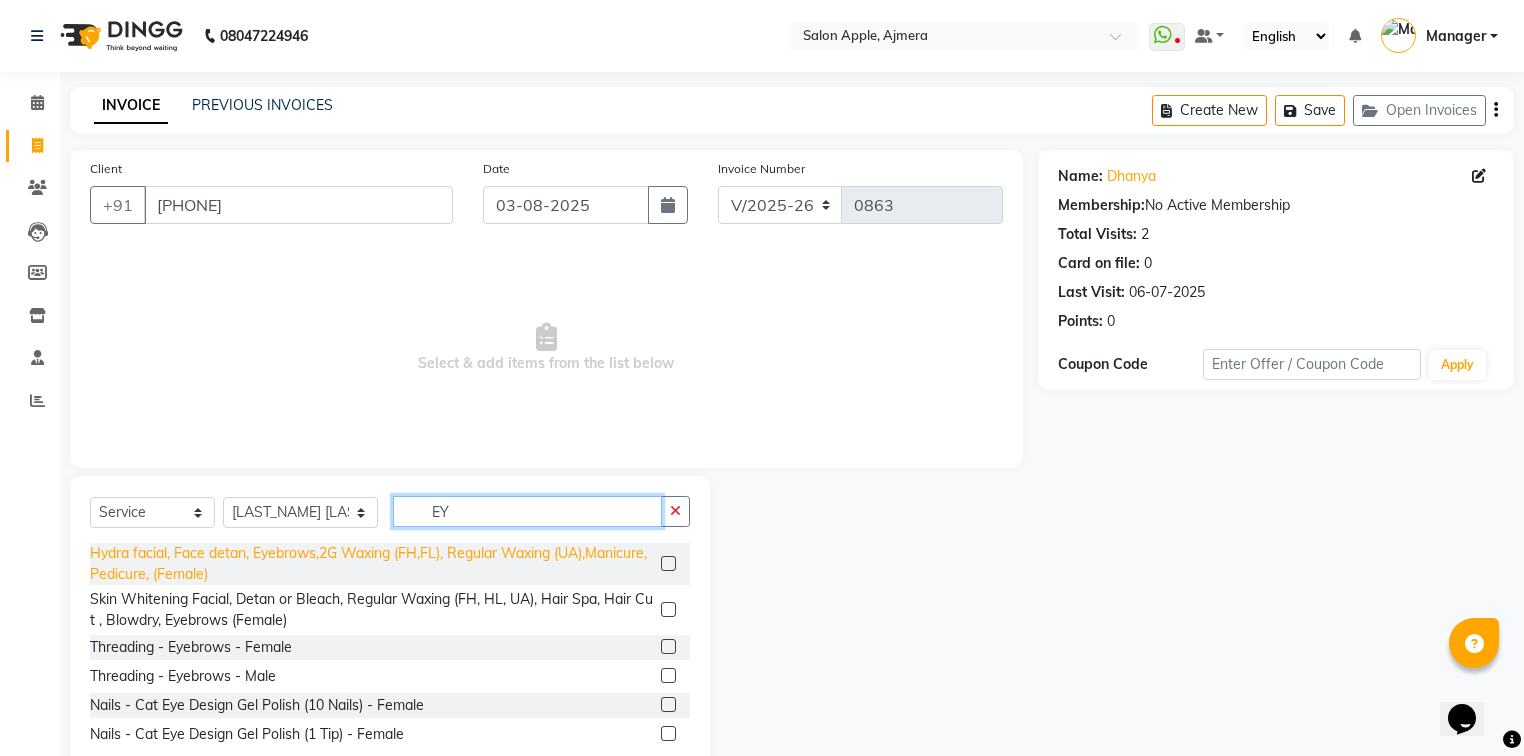 scroll, scrollTop: 45, scrollLeft: 0, axis: vertical 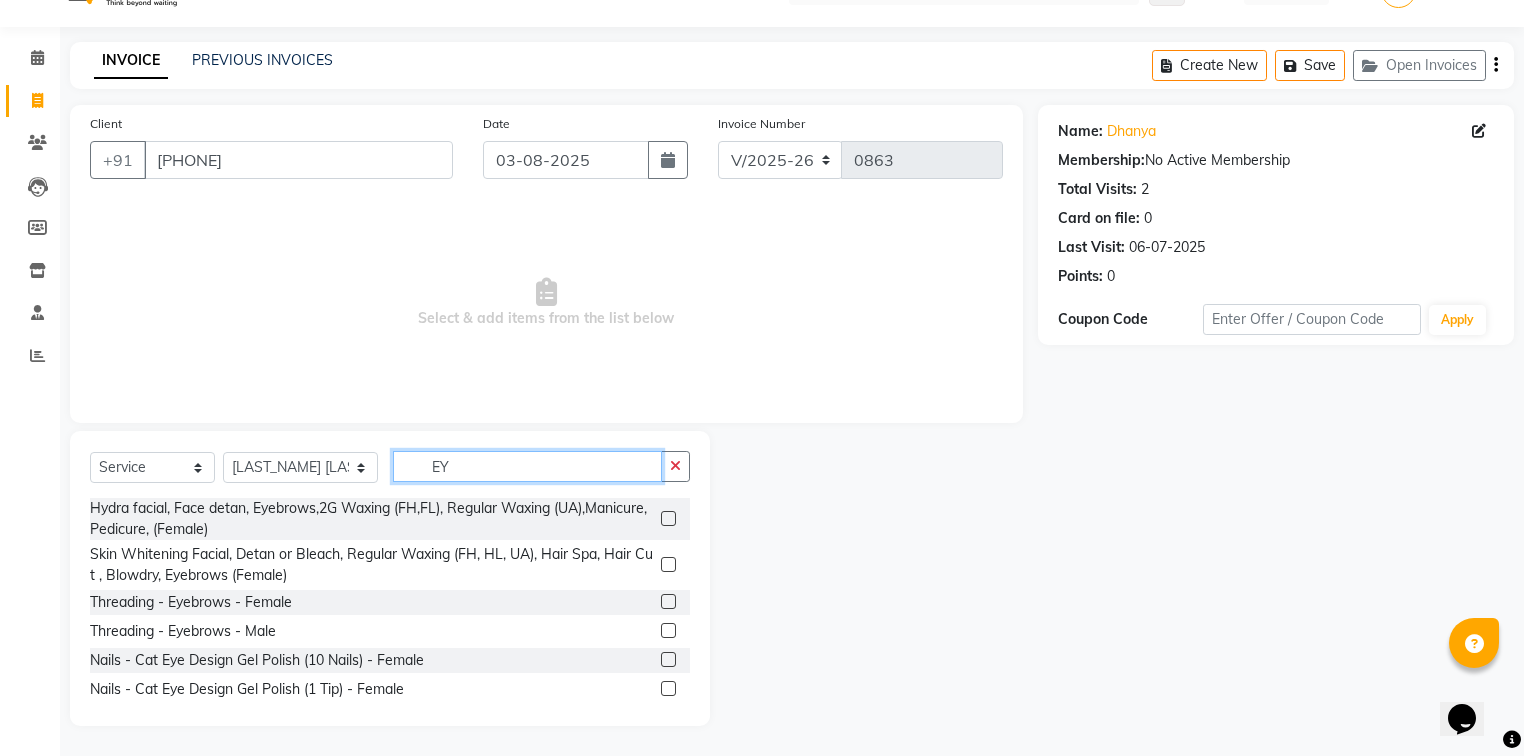 type on "EY" 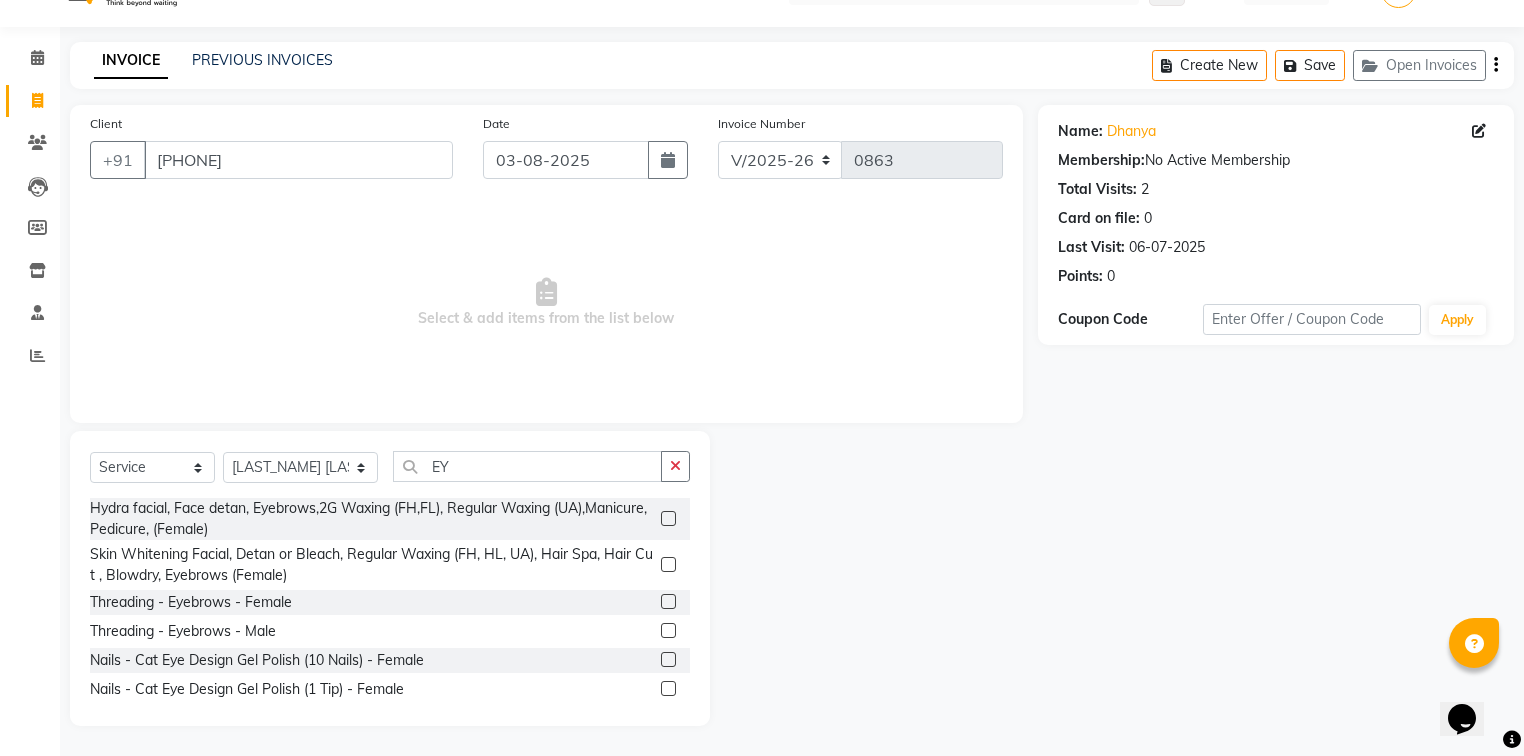 click 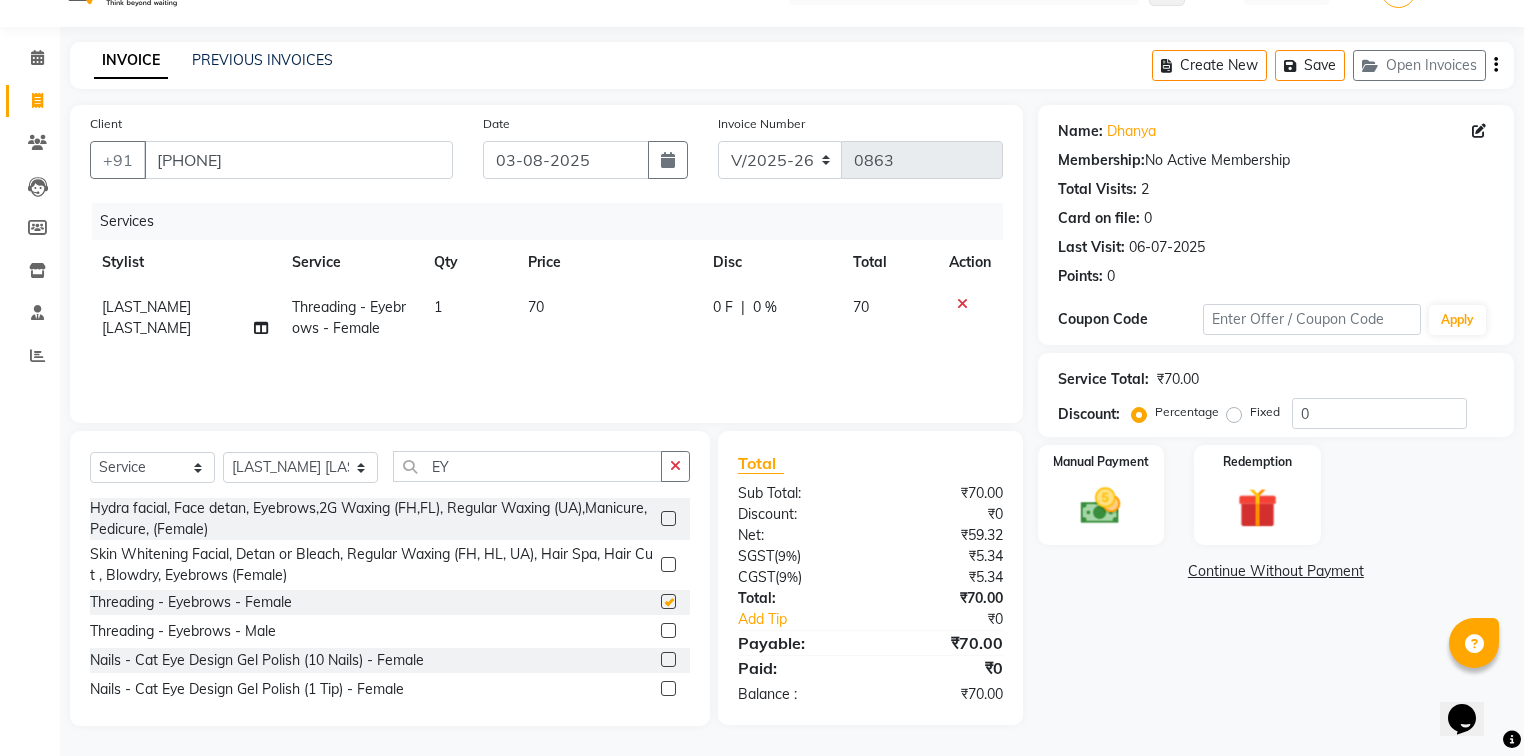 checkbox on "false" 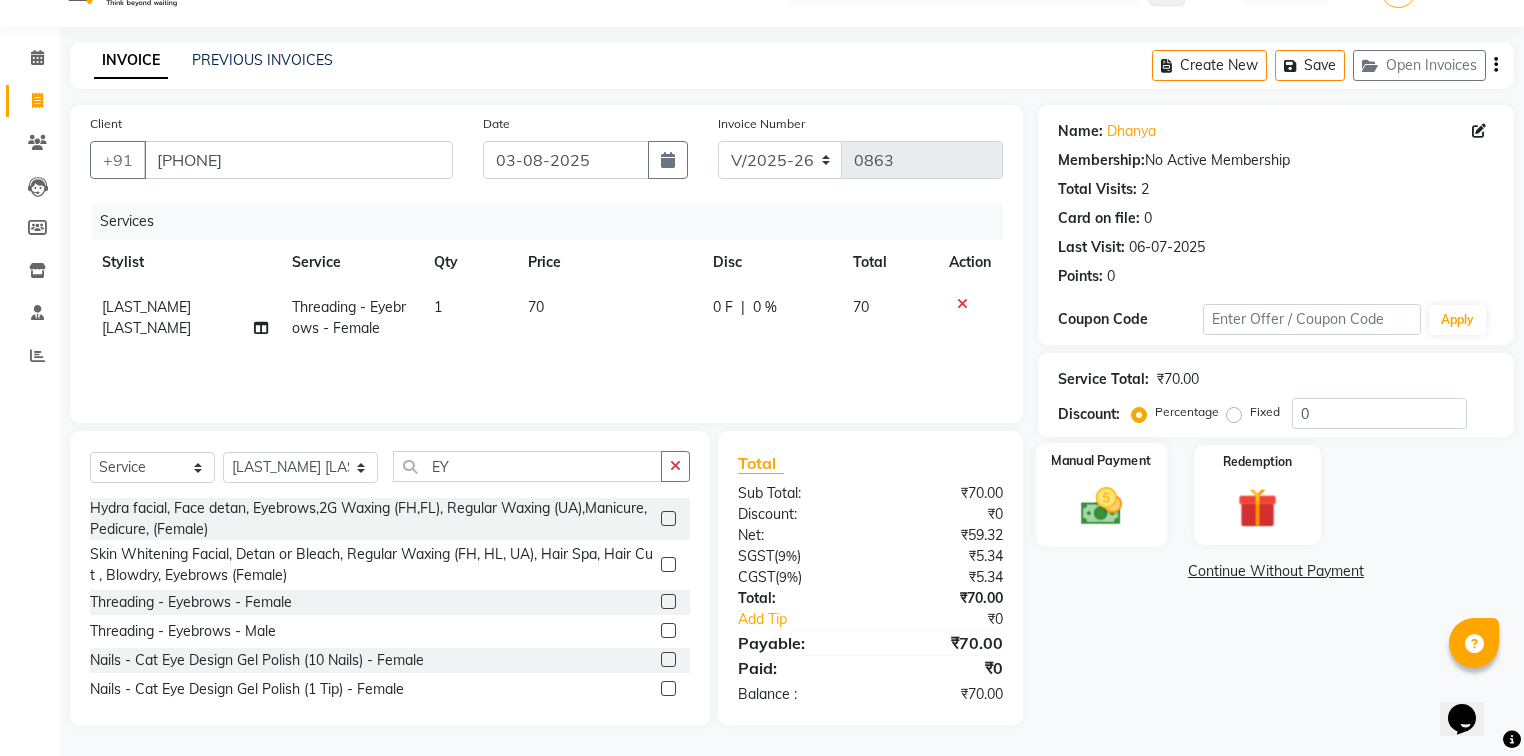 click 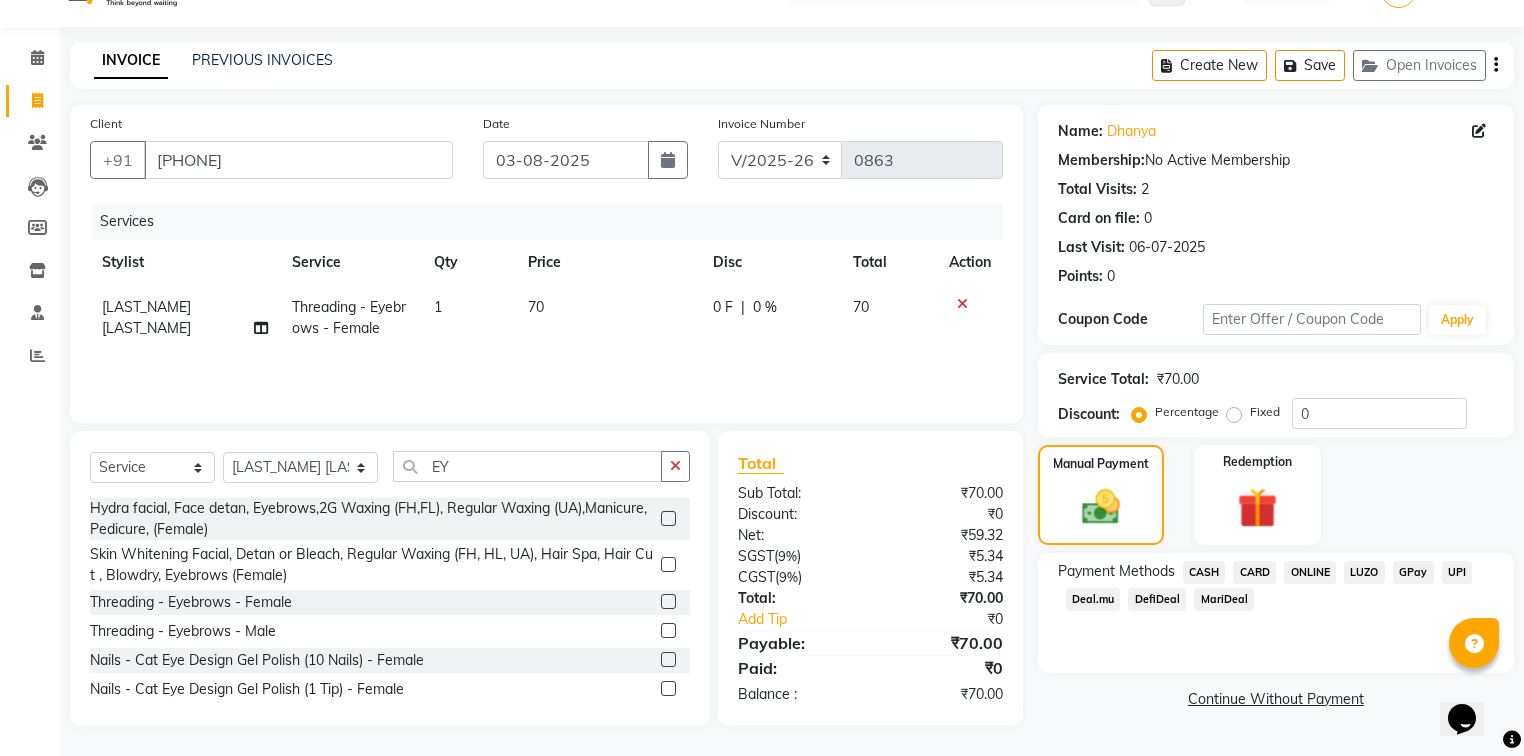 click on "ONLINE" 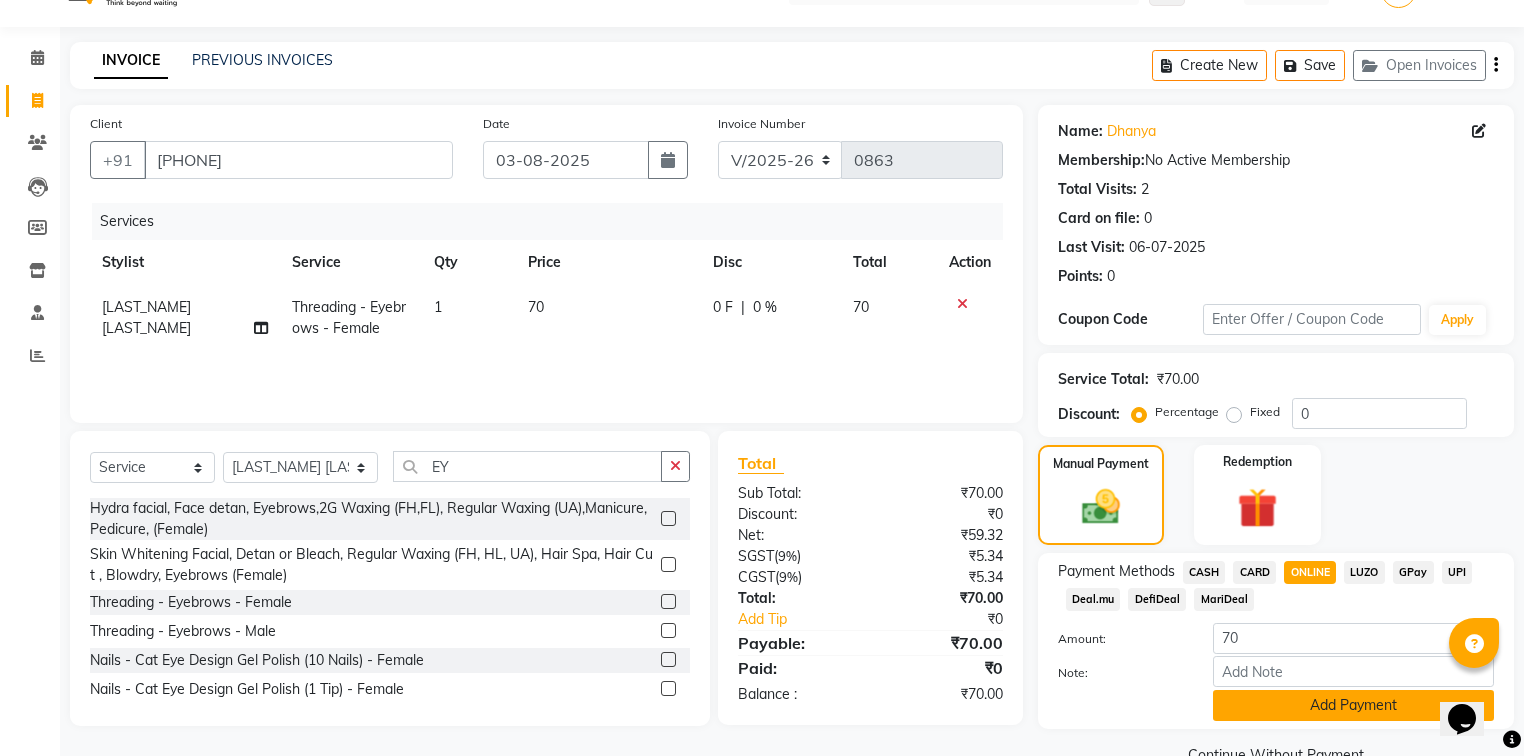 click on "Add Payment" 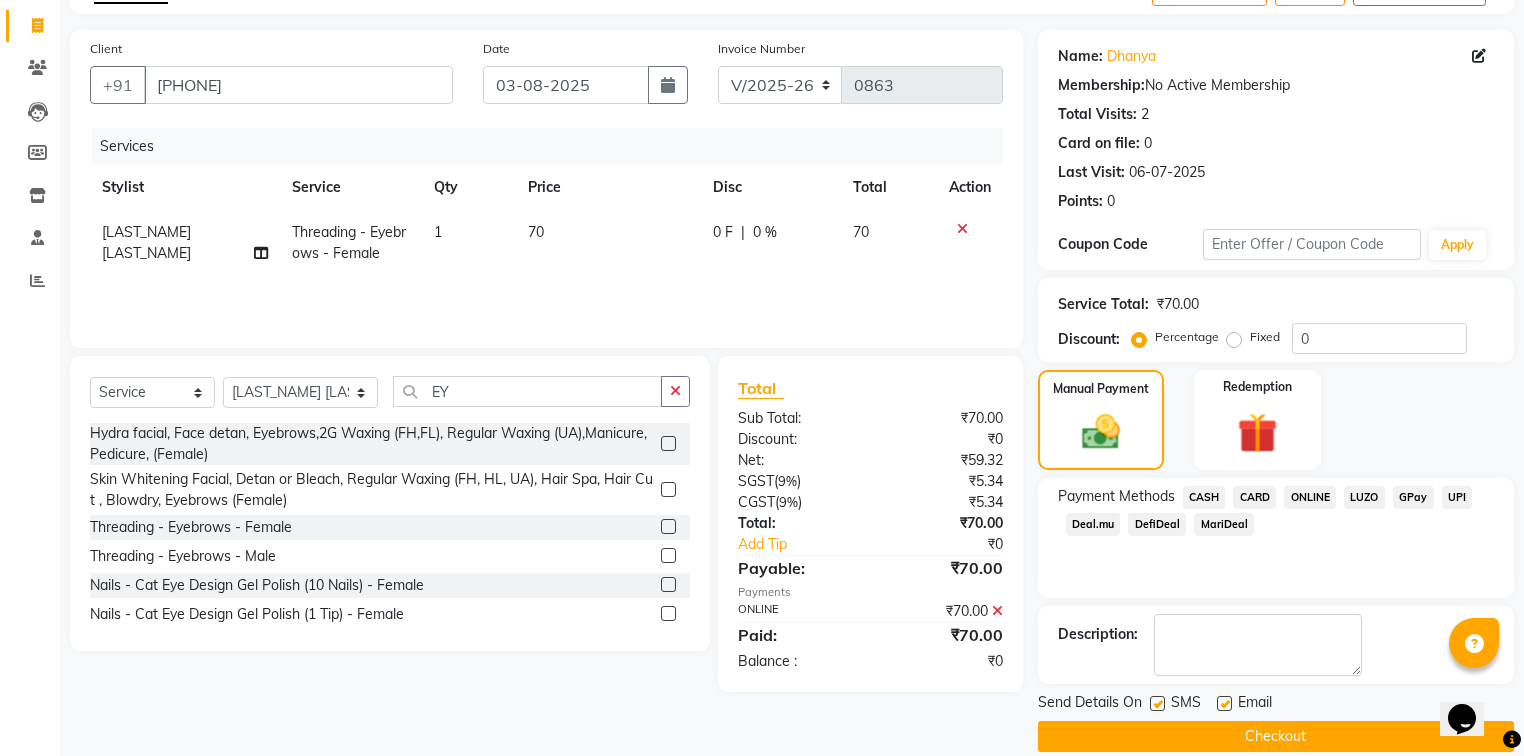 scroll, scrollTop: 144, scrollLeft: 0, axis: vertical 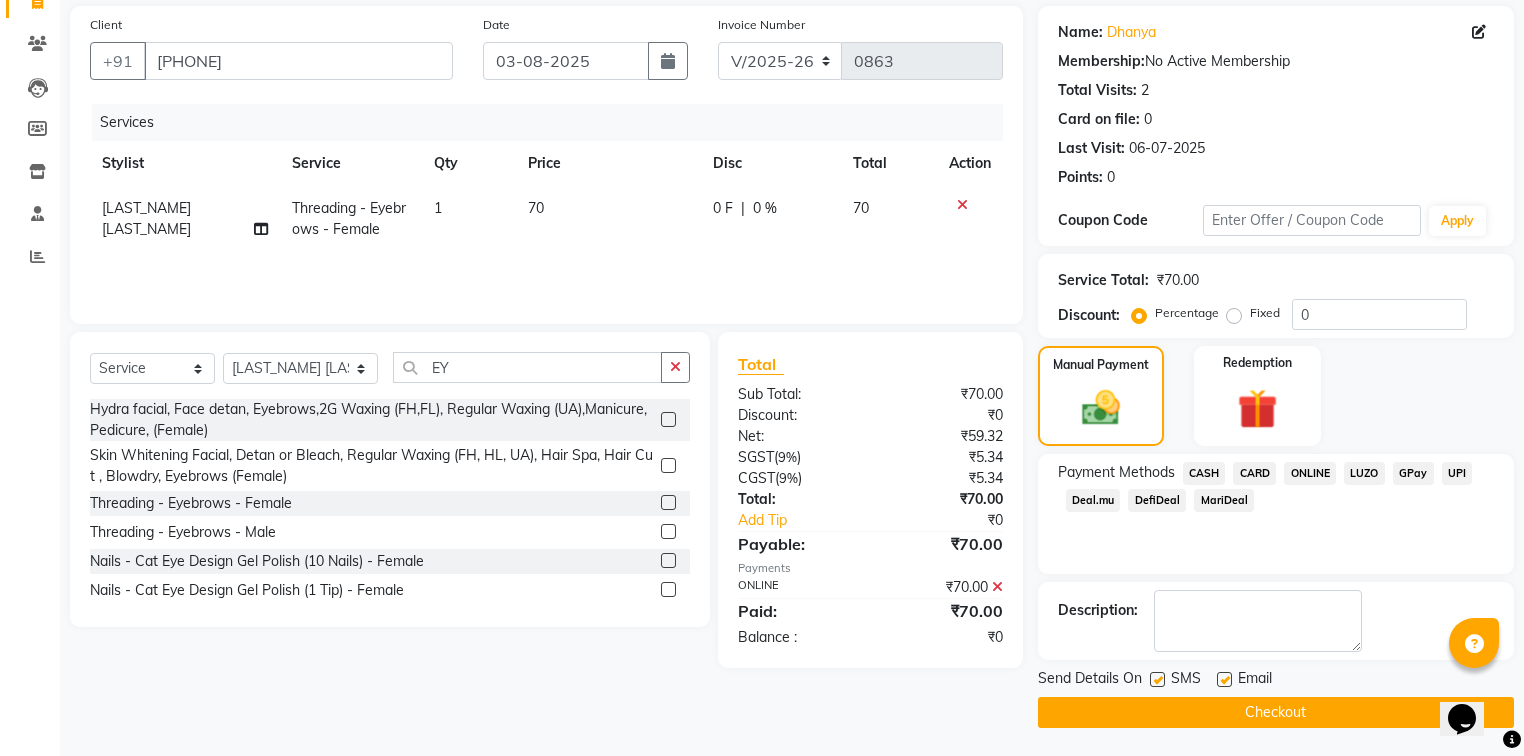 click on "Checkout" 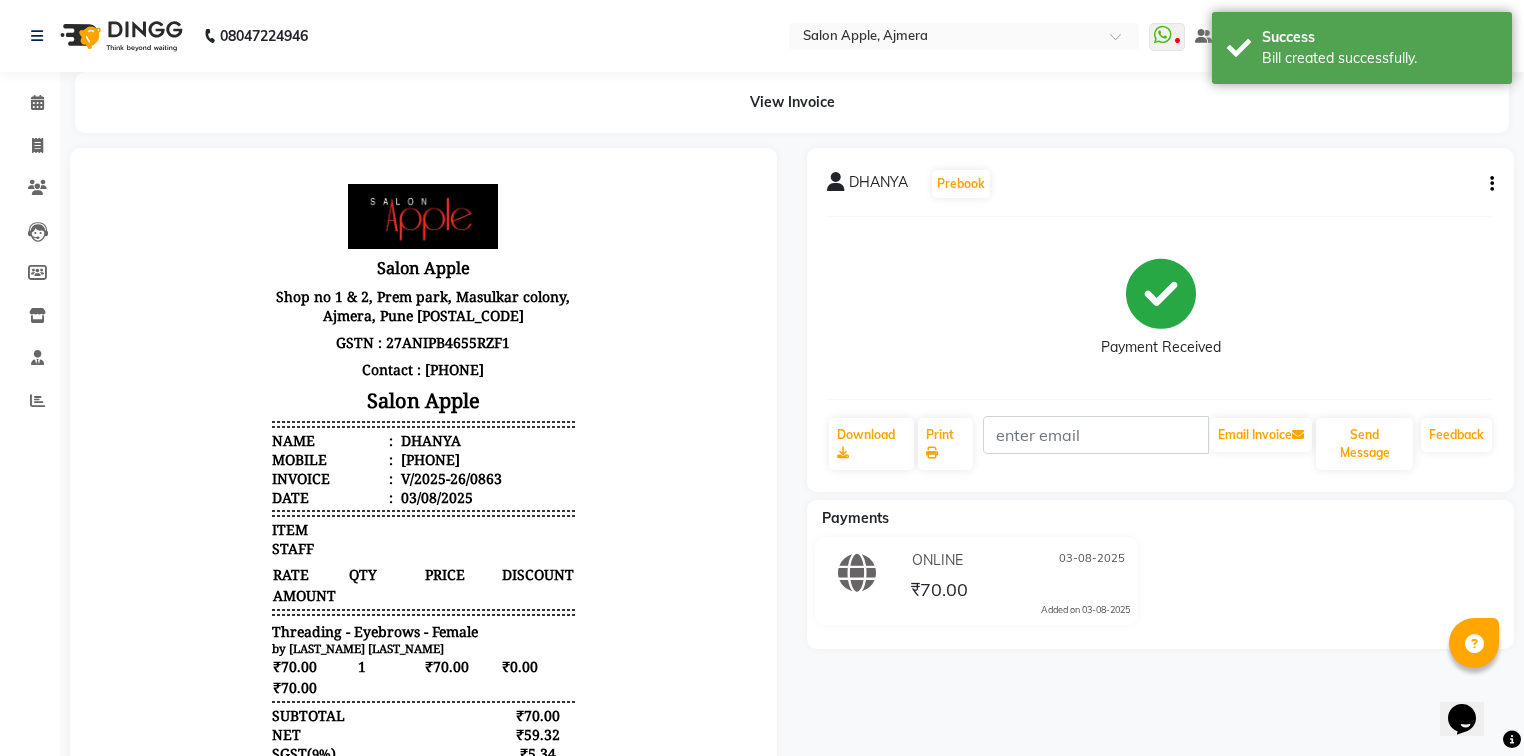 scroll, scrollTop: 0, scrollLeft: 0, axis: both 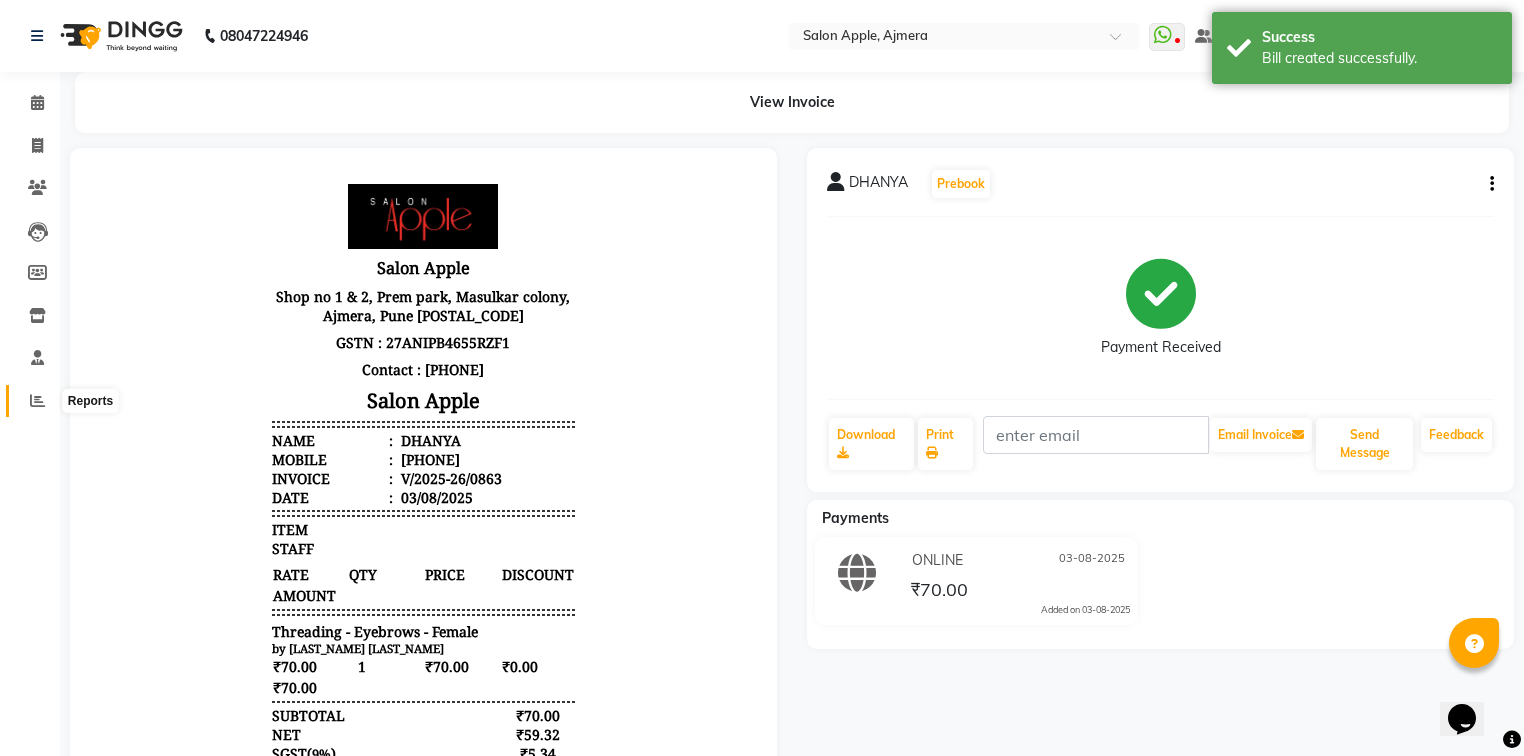 click 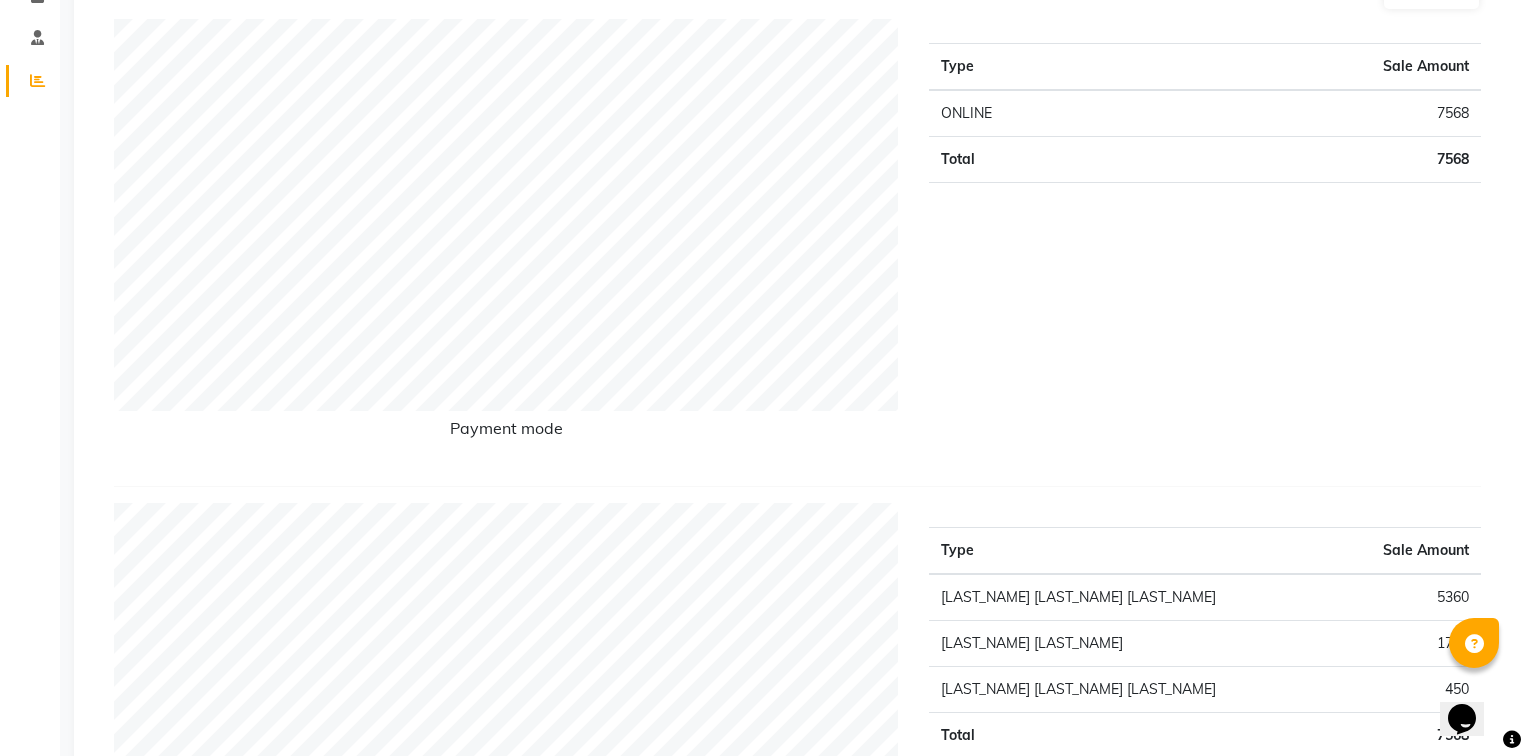 scroll, scrollTop: 160, scrollLeft: 0, axis: vertical 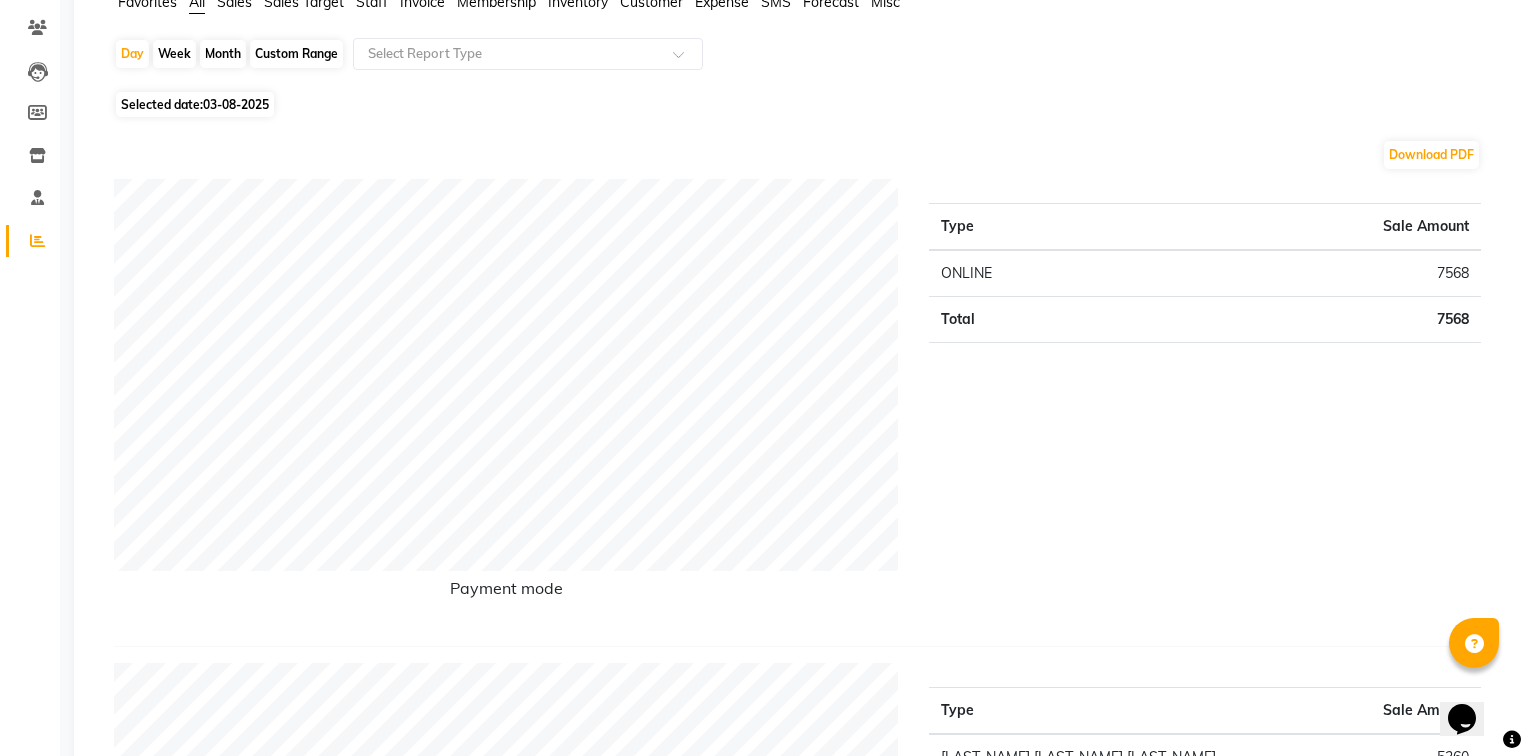 click on "Month" 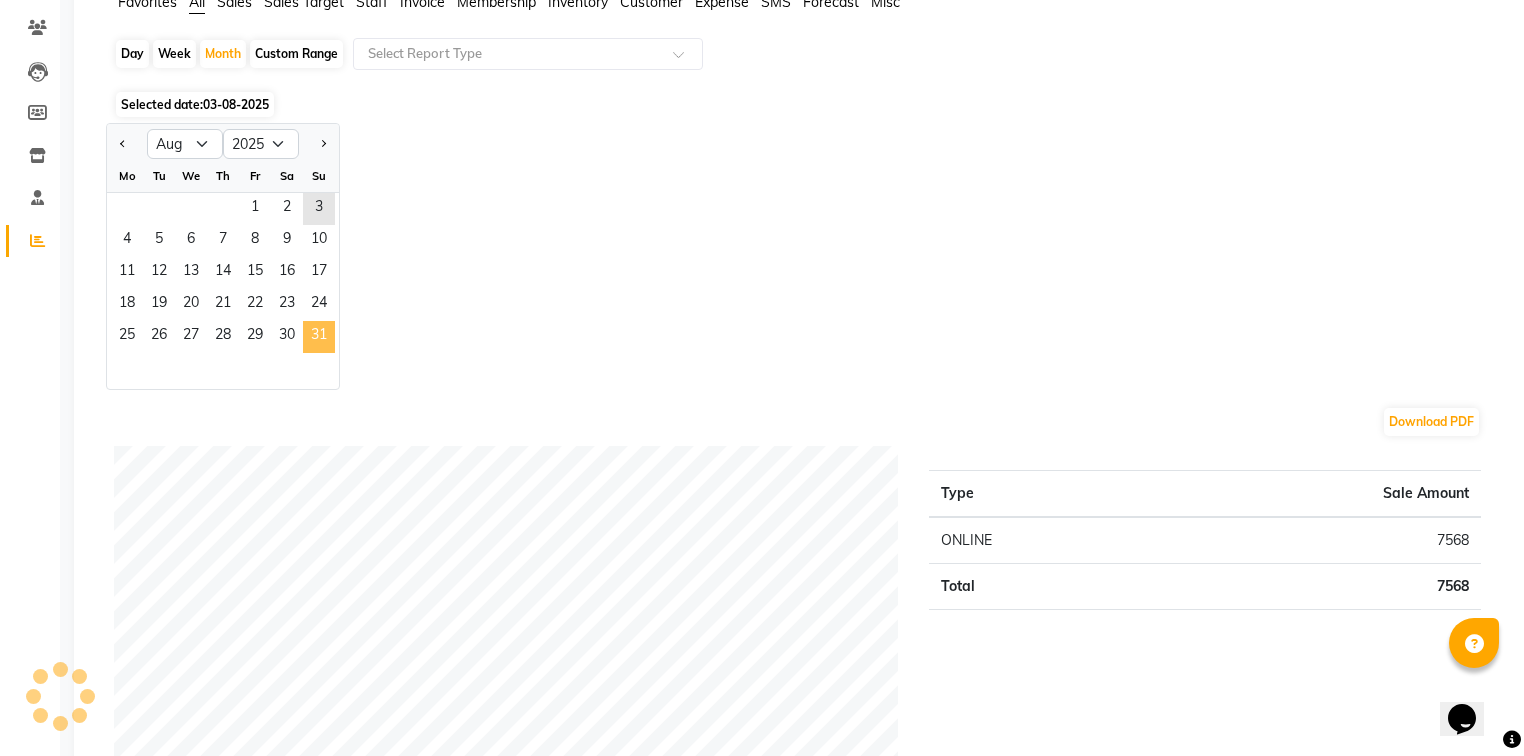 click on "31" 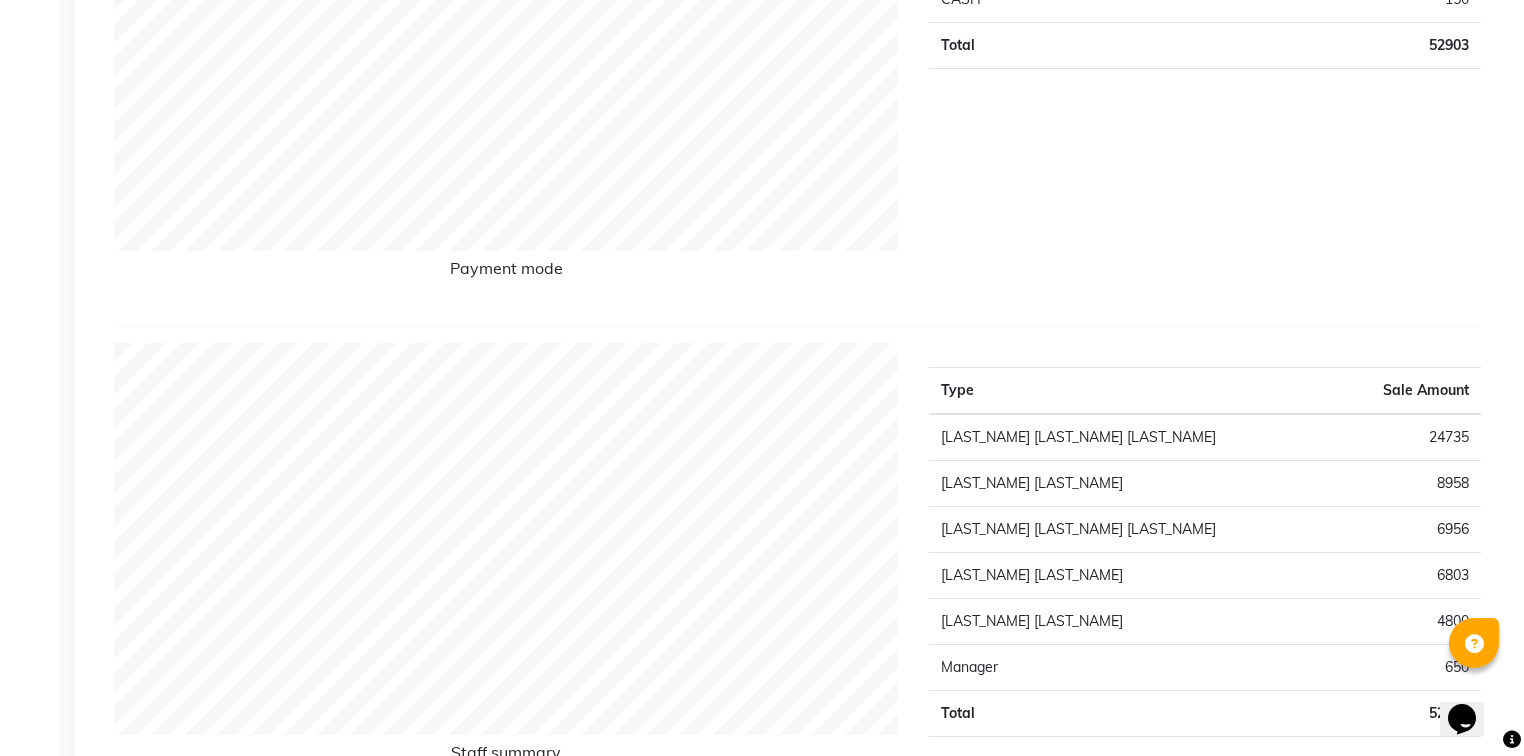 scroll, scrollTop: 640, scrollLeft: 0, axis: vertical 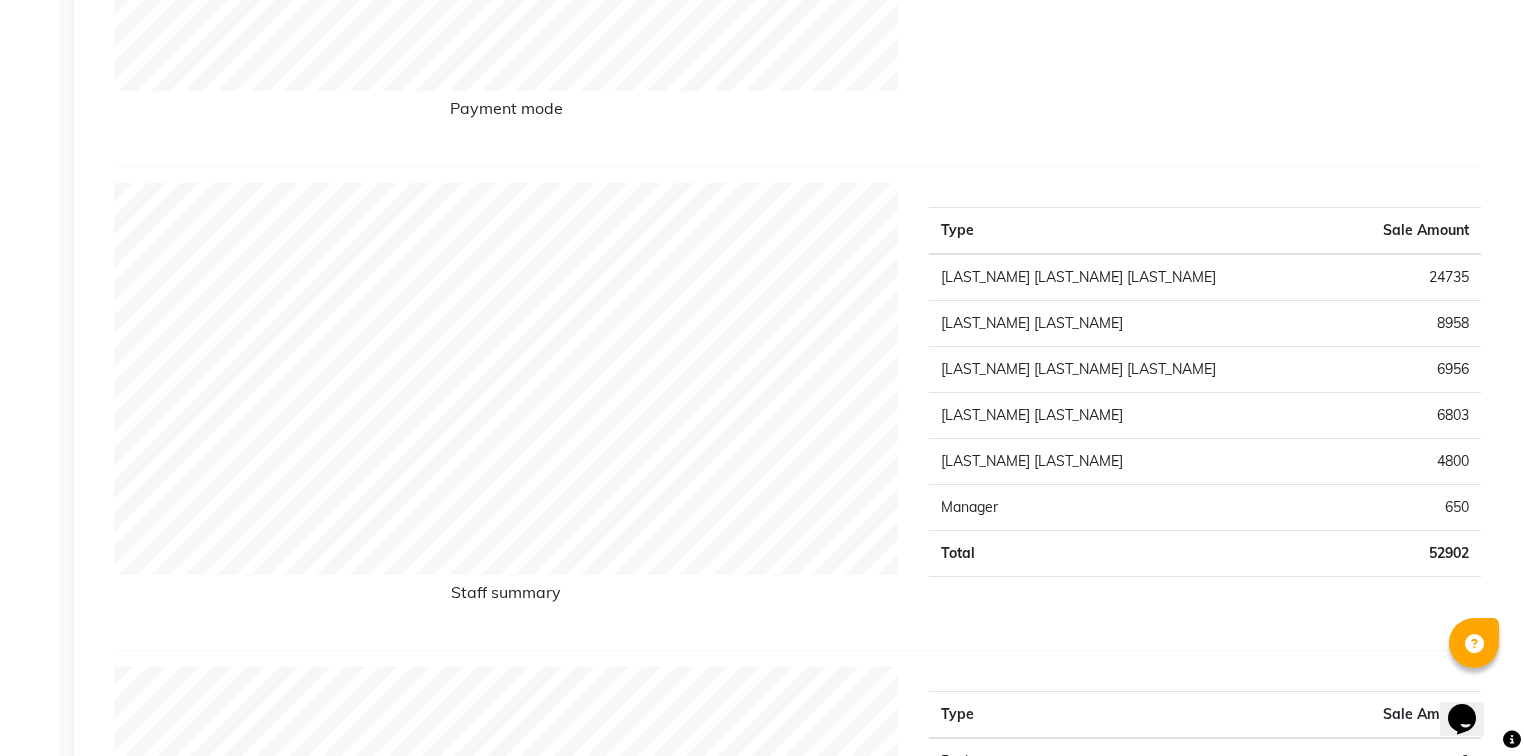 click on "650" 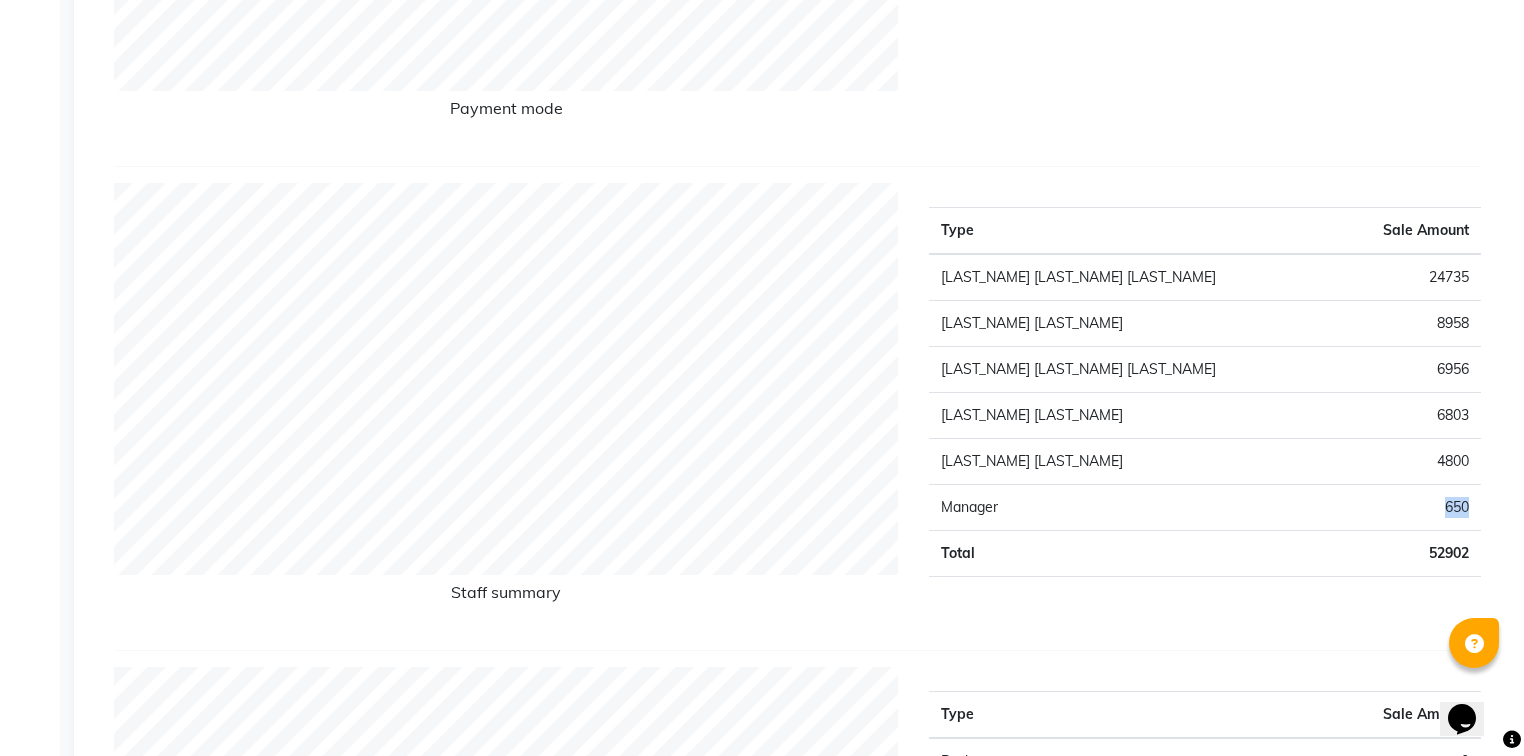 click on "650" 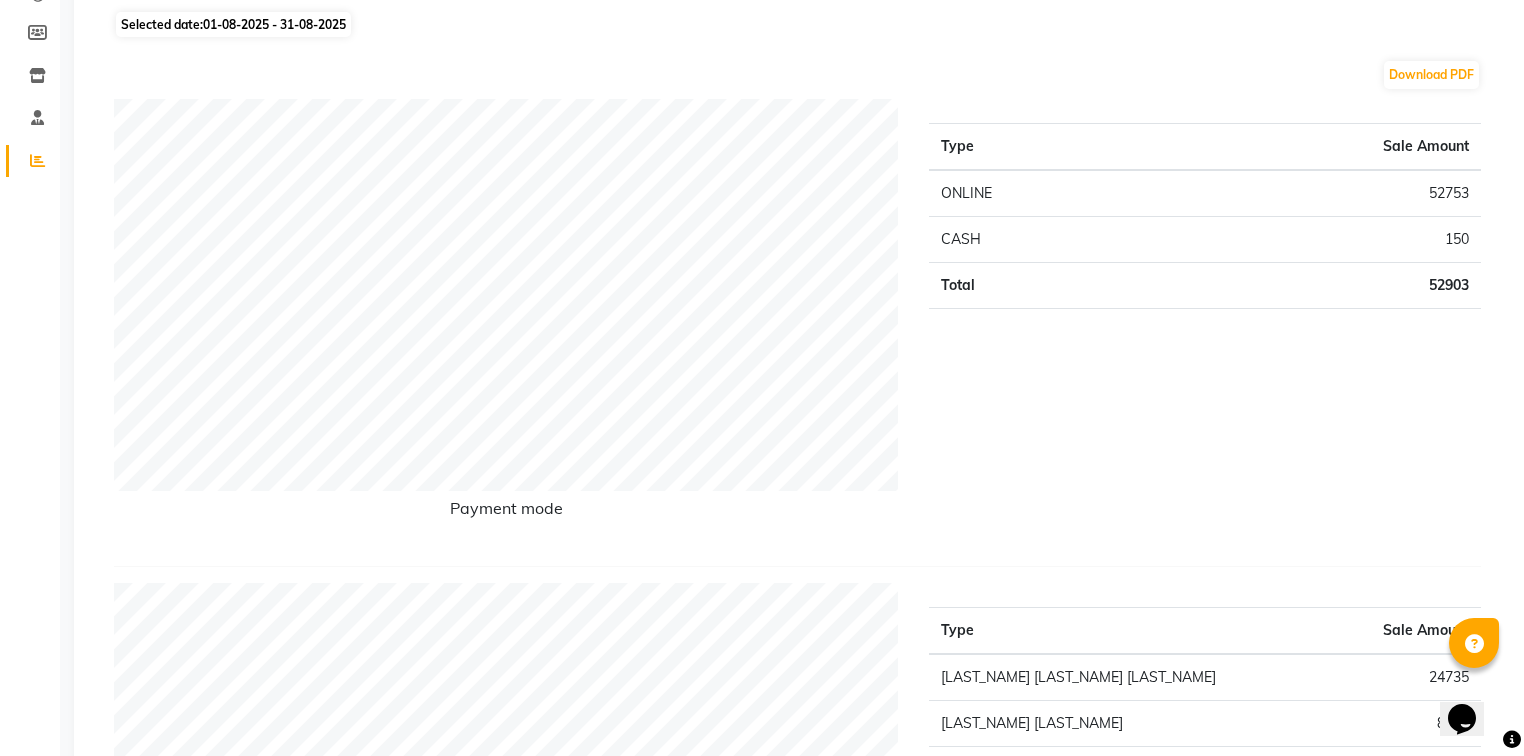 scroll, scrollTop: 0, scrollLeft: 0, axis: both 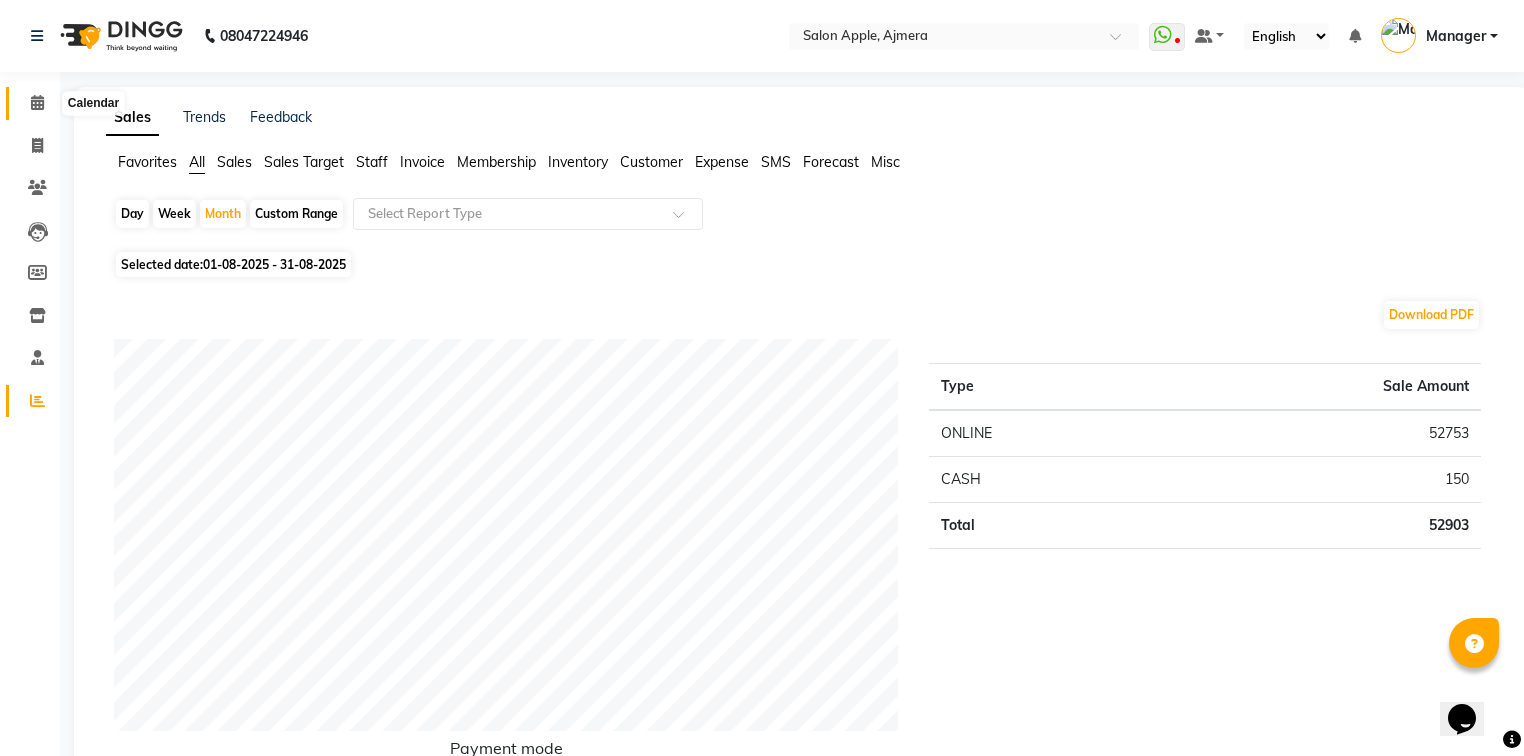 click 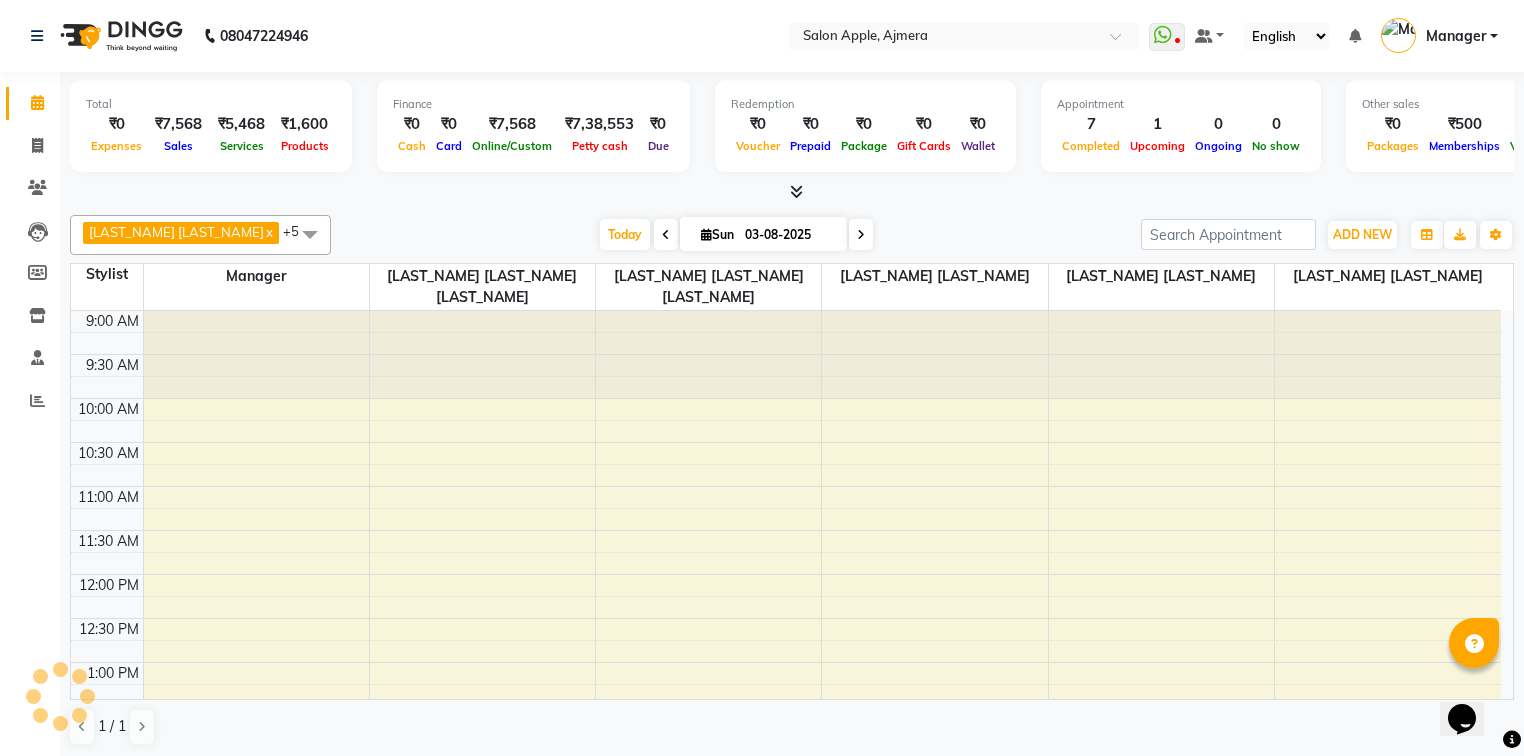scroll, scrollTop: 0, scrollLeft: 0, axis: both 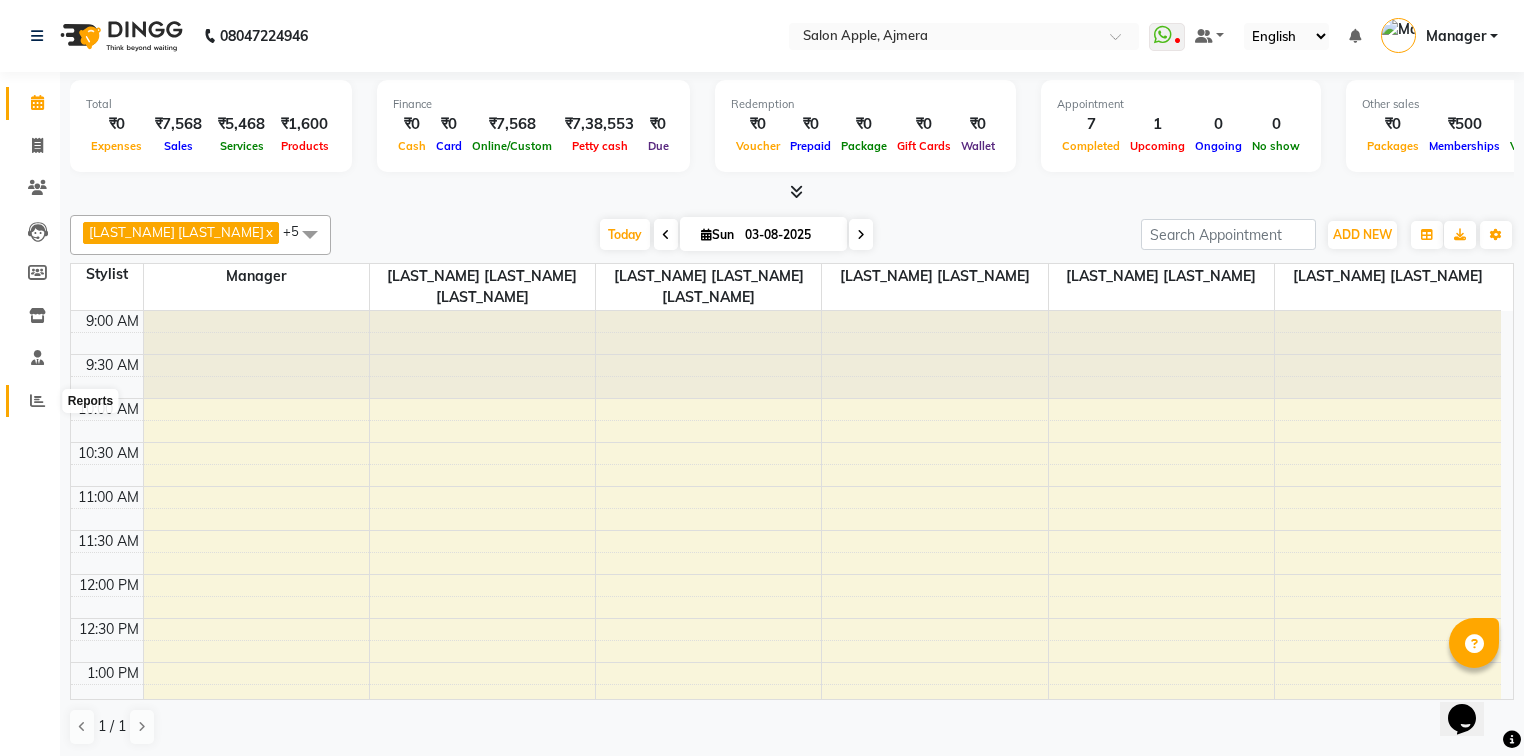 click 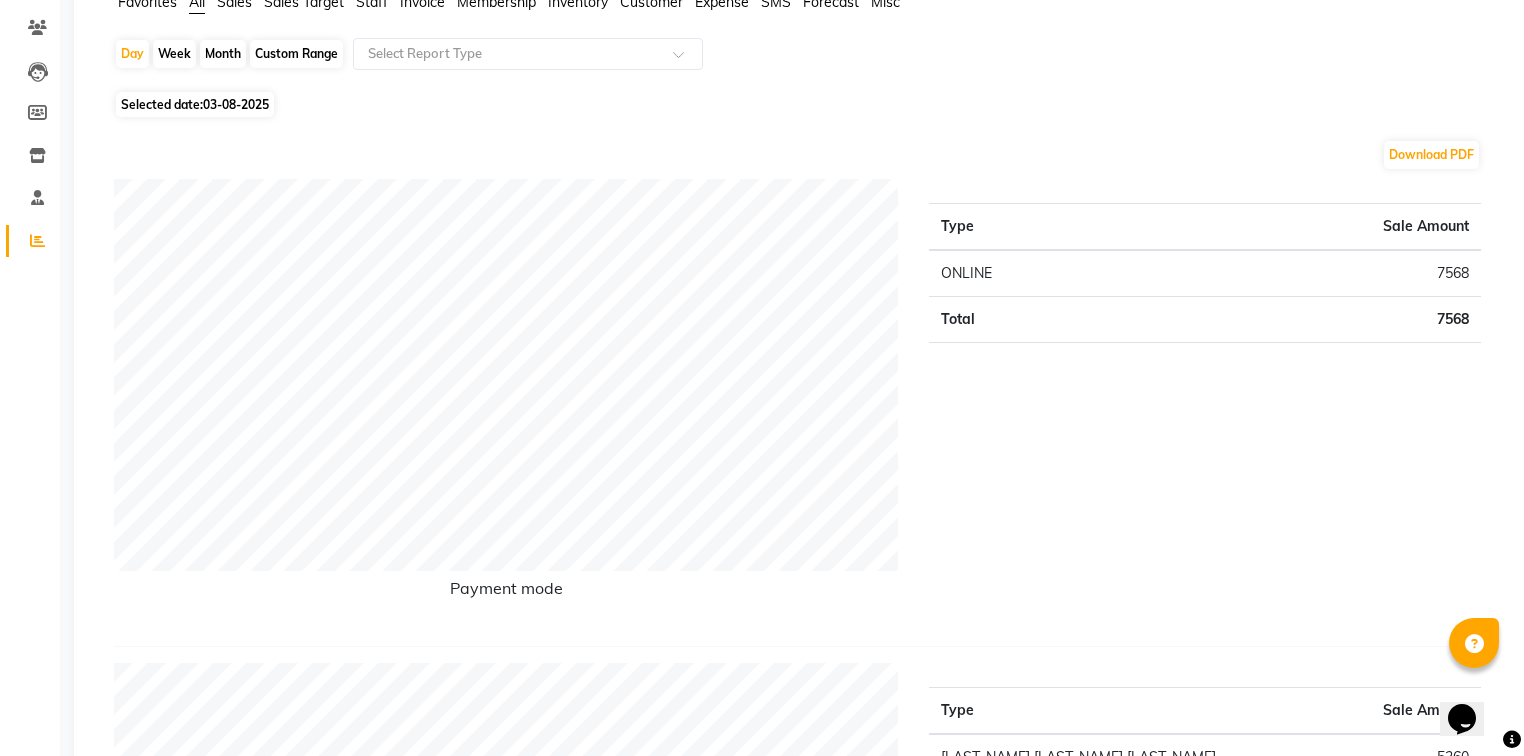 scroll, scrollTop: 0, scrollLeft: 0, axis: both 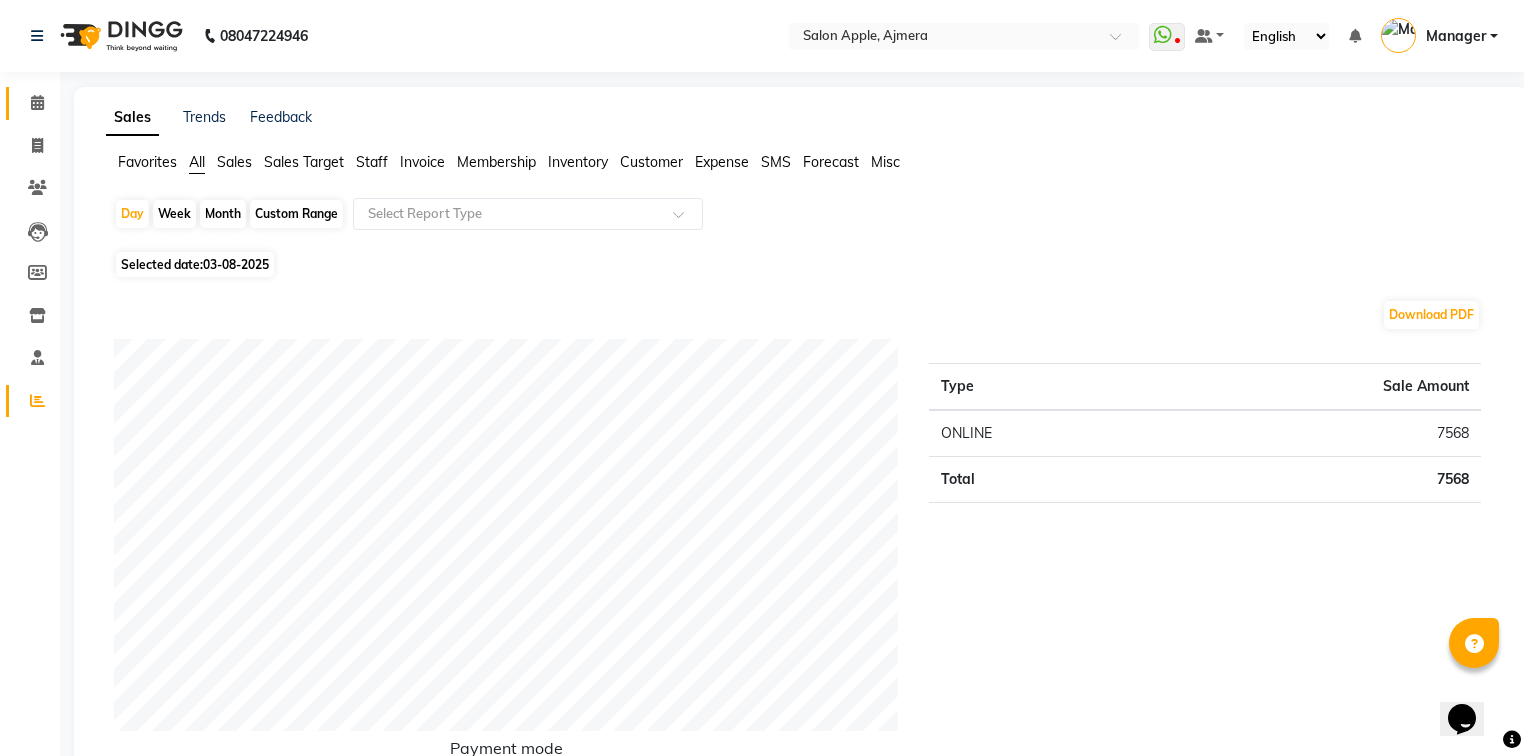 click on "Calendar" 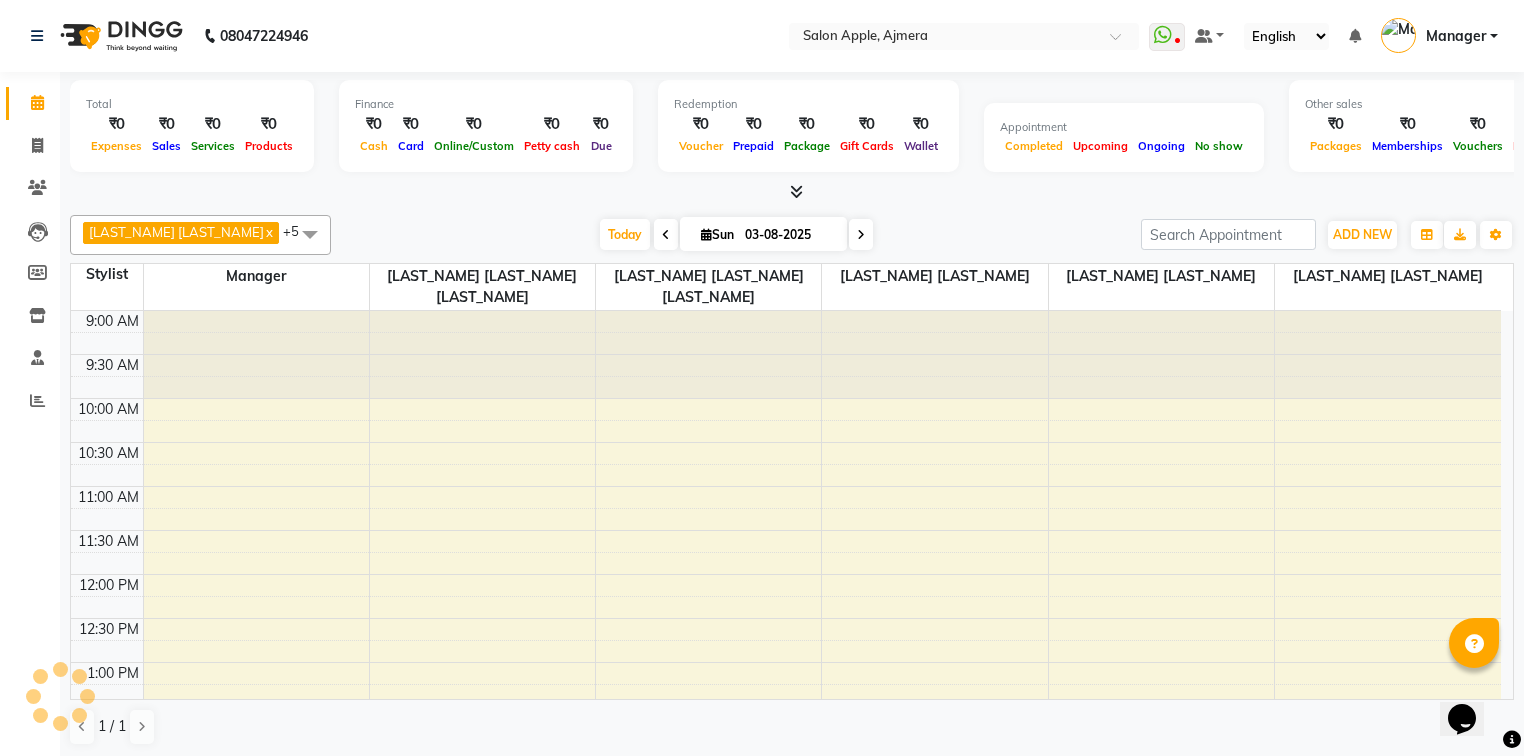 scroll, scrollTop: 0, scrollLeft: 0, axis: both 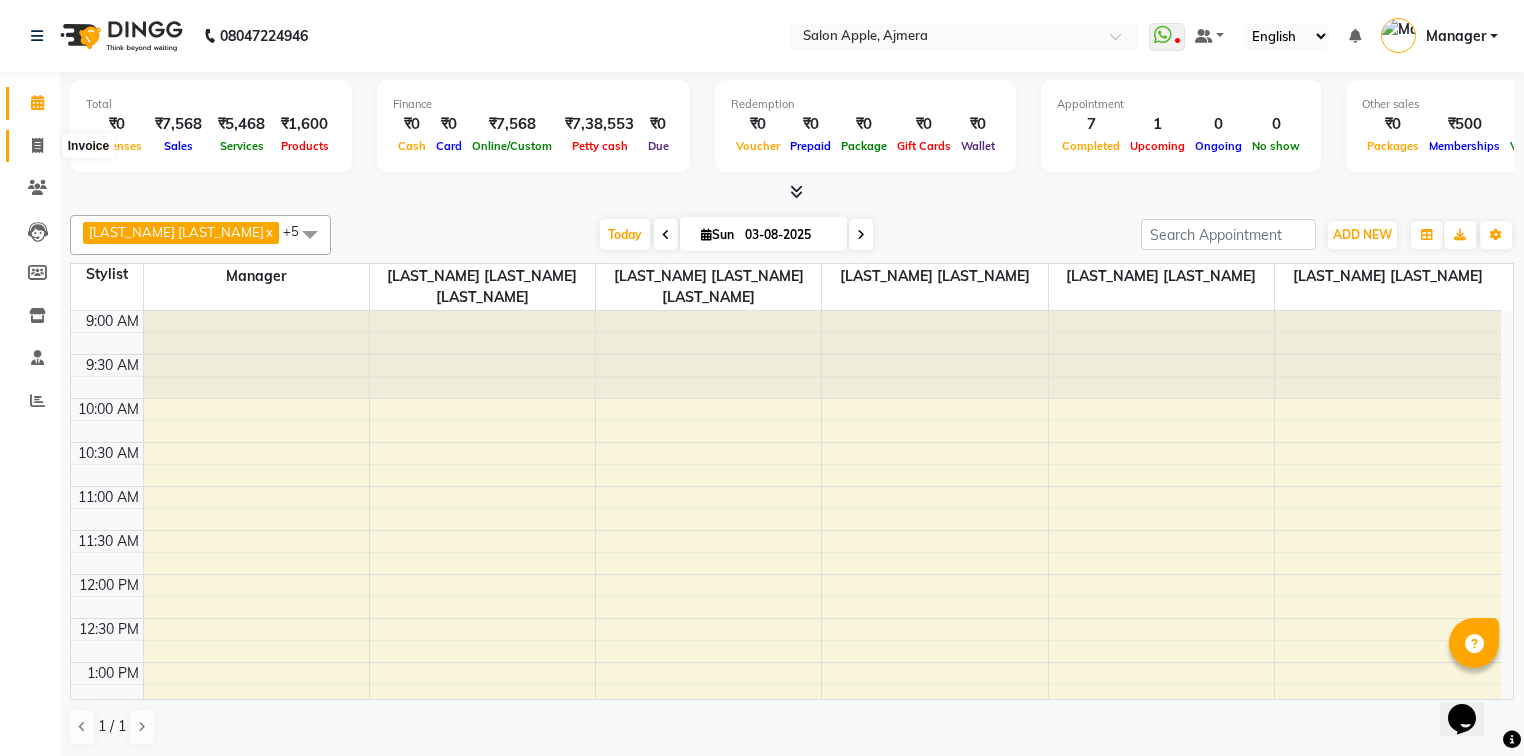 click 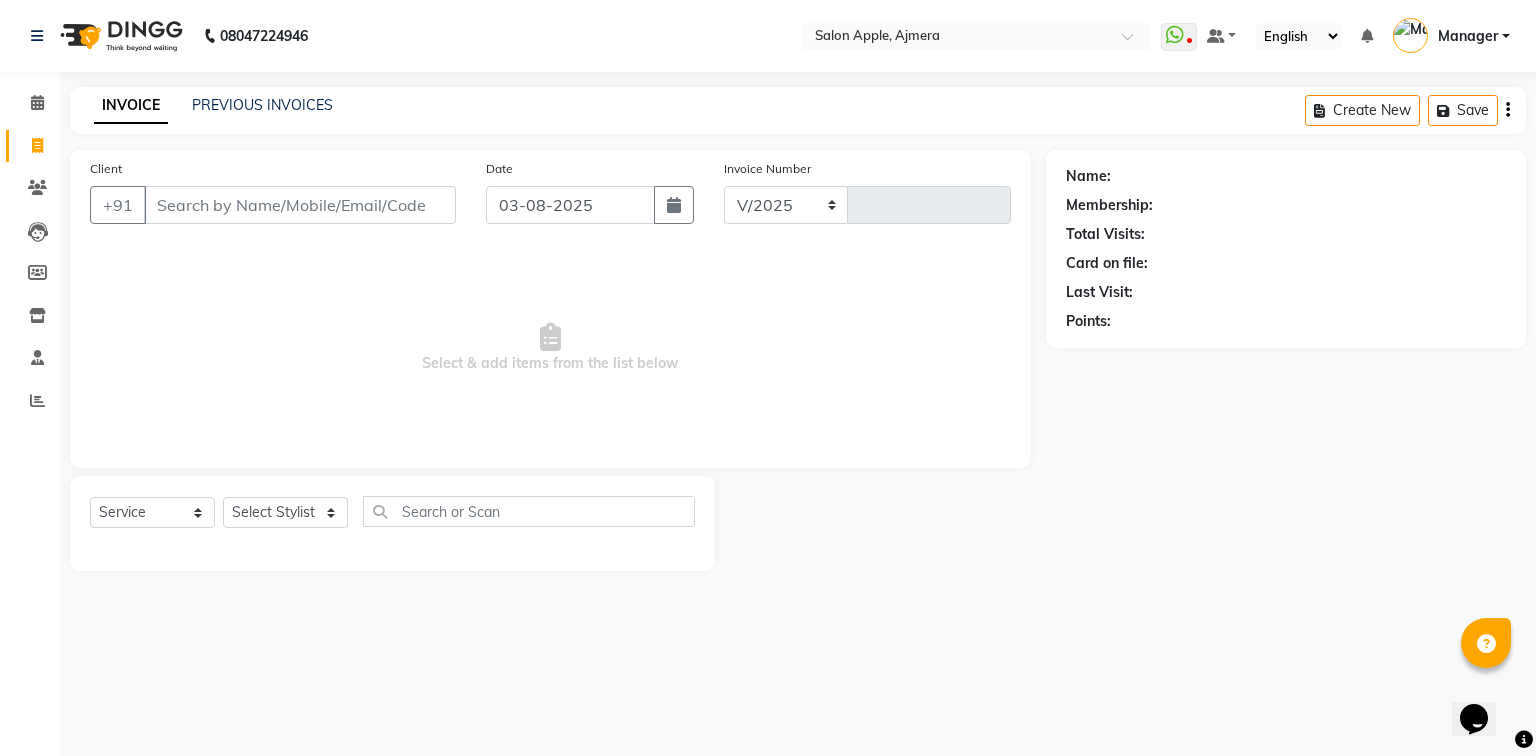 select on "4743" 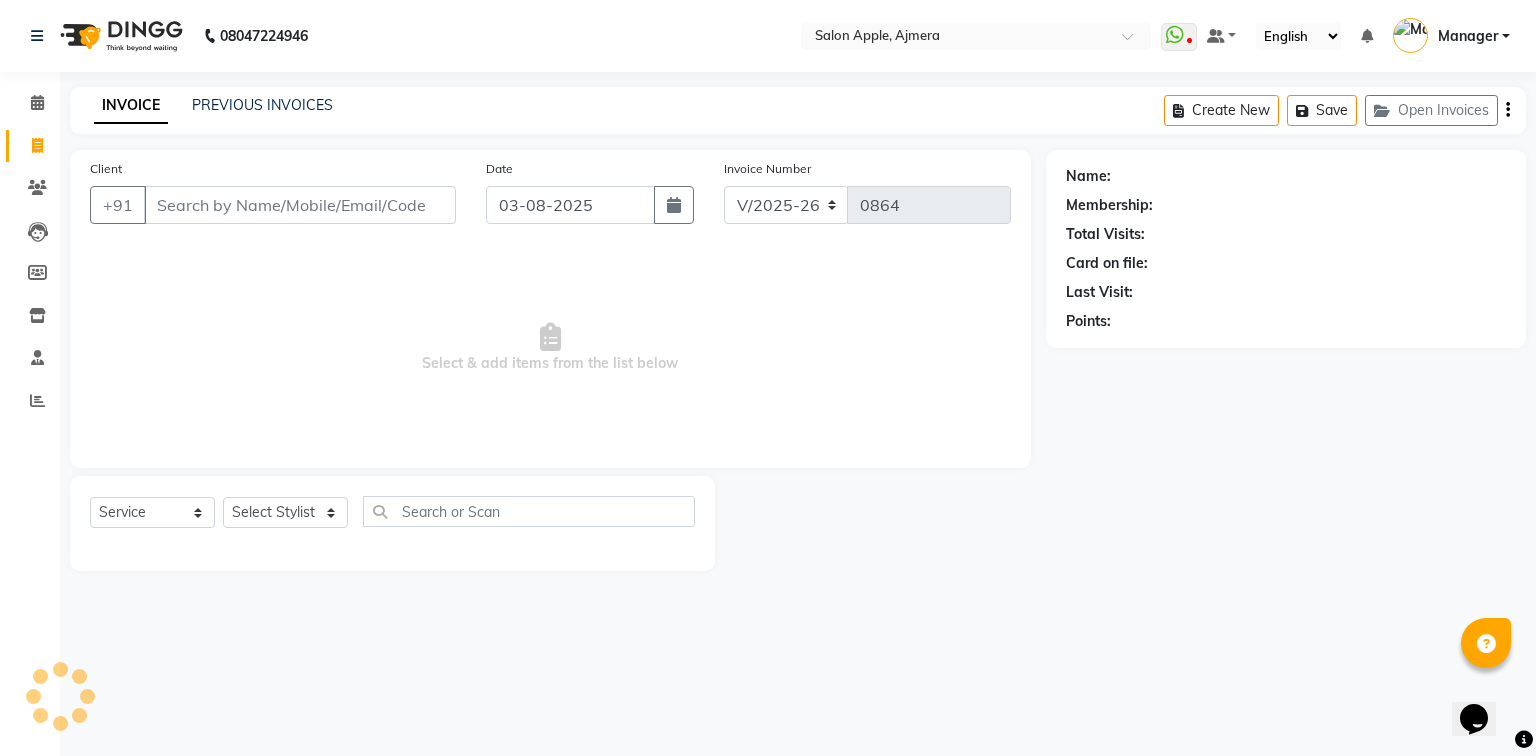 click on "Client +91" 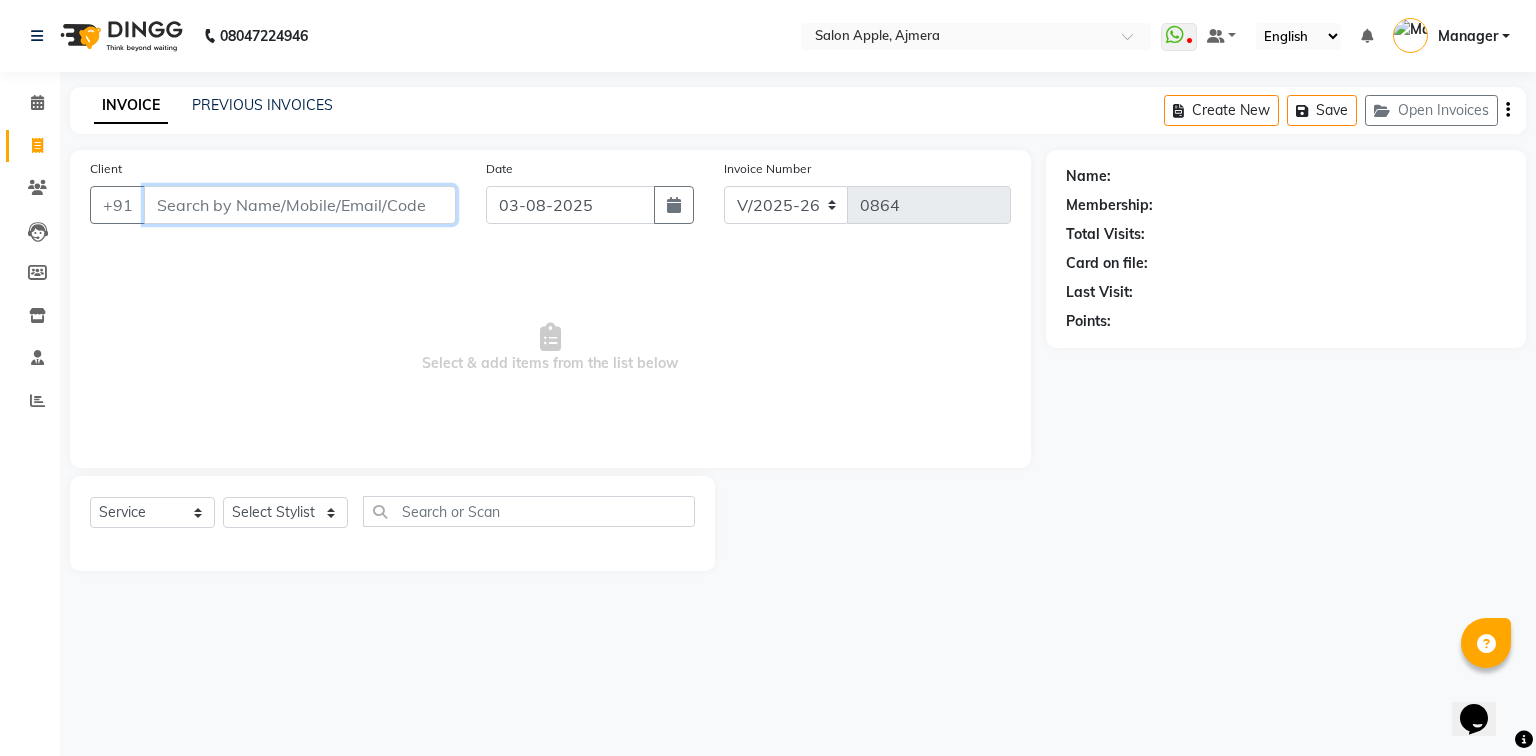 click on "Client" at bounding box center (300, 205) 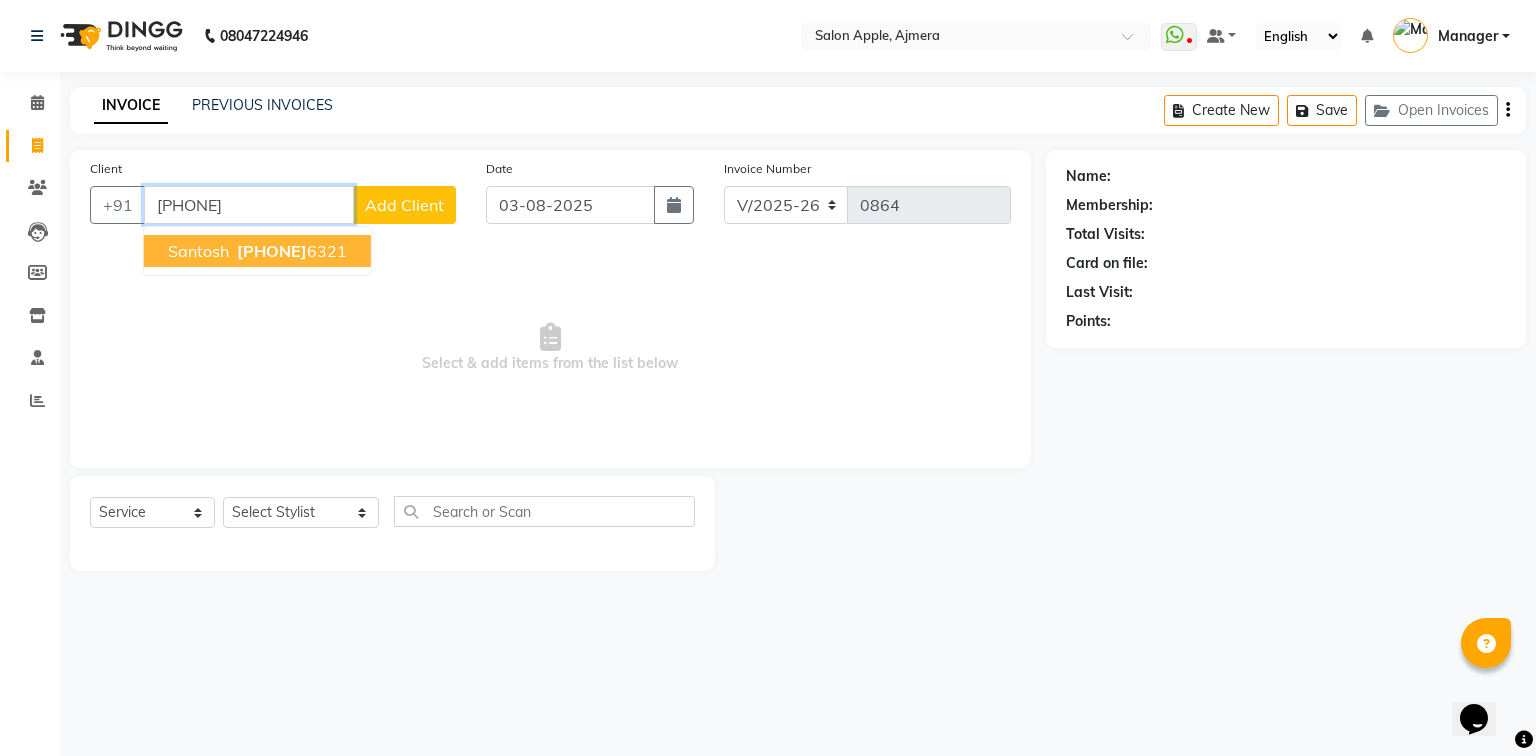 click on "[PHONE]" at bounding box center (290, 251) 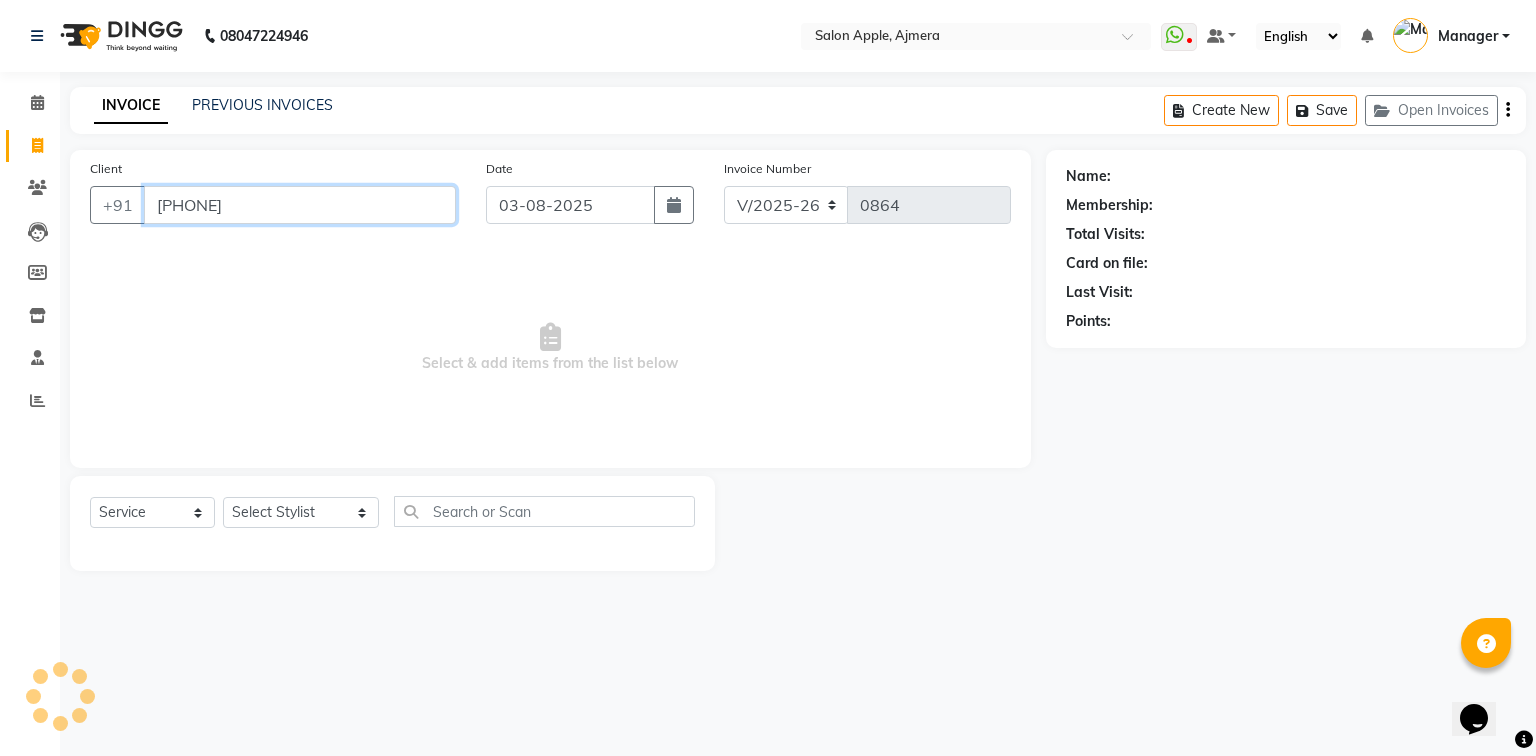 type on "[PHONE]" 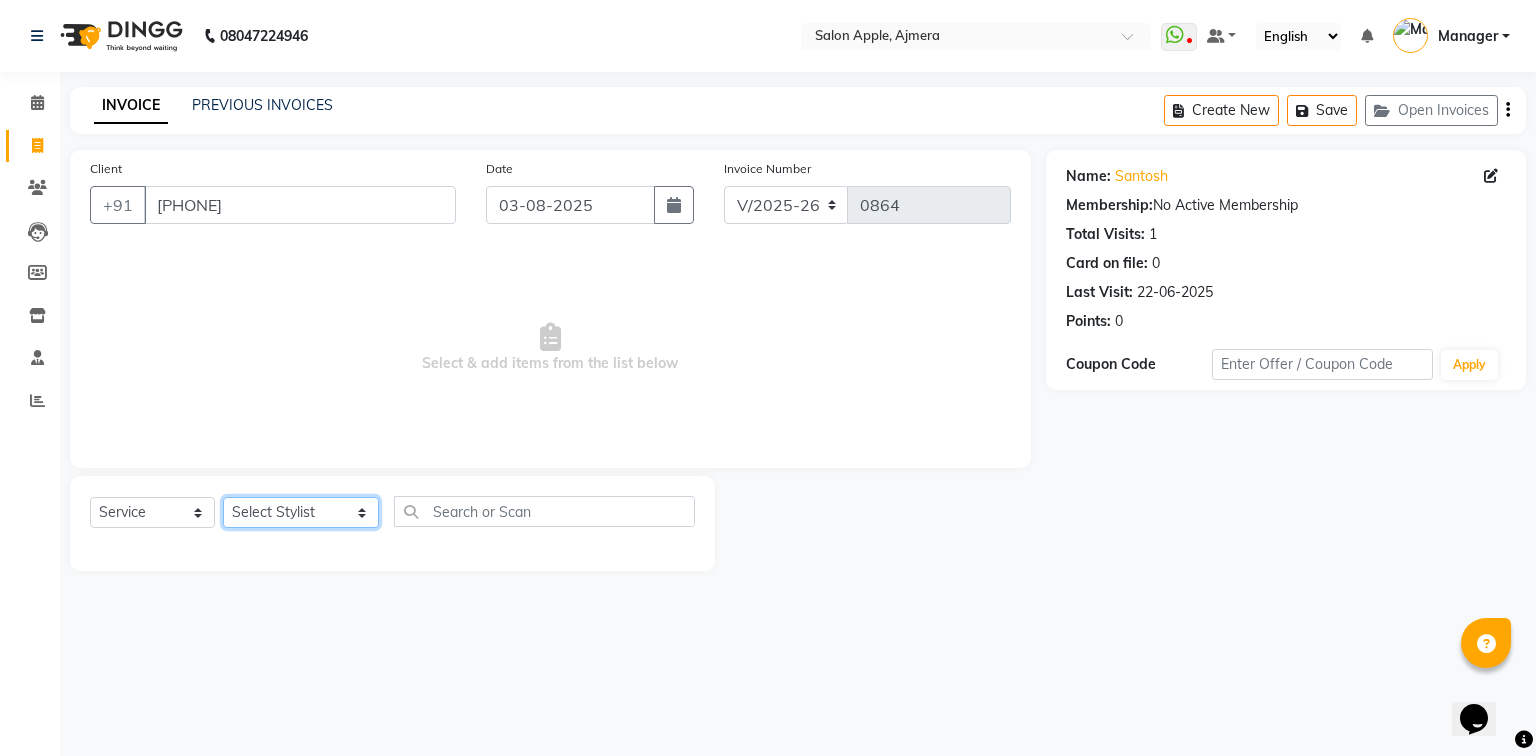 click on "Select Stylist [LAST_NAME] [LAST_NAME] [LAST_NAME] [LAST_NAME] Manager [LAST_NAME] [LAST_NAME] [LAST_NAME]" 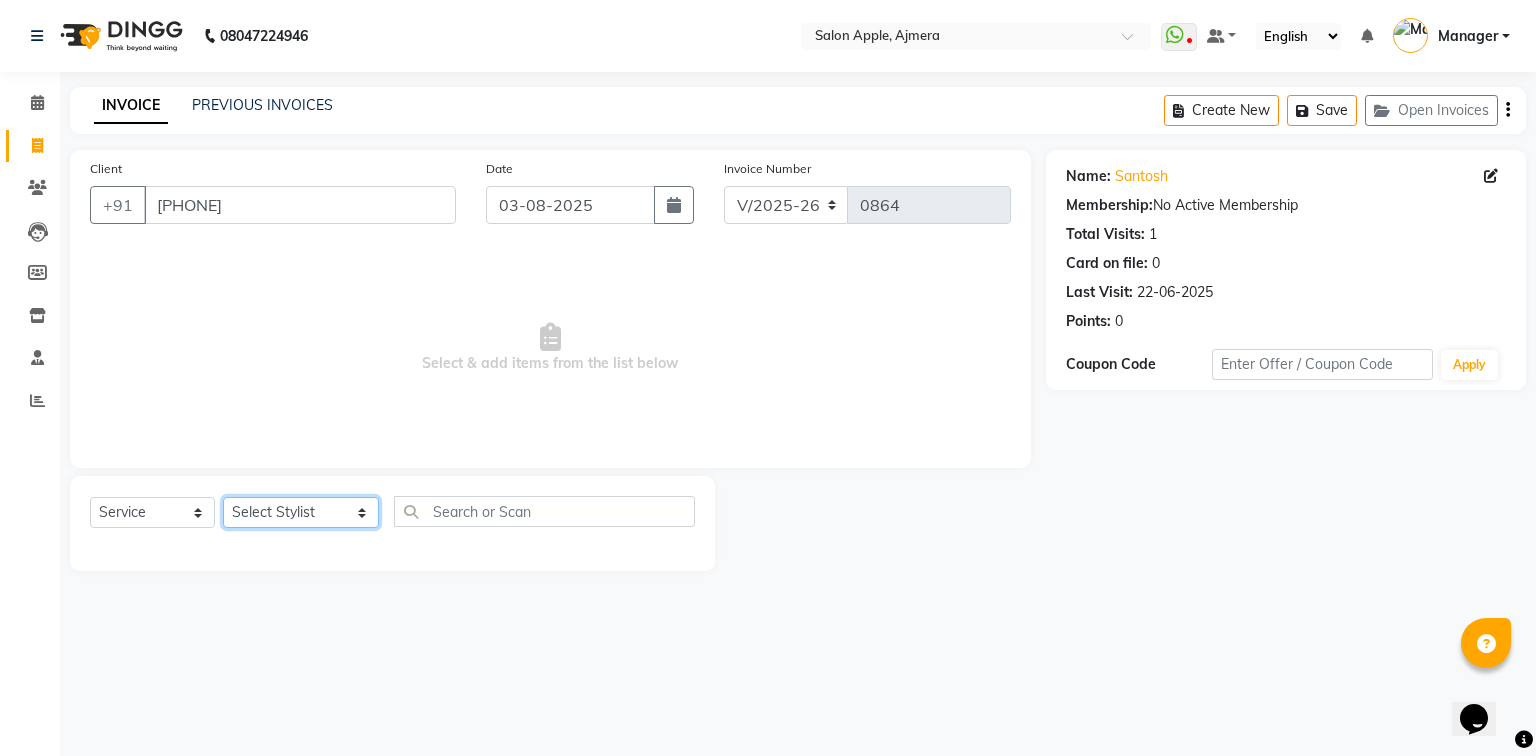 select on "84445" 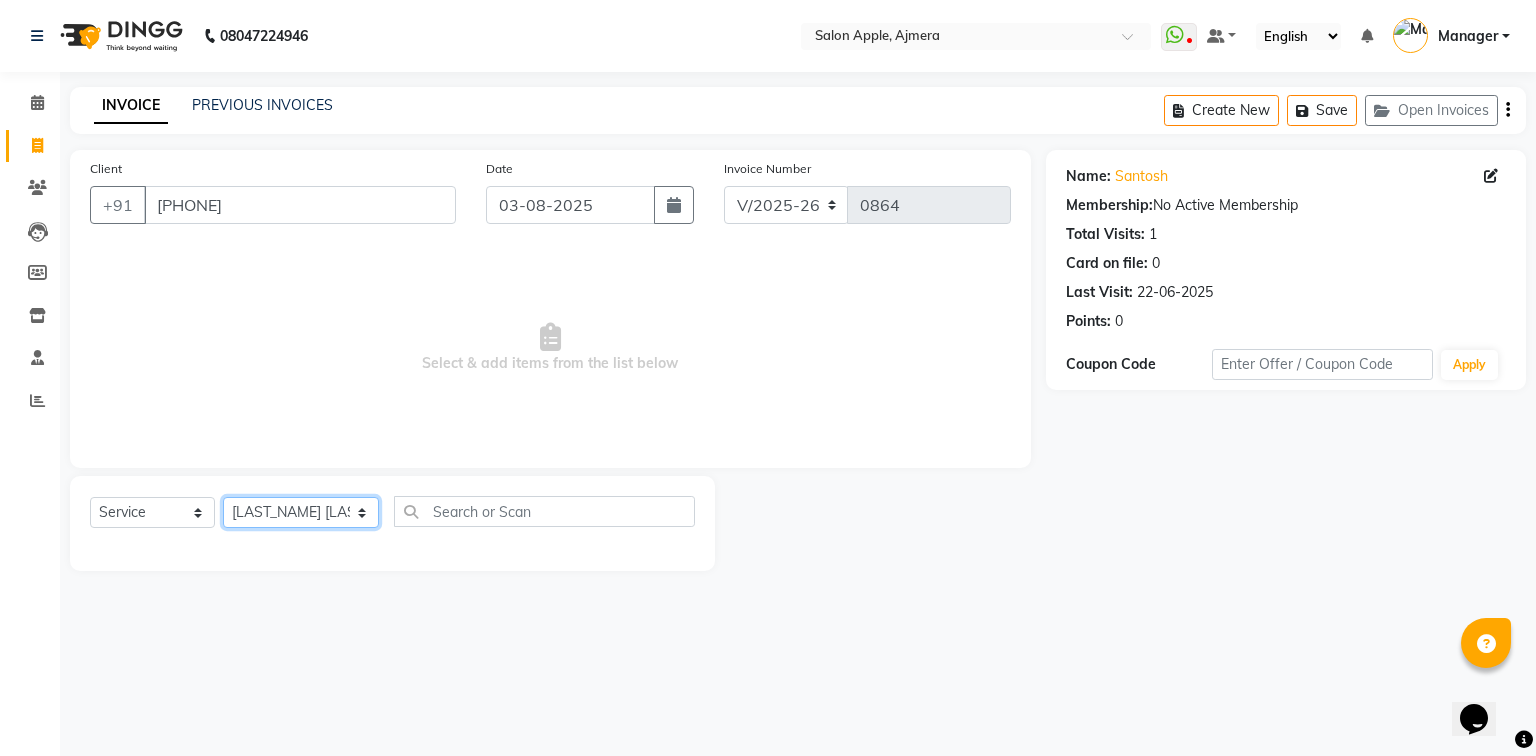click on "Select Stylist [LAST_NAME] [LAST_NAME] [LAST_NAME] [LAST_NAME] Manager [LAST_NAME] [LAST_NAME] [LAST_NAME]" 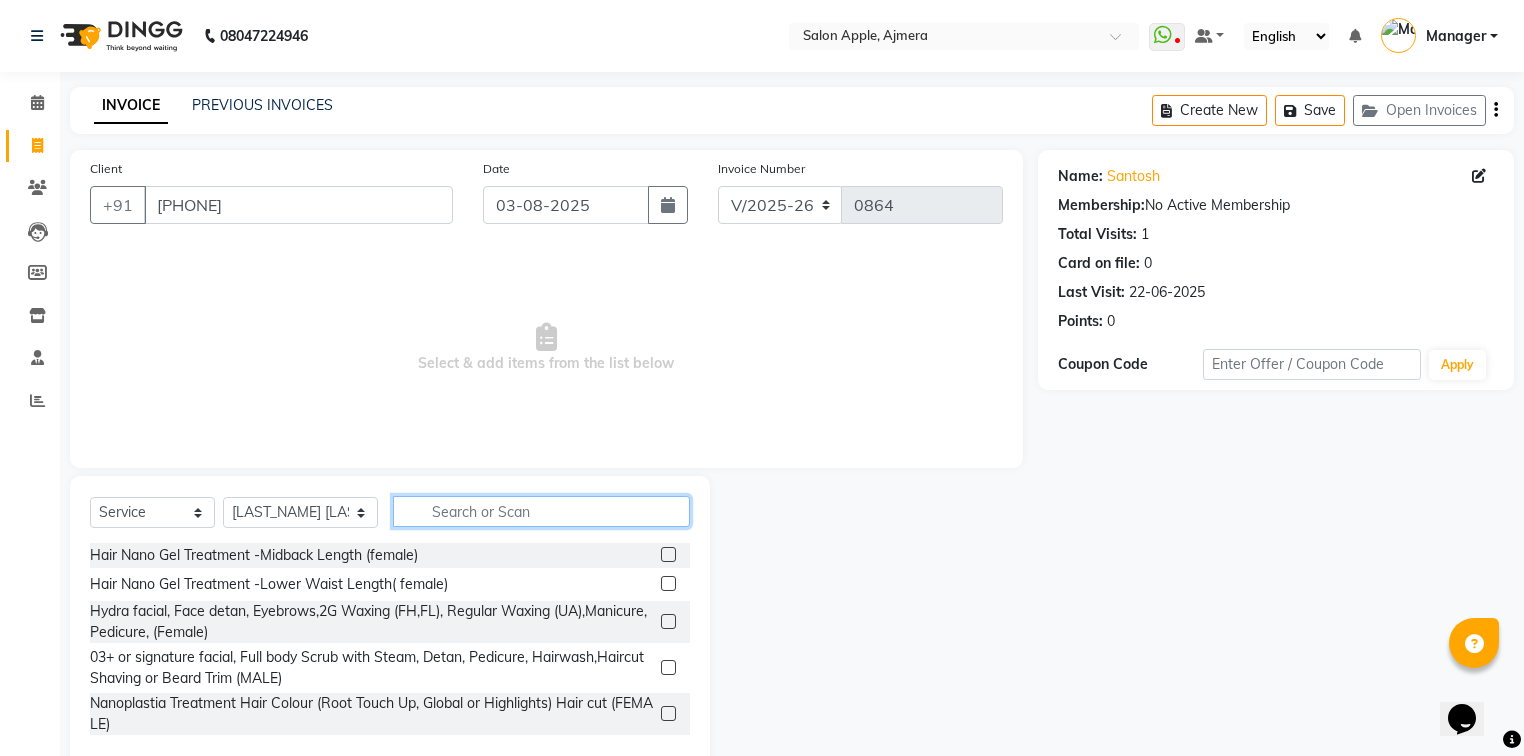click 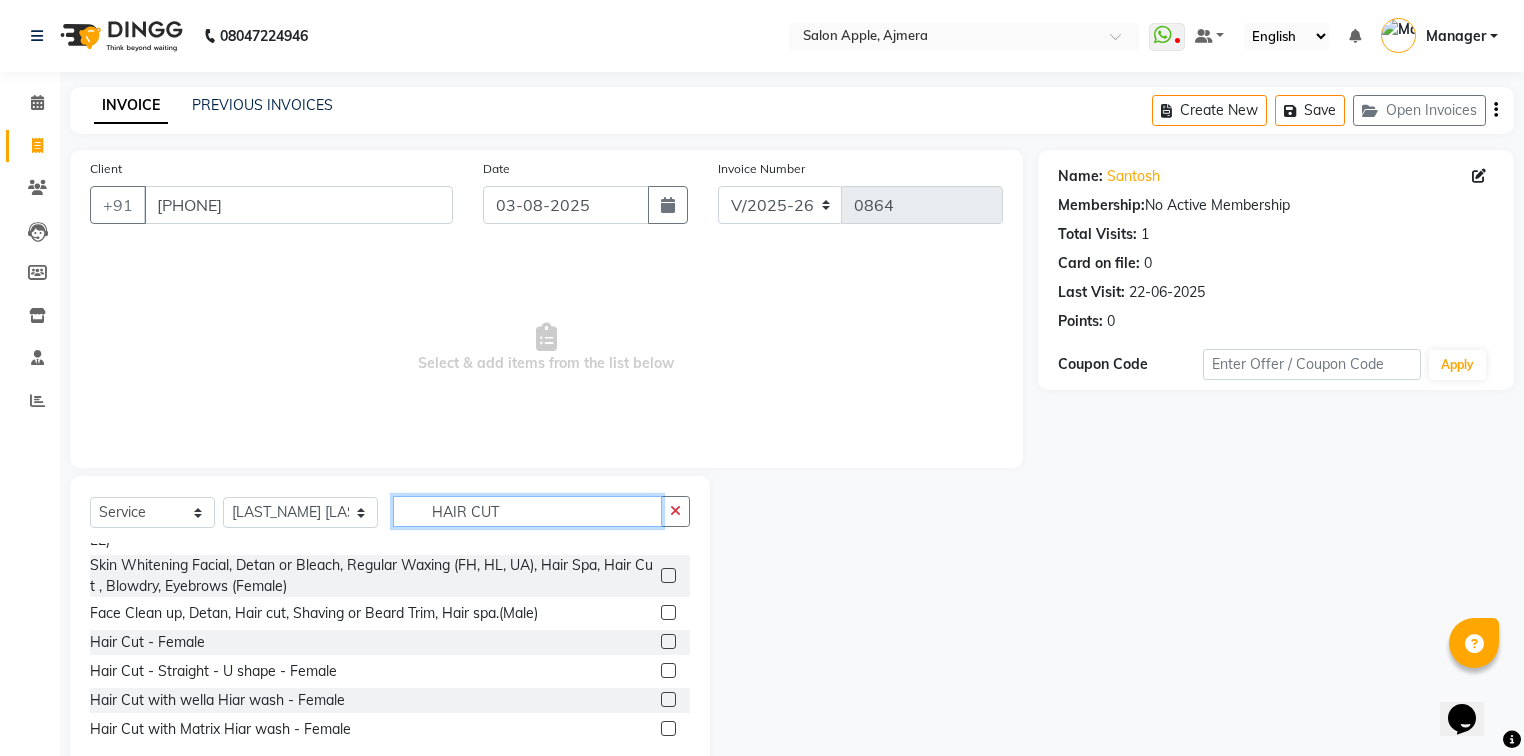 scroll, scrollTop: 273, scrollLeft: 0, axis: vertical 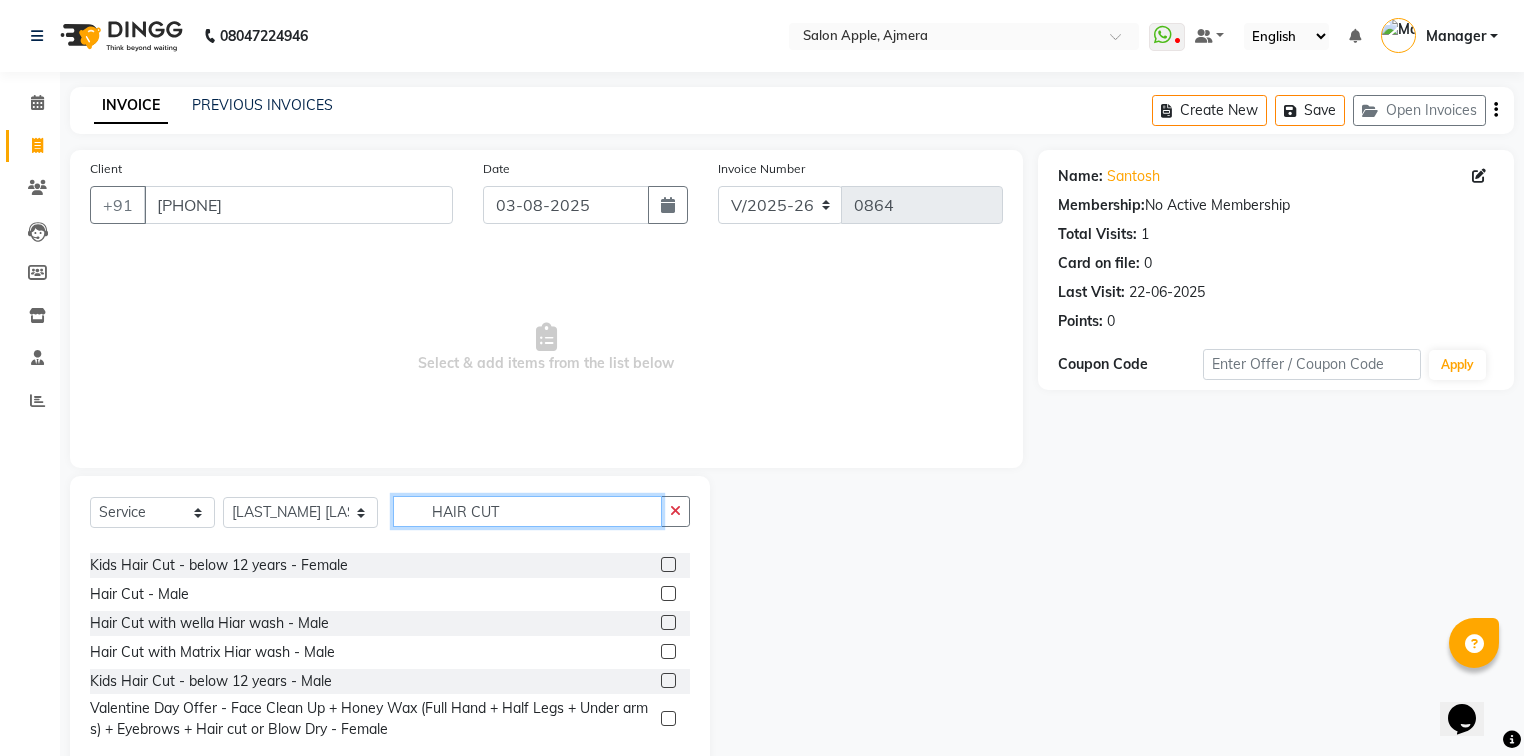 type on "HAIR CUT" 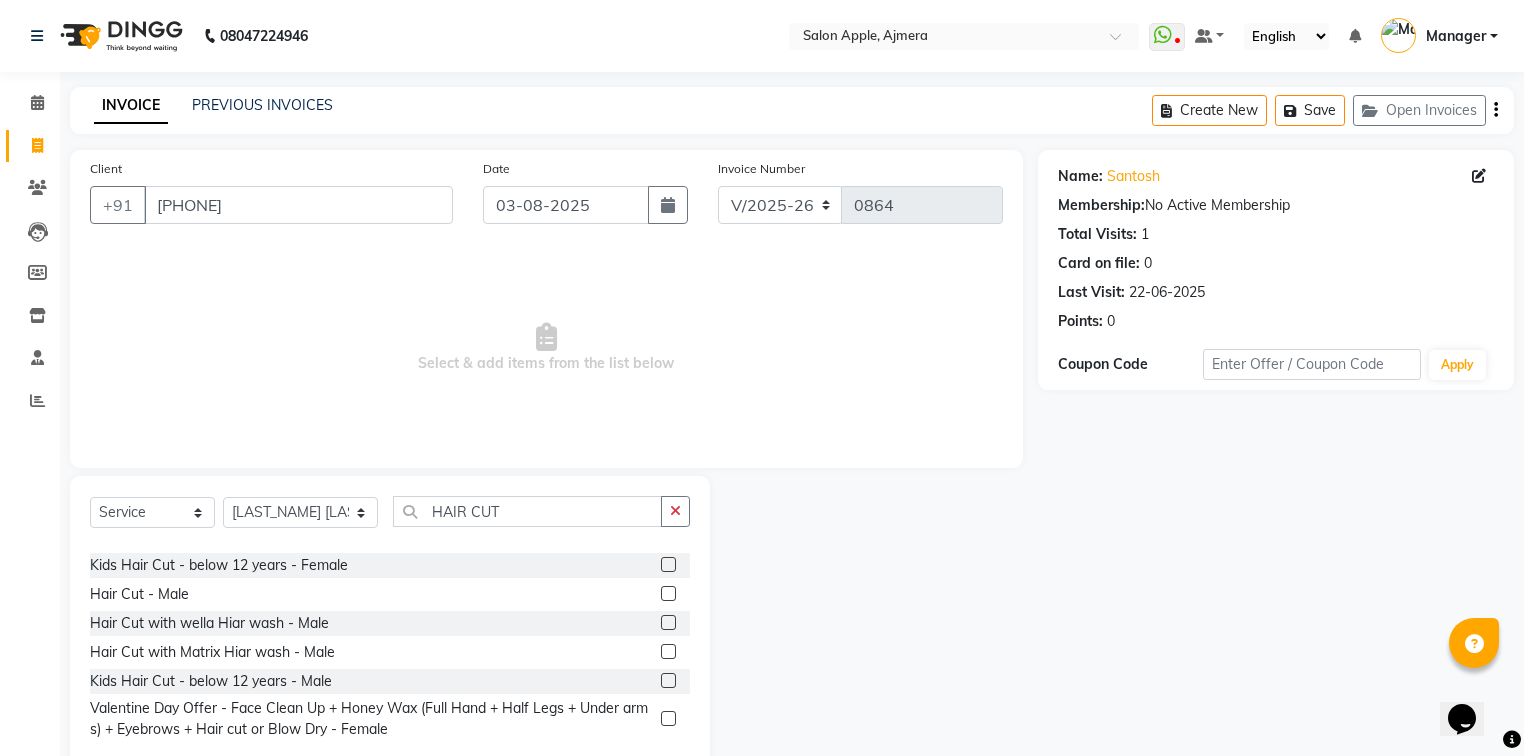 click 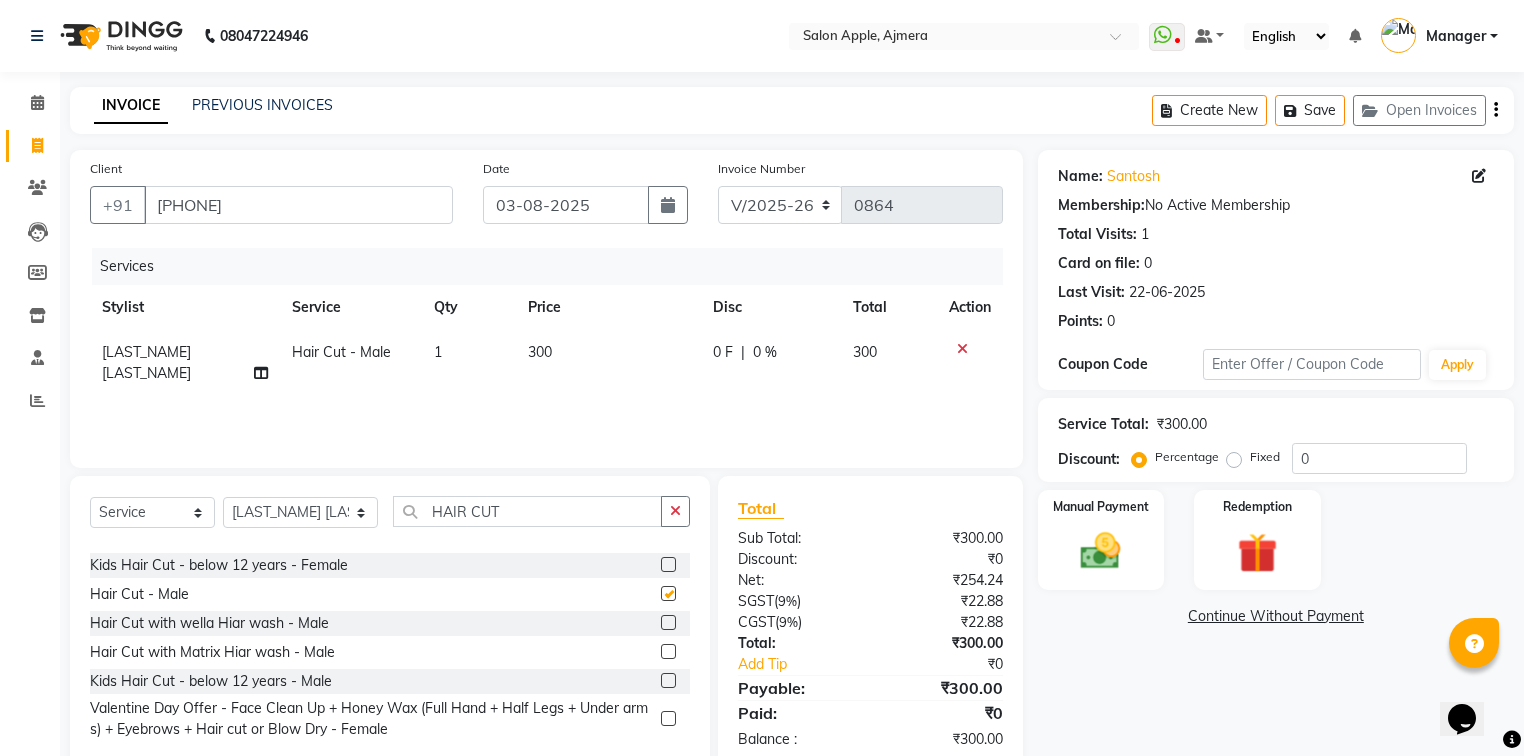 checkbox on "false" 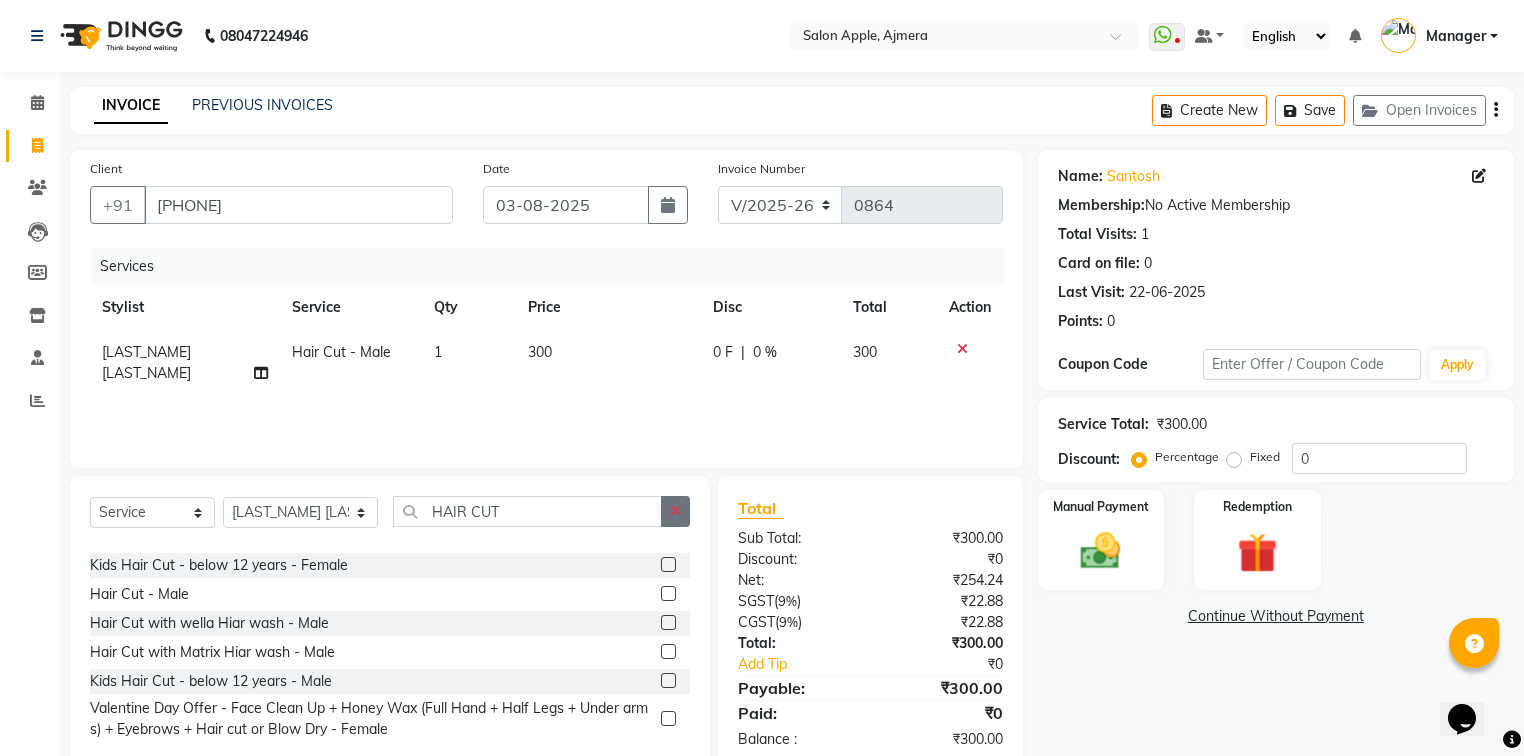 click 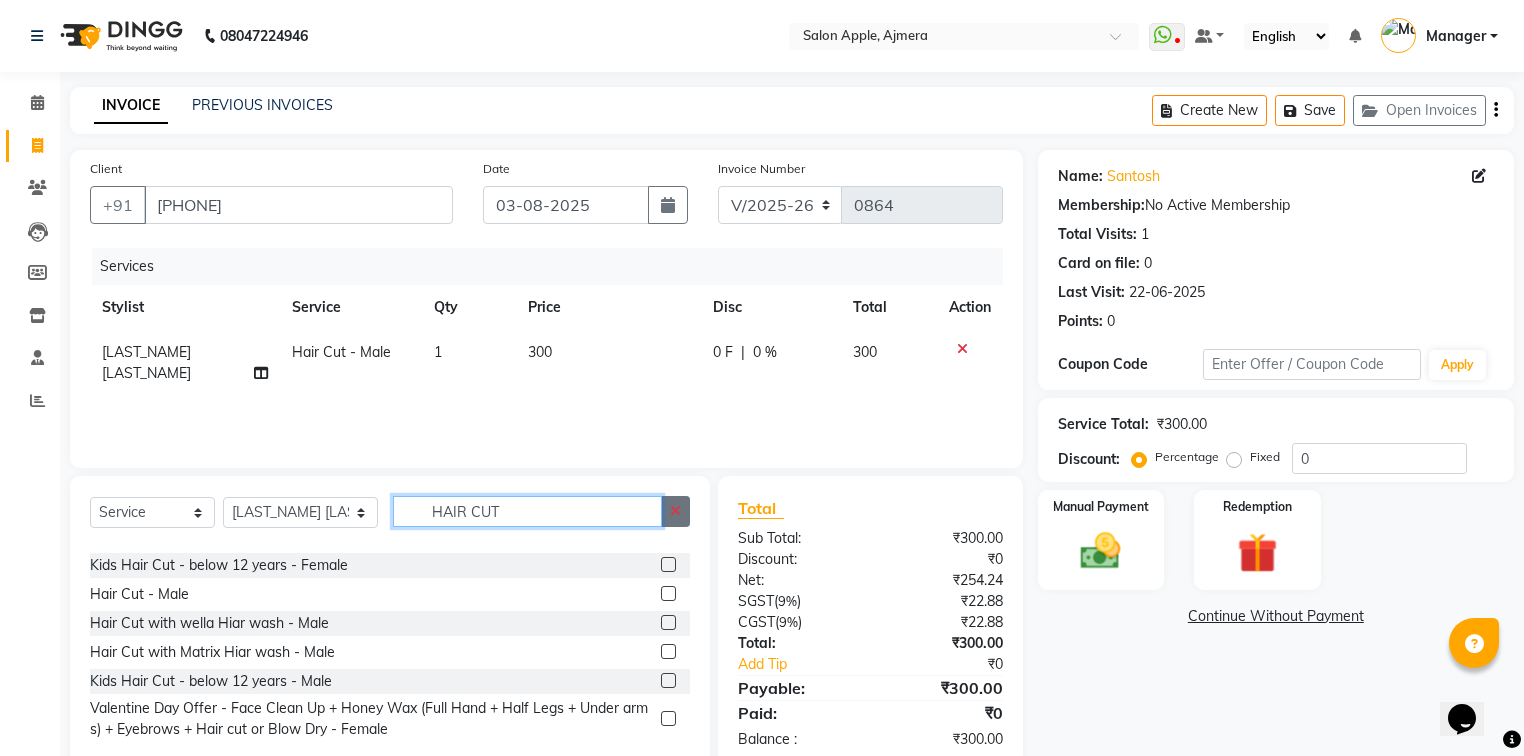type 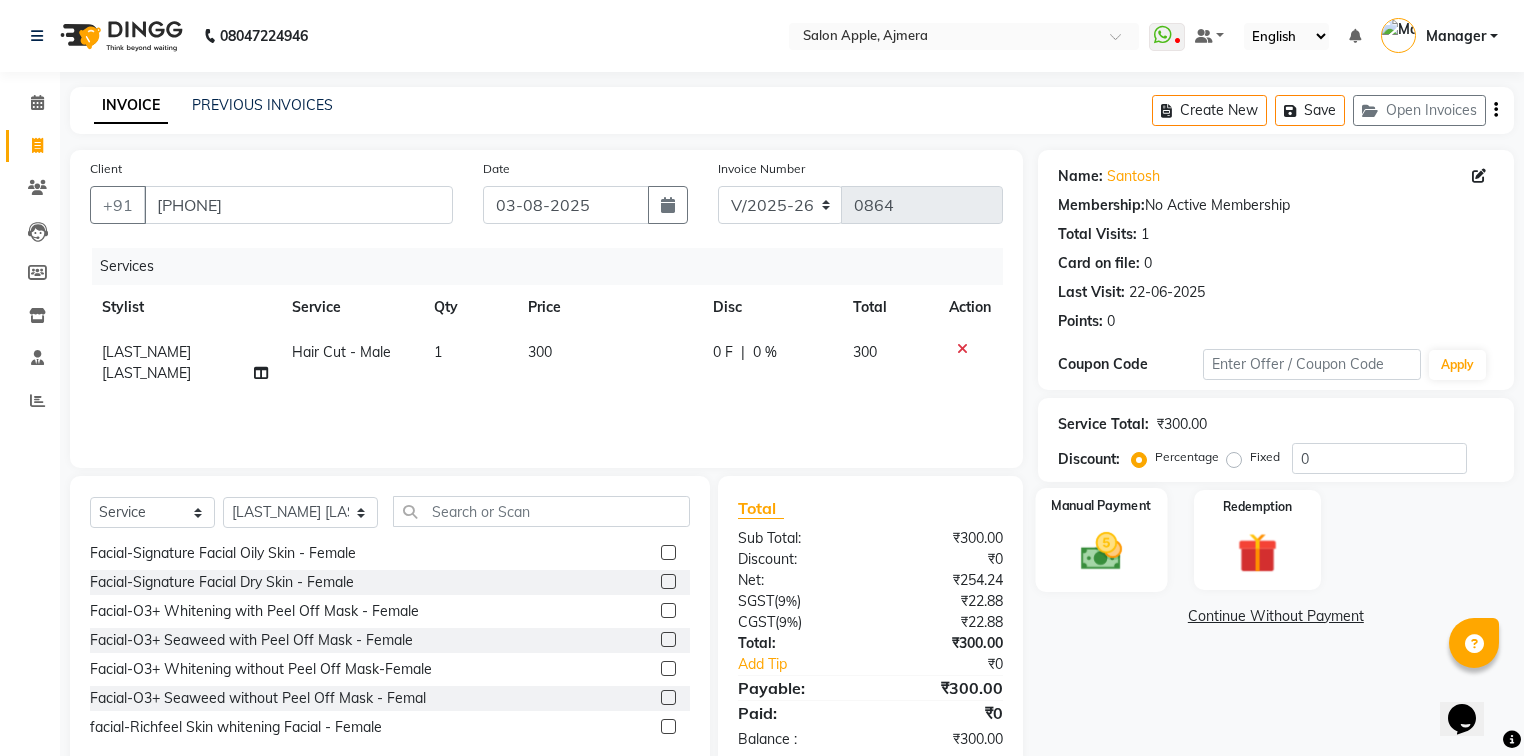 click on "Manual Payment" 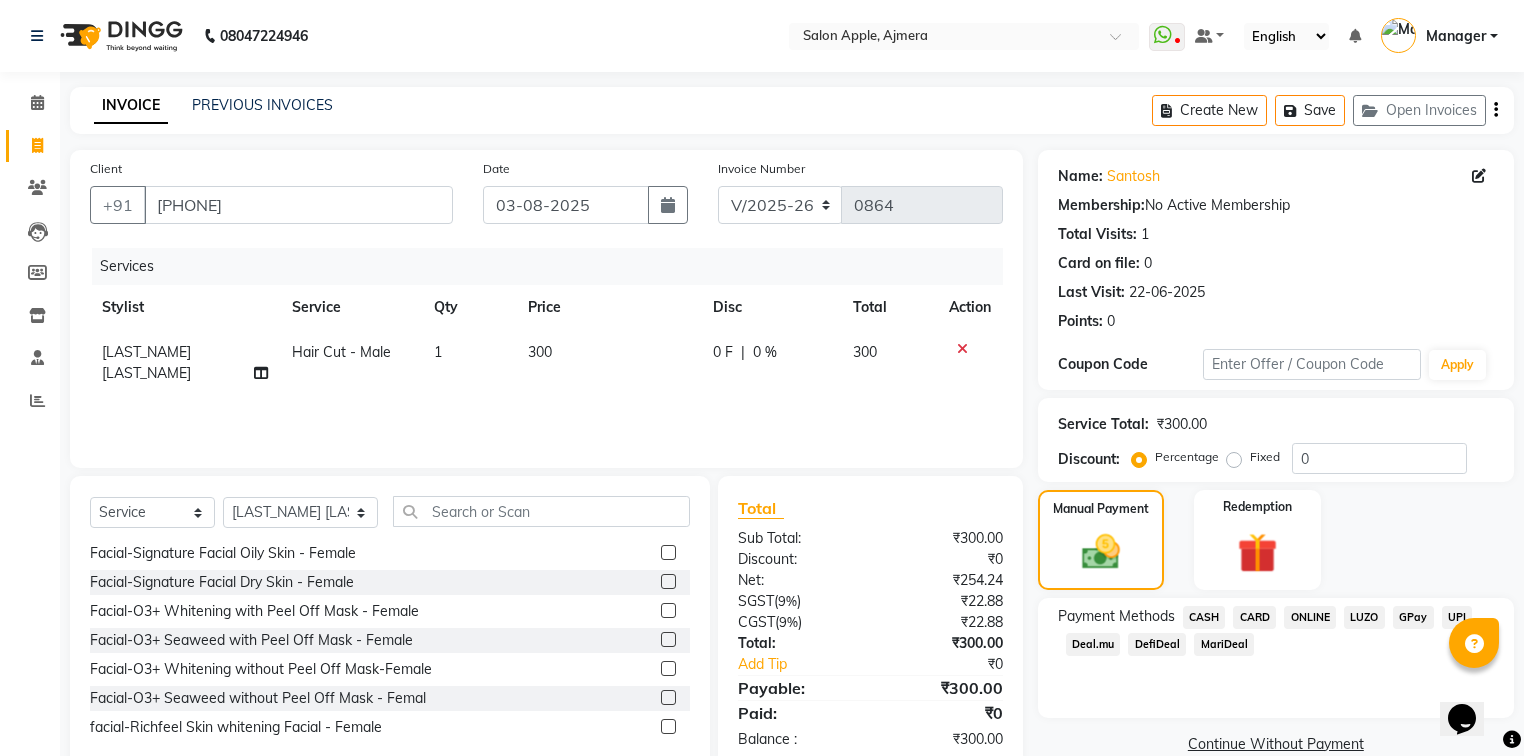 click on "ONLINE" 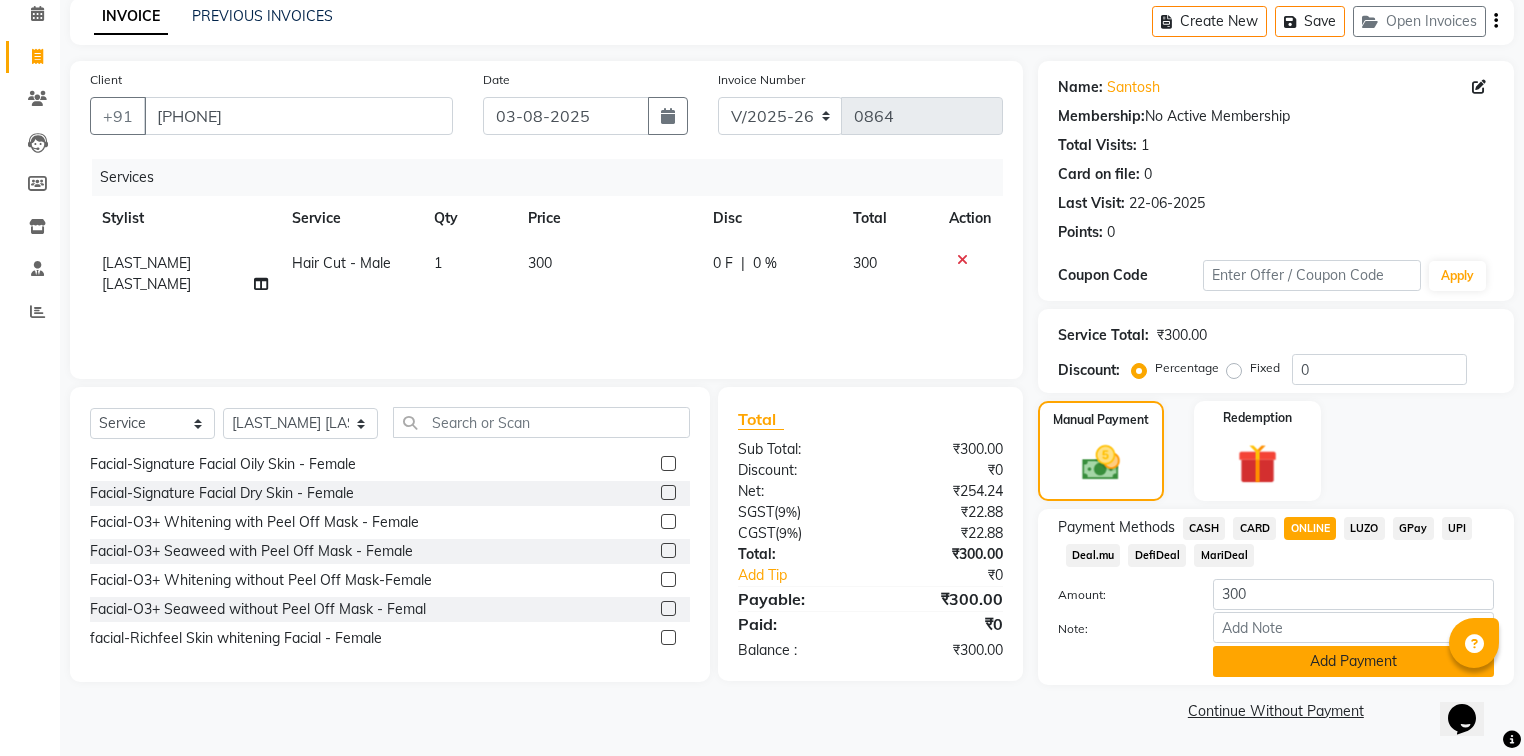 click on "Add Payment" 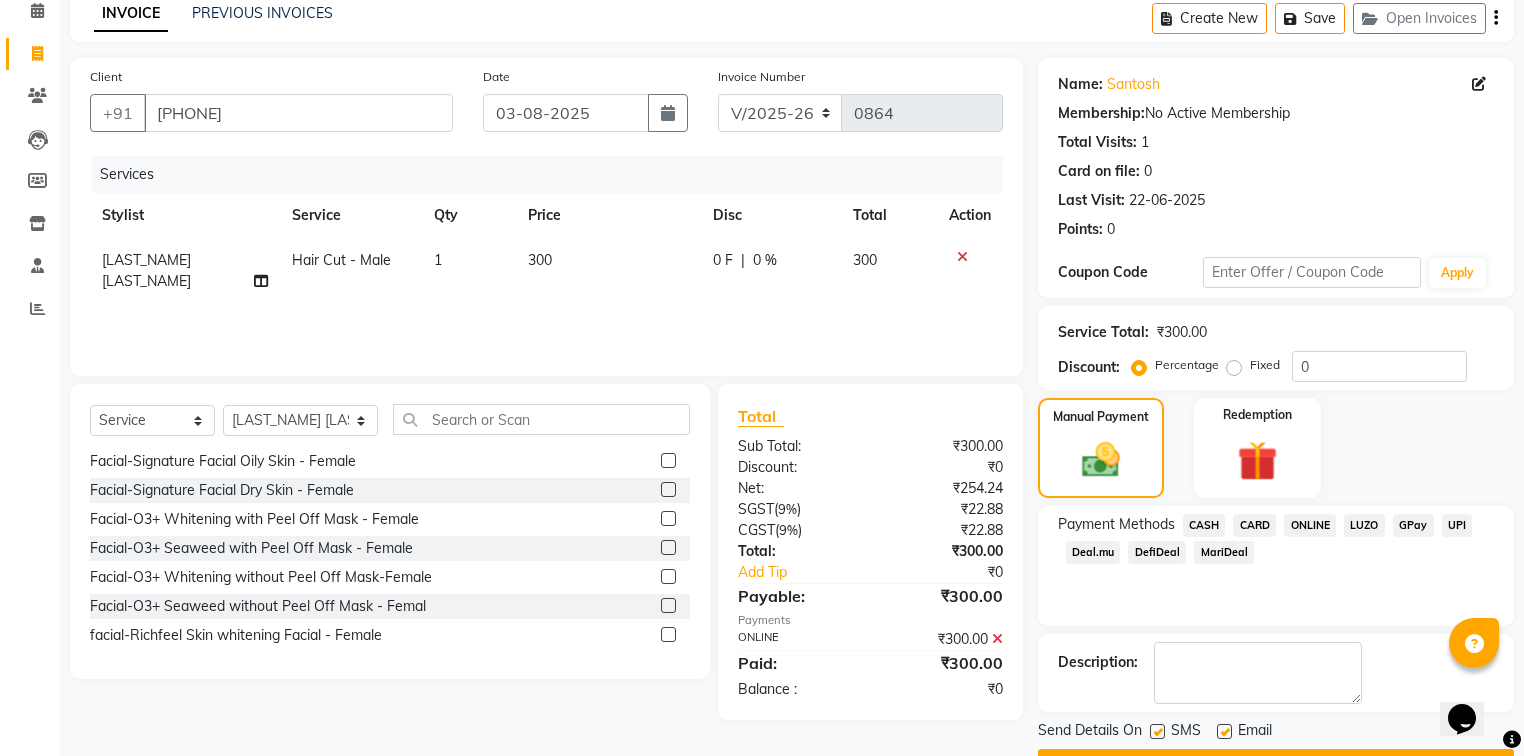 scroll, scrollTop: 144, scrollLeft: 0, axis: vertical 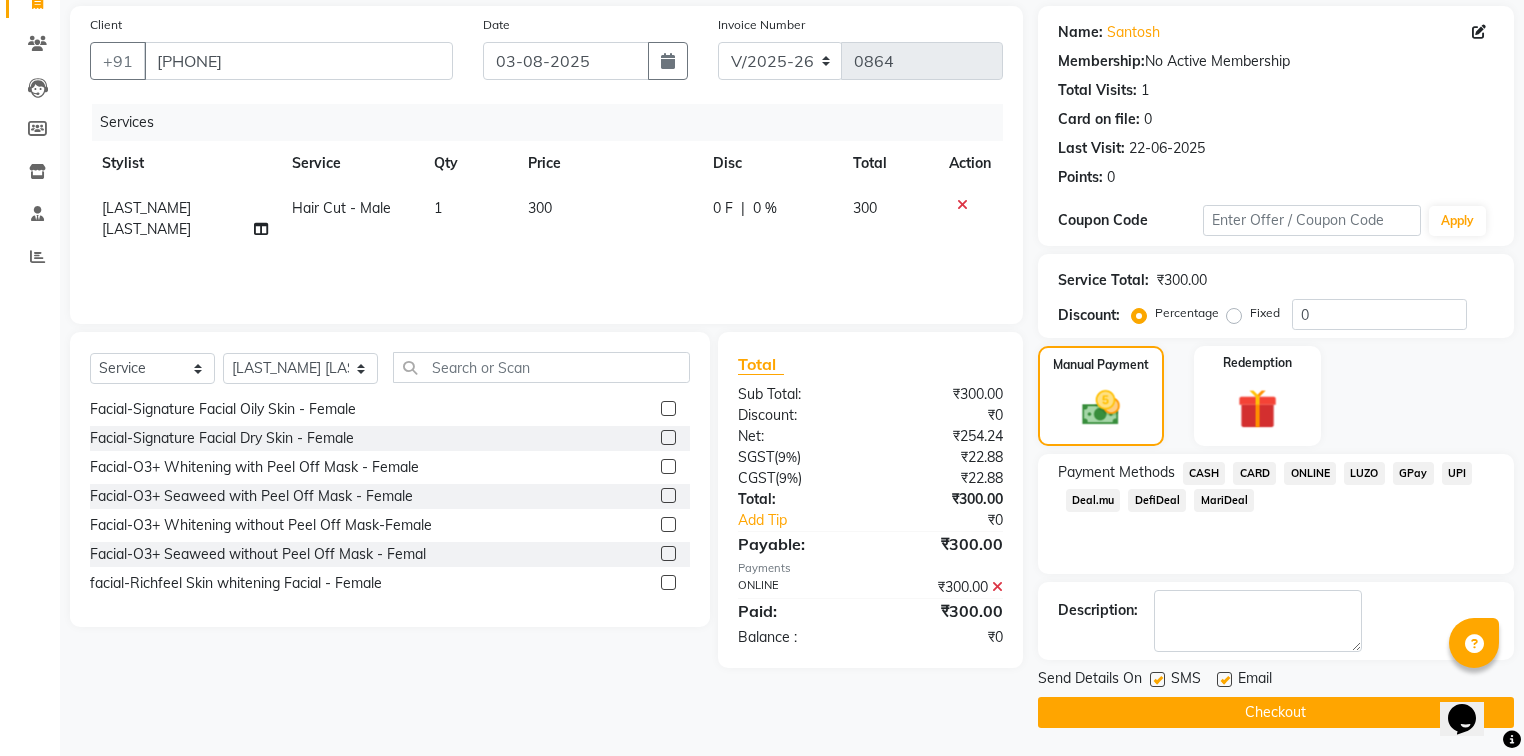 click on "Checkout" 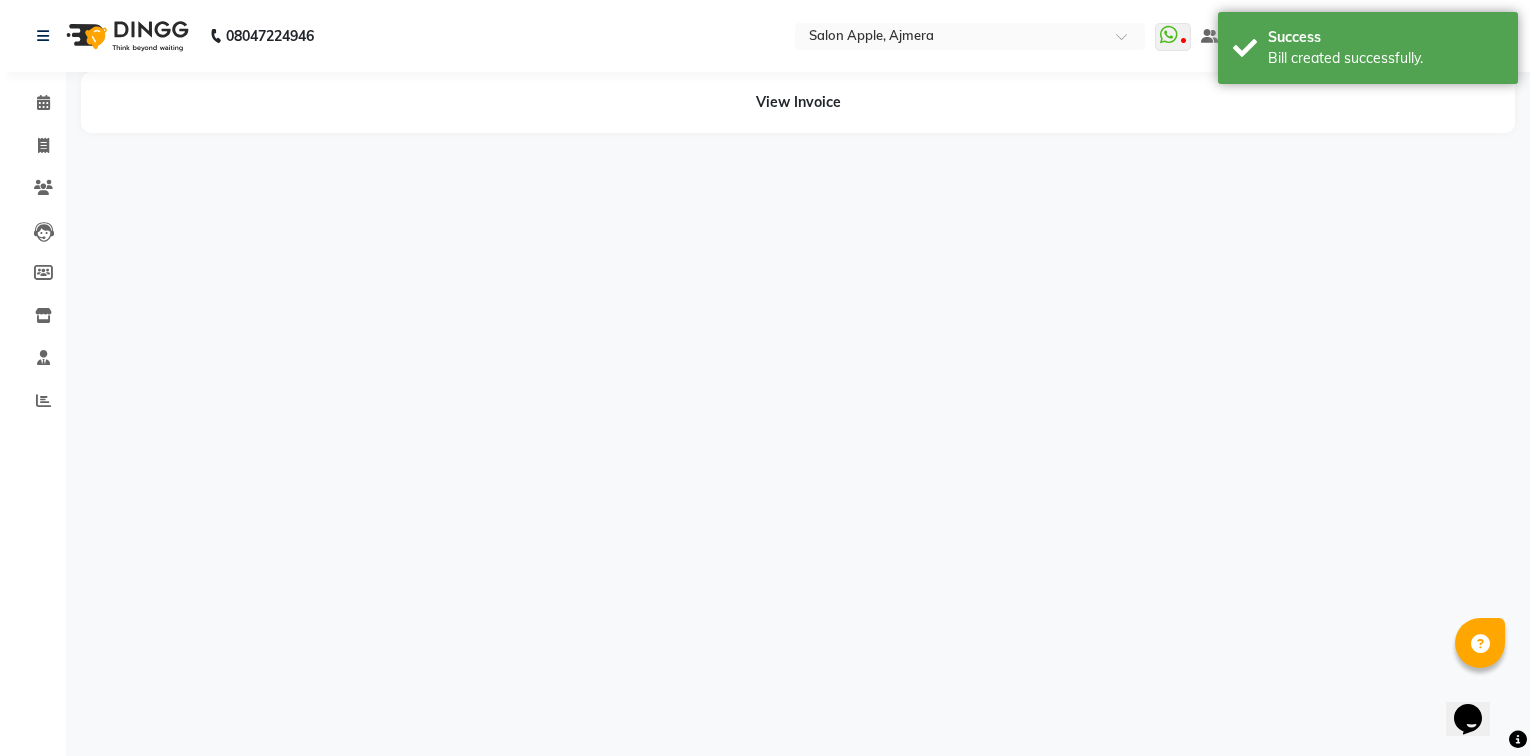 scroll, scrollTop: 0, scrollLeft: 0, axis: both 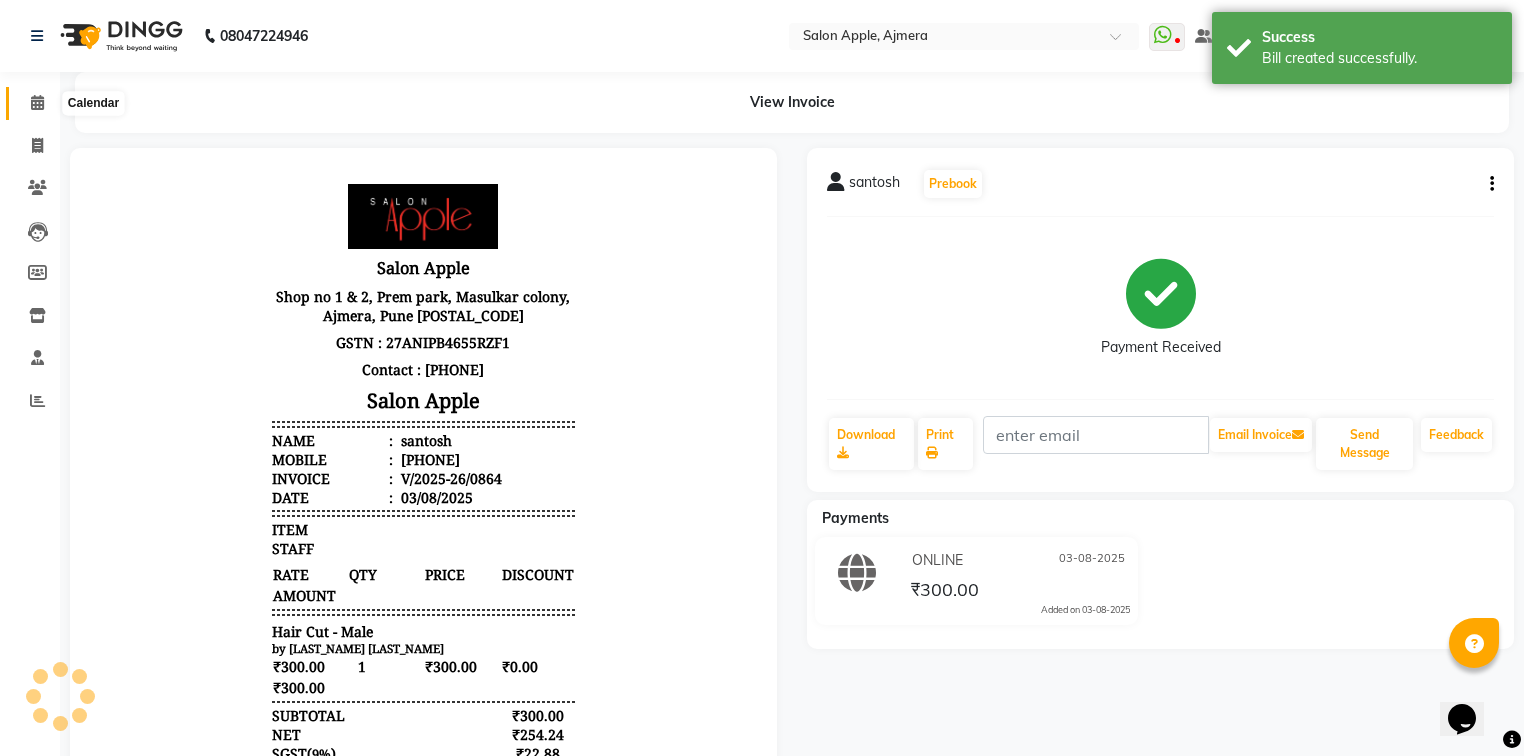 click 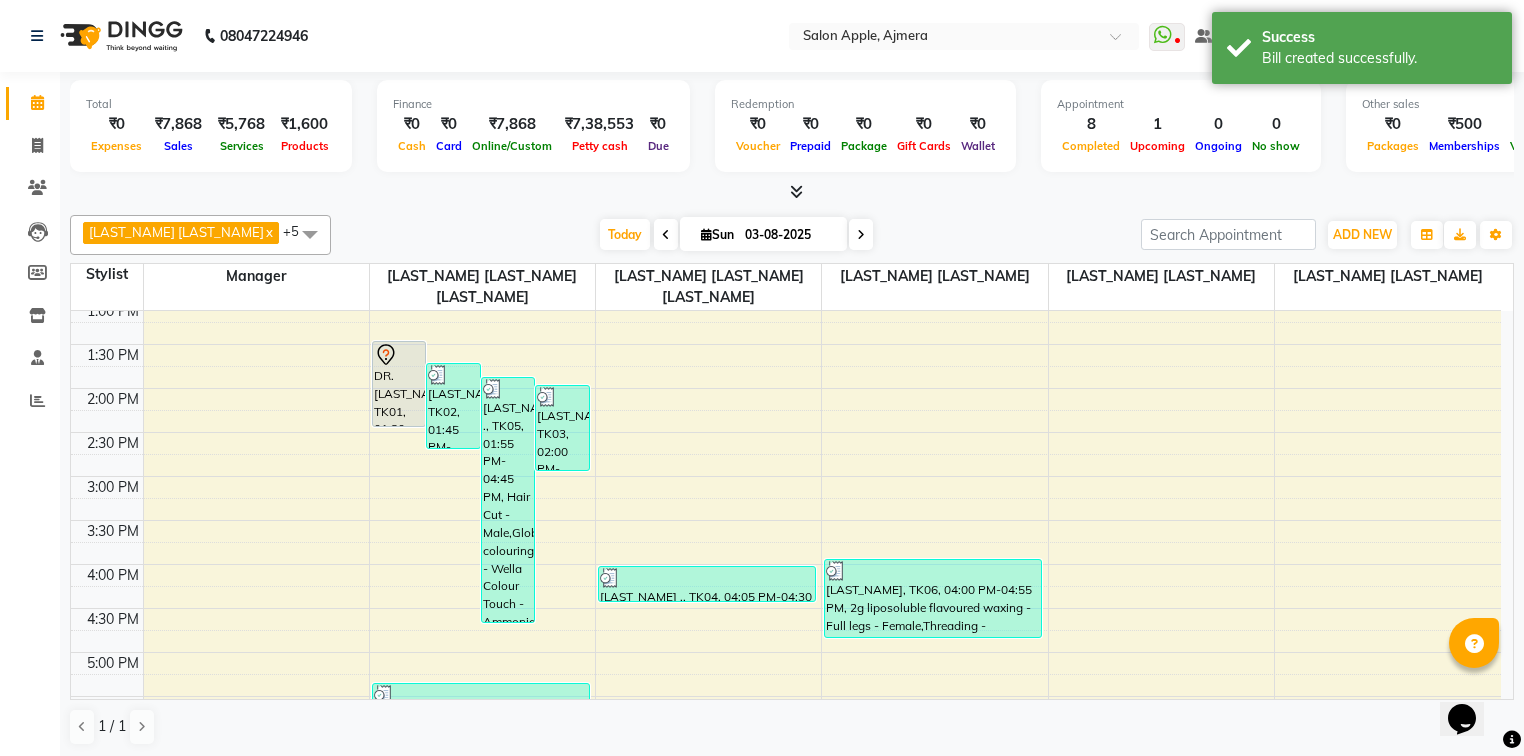 scroll, scrollTop: 400, scrollLeft: 0, axis: vertical 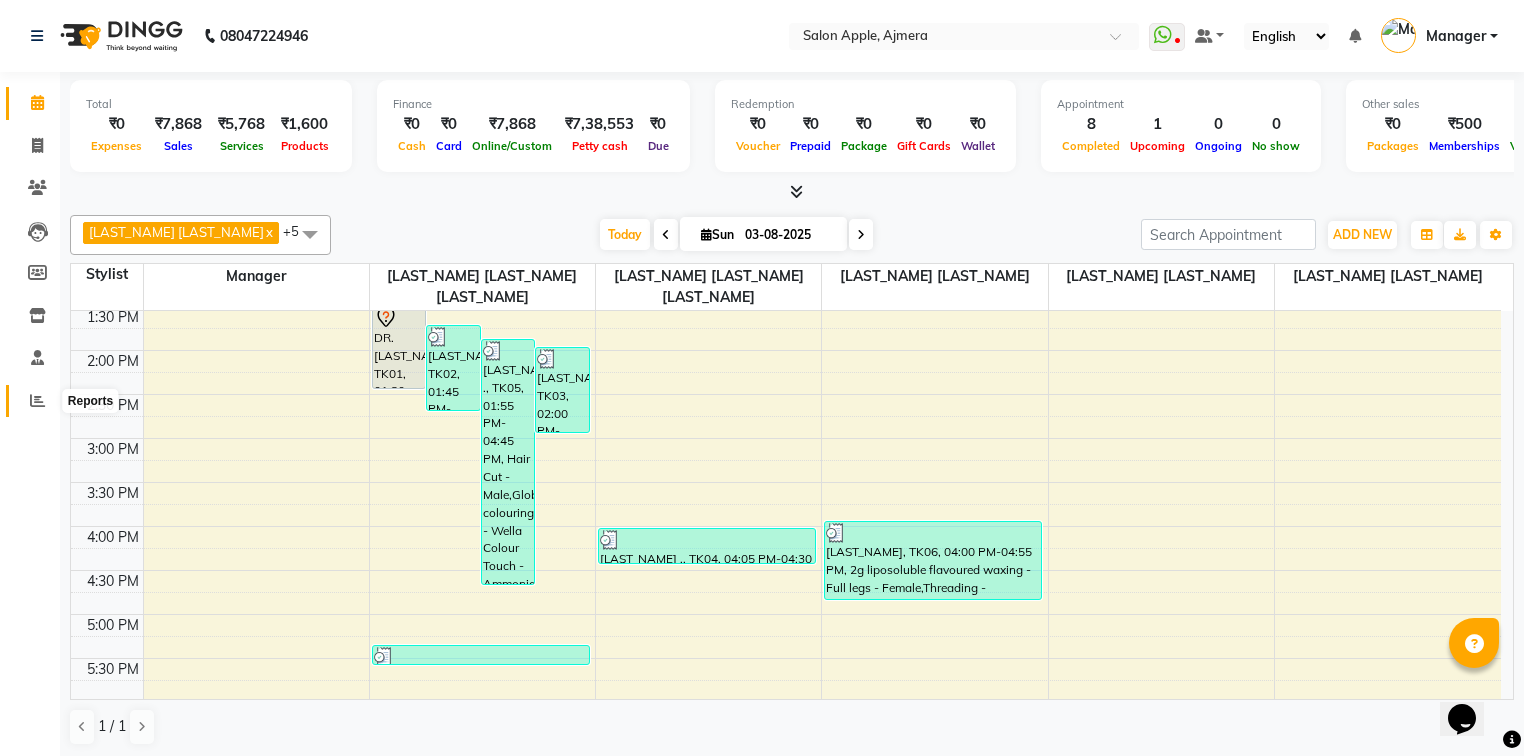 click 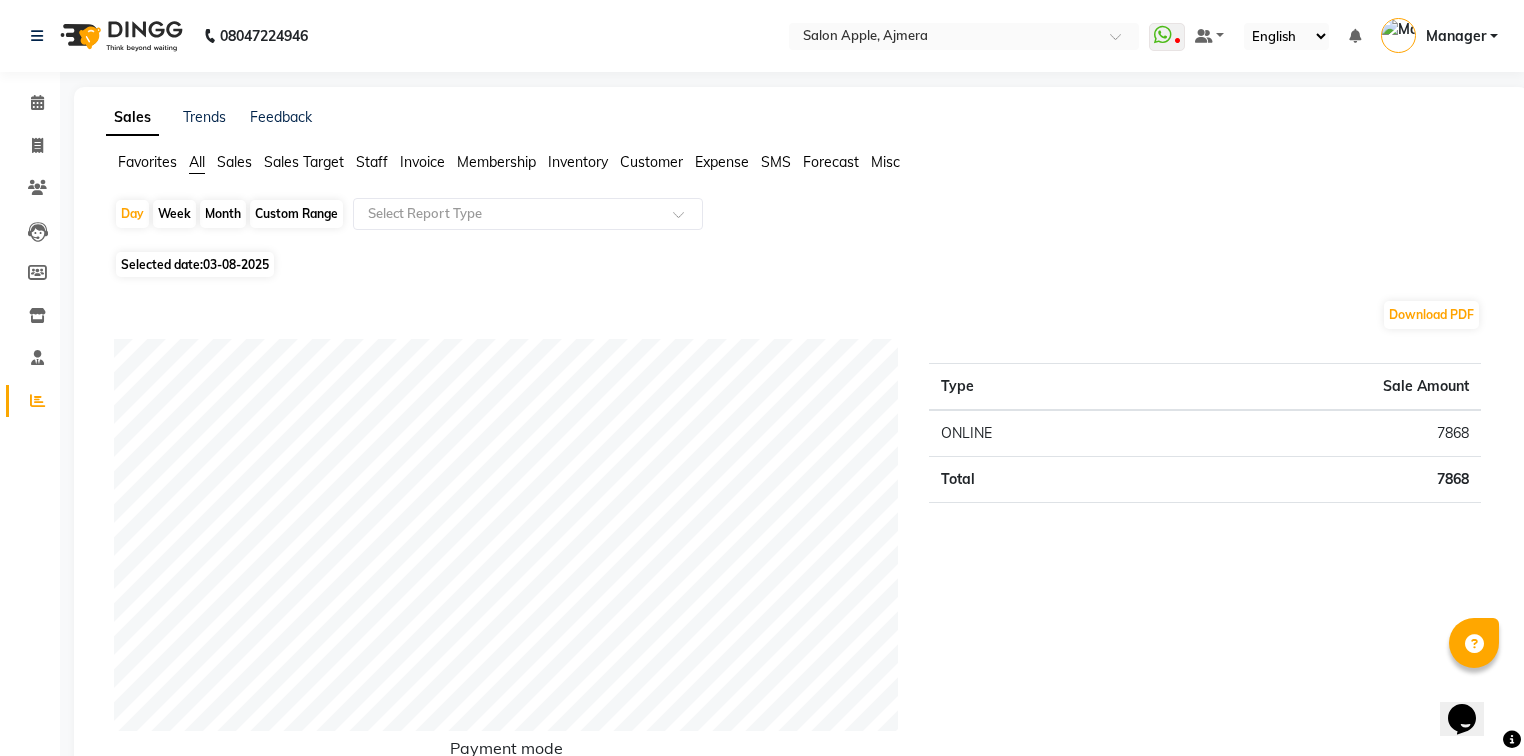 click on "Month" 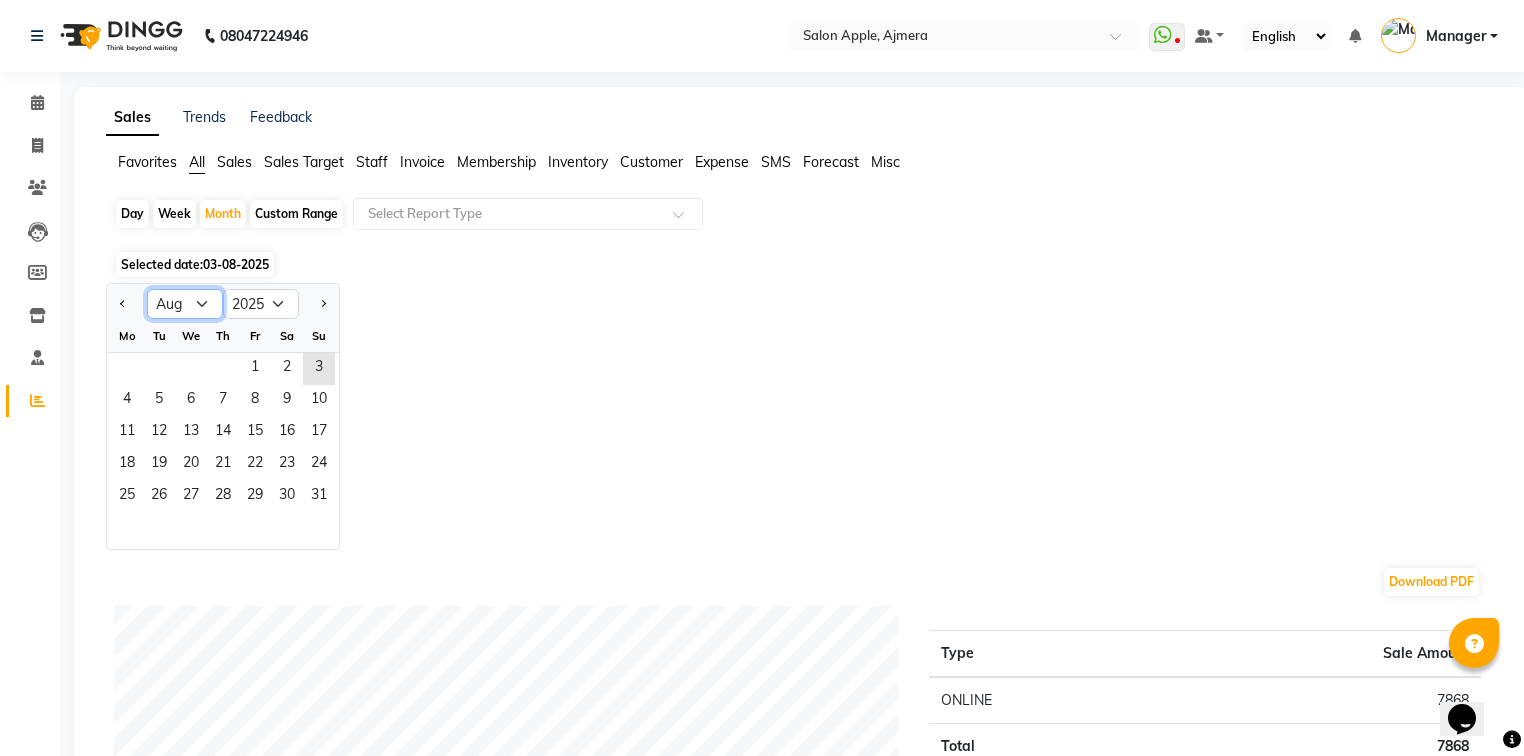 click on "Jan Feb Mar Apr May Jun Jul Aug Sep Oct Nov Dec" 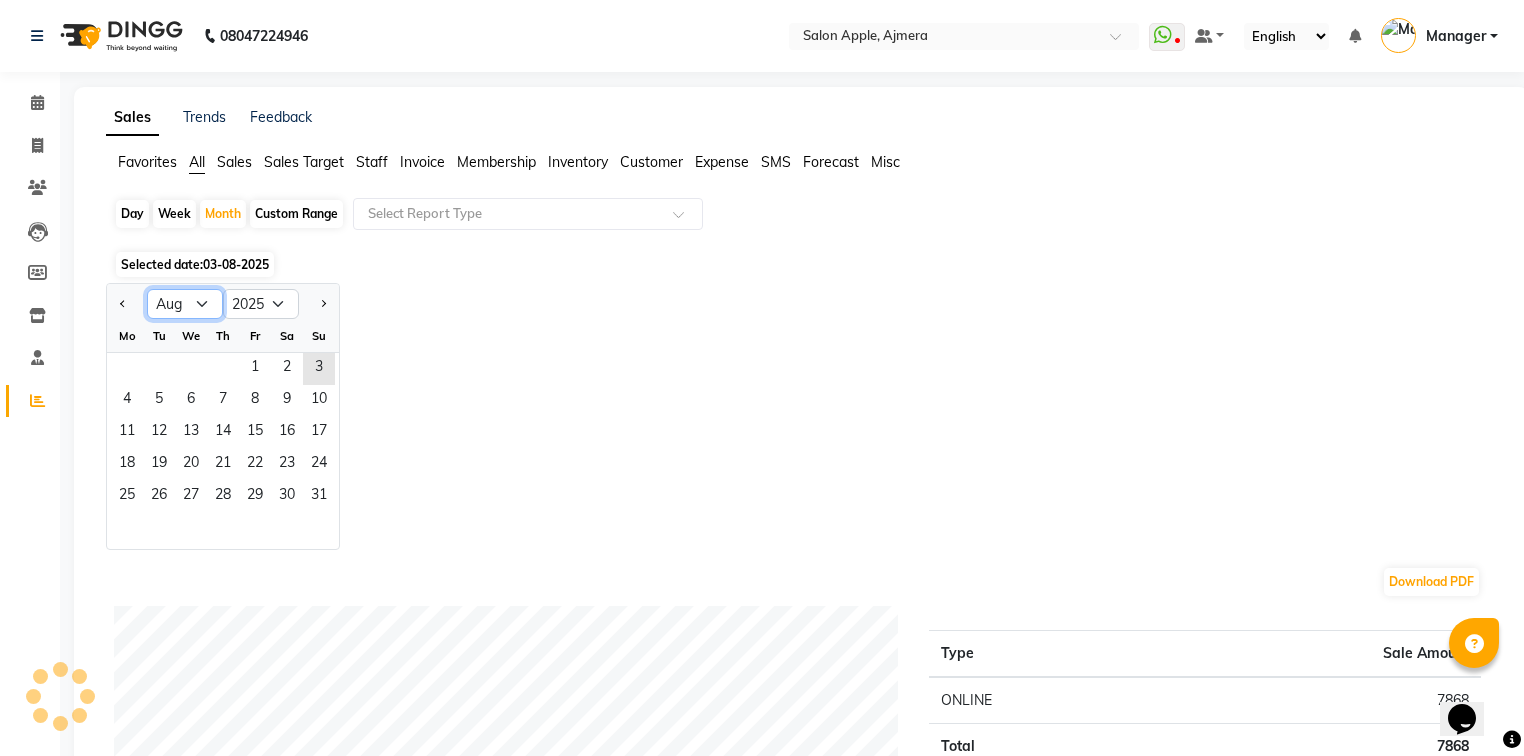 select on "7" 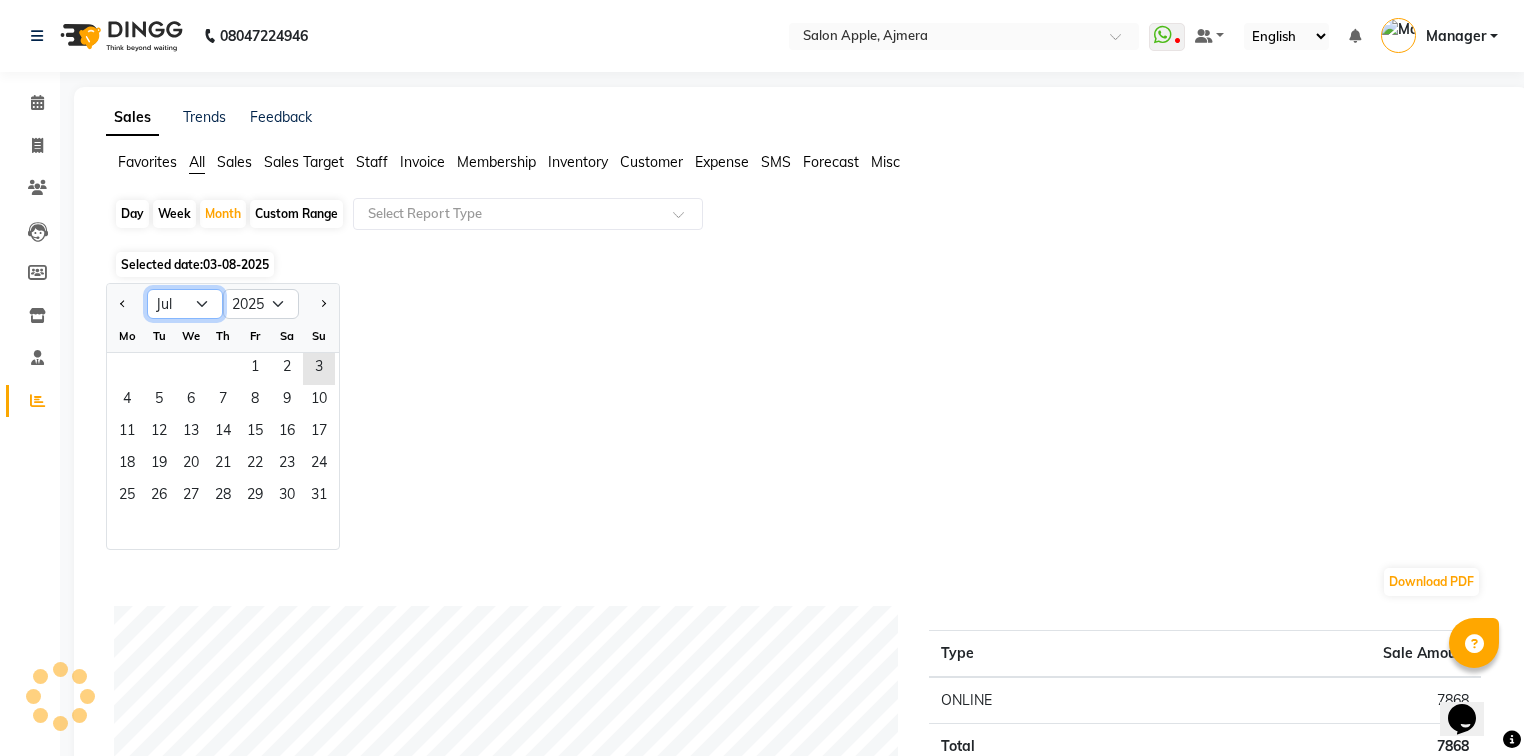 click on "Jan Feb Mar Apr May Jun Jul Aug Sep Oct Nov Dec" 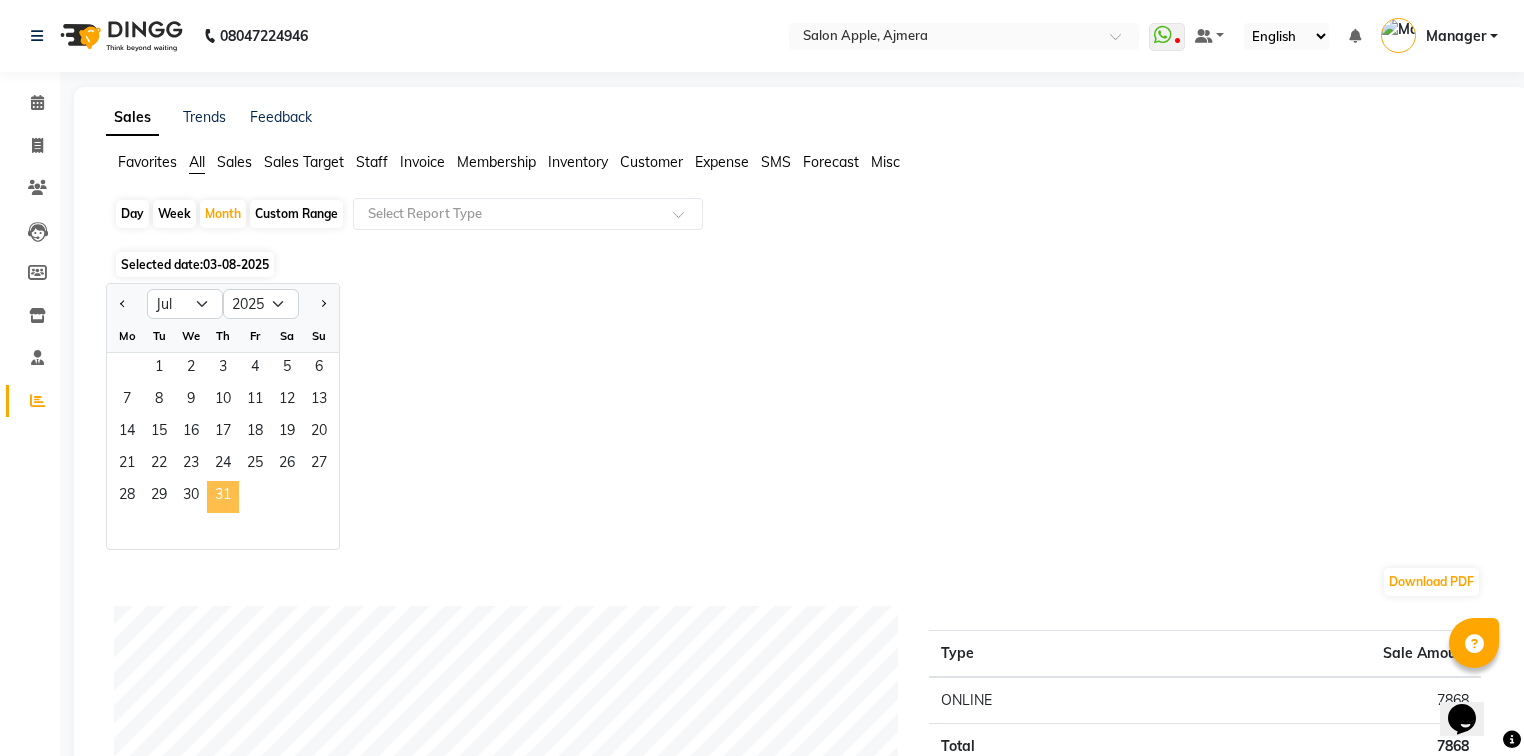click on "31" 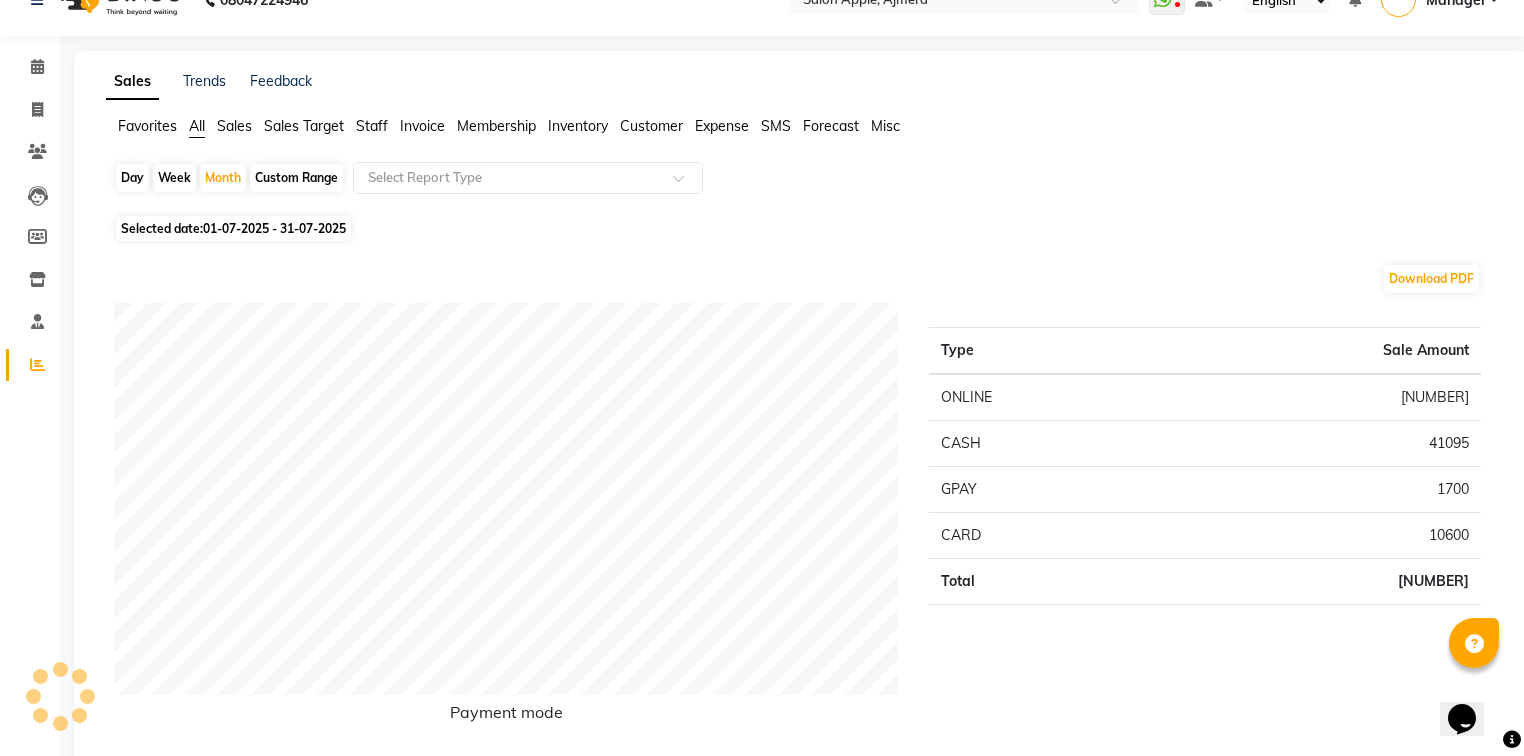 scroll, scrollTop: 0, scrollLeft: 0, axis: both 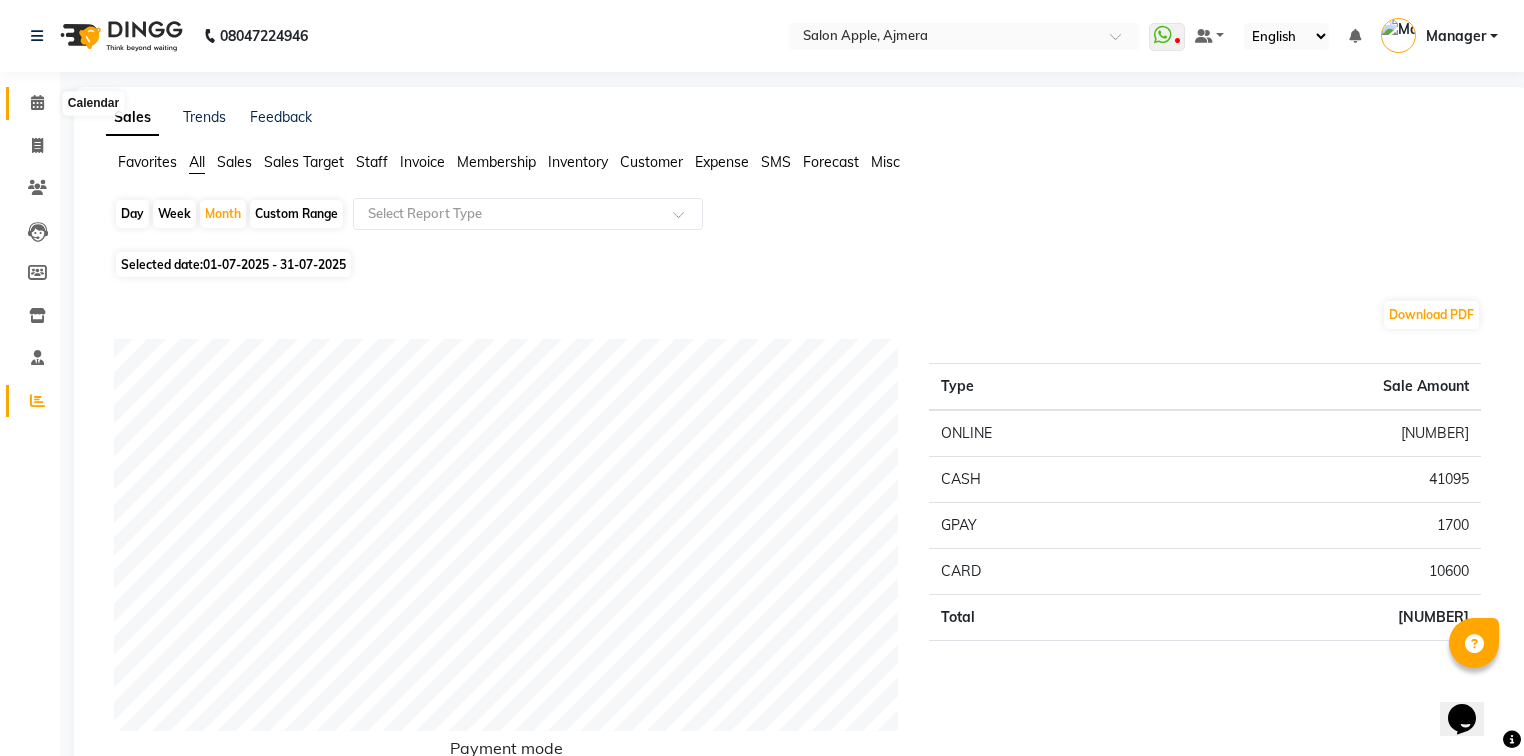 click 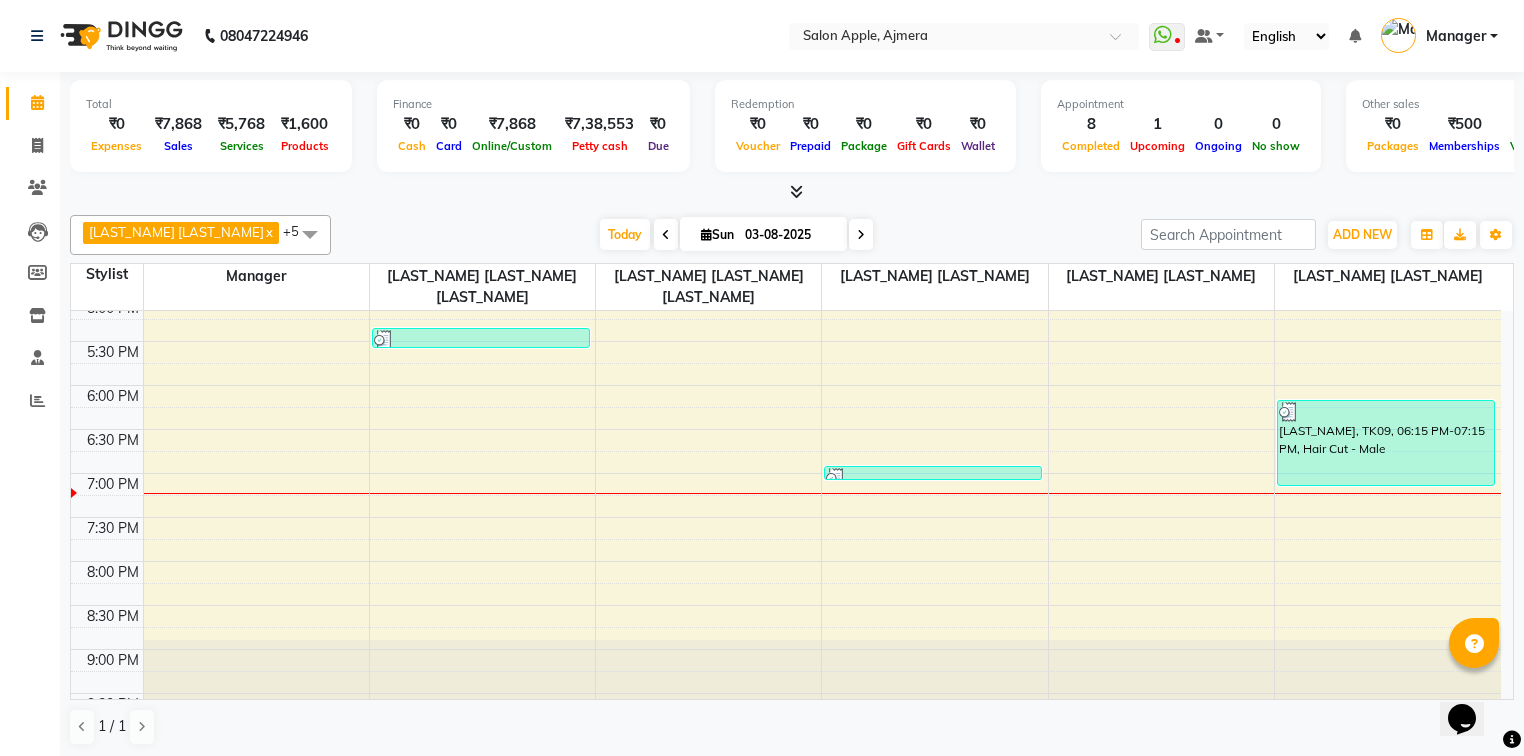 scroll, scrollTop: 723, scrollLeft: 0, axis: vertical 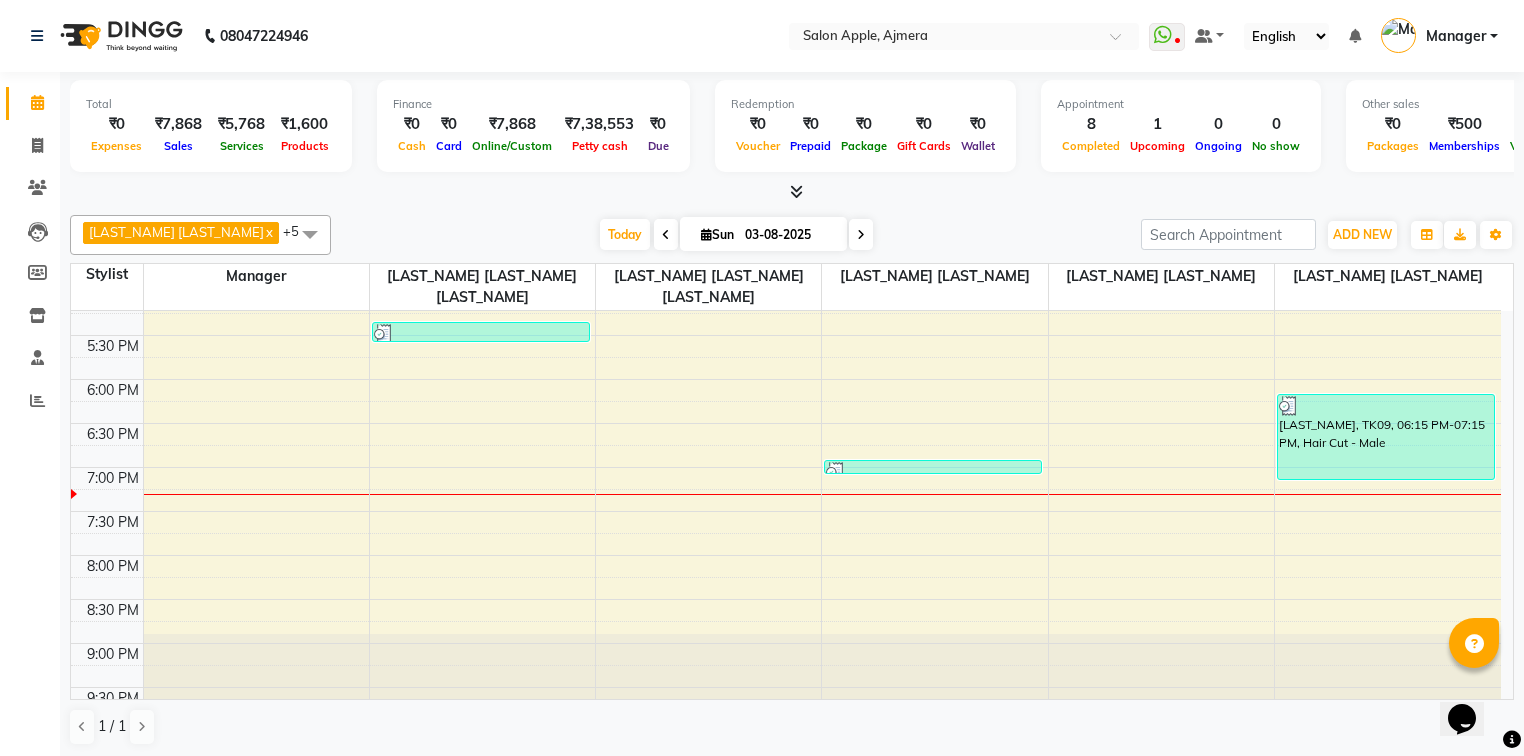 click on "7:30 PM" at bounding box center (113, 522) 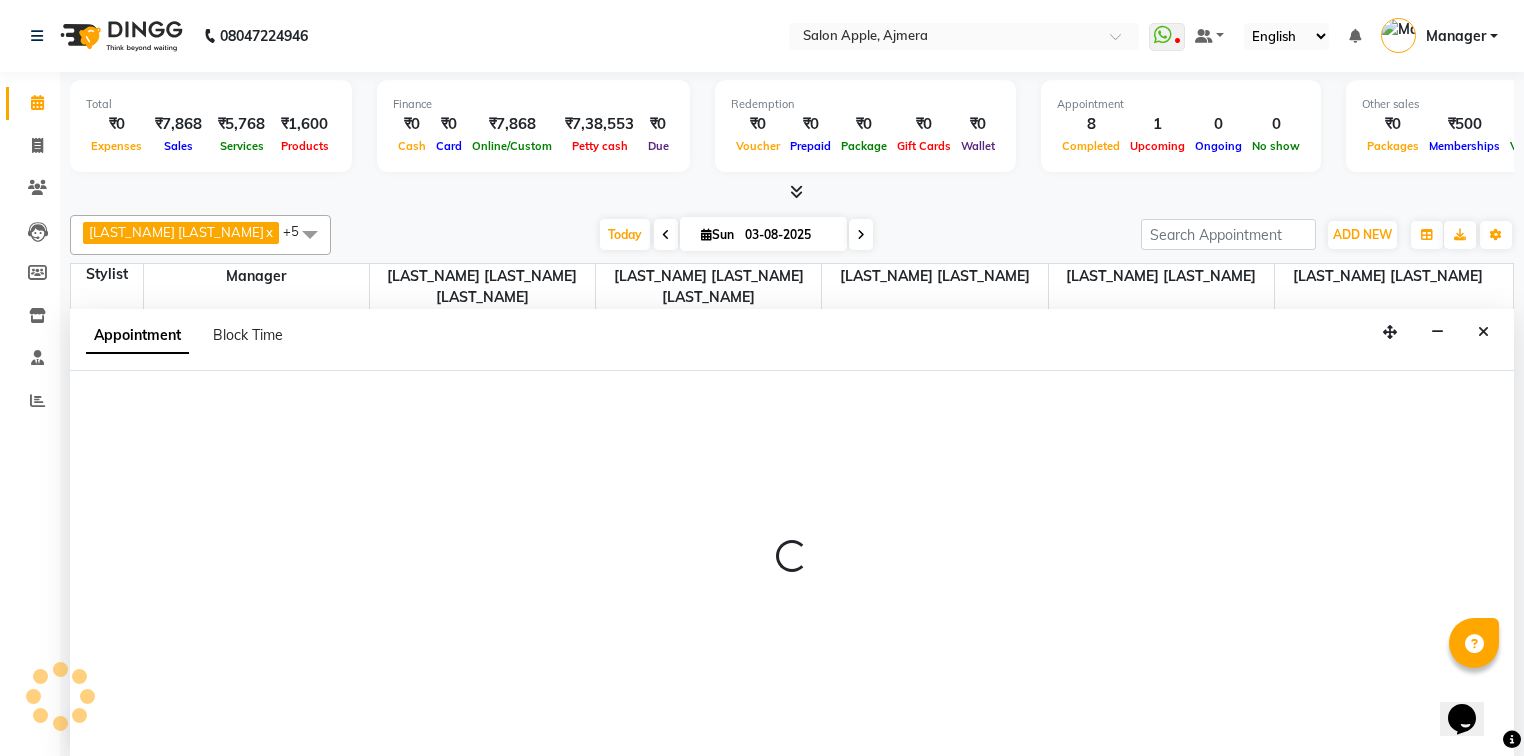 select on "78698" 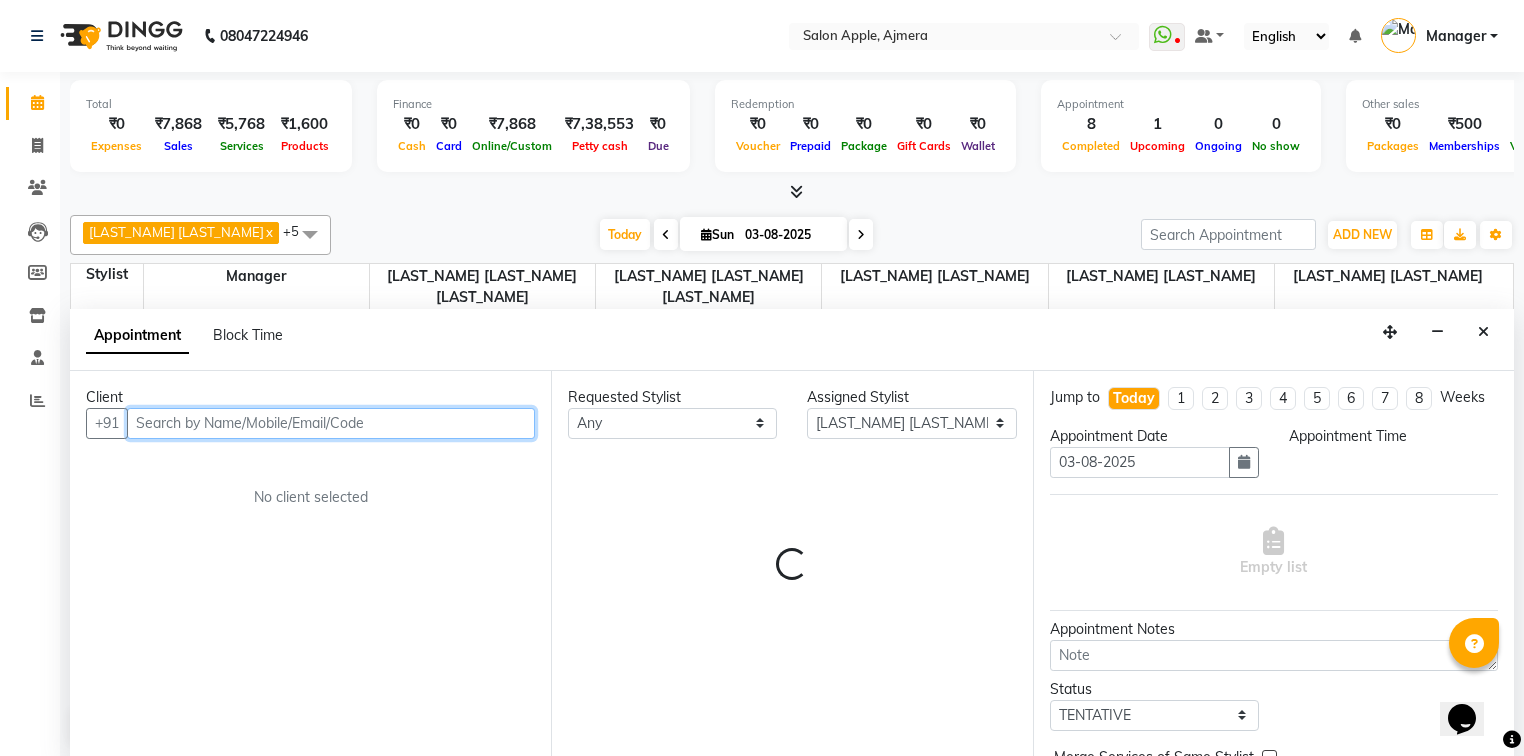 select on "1200" 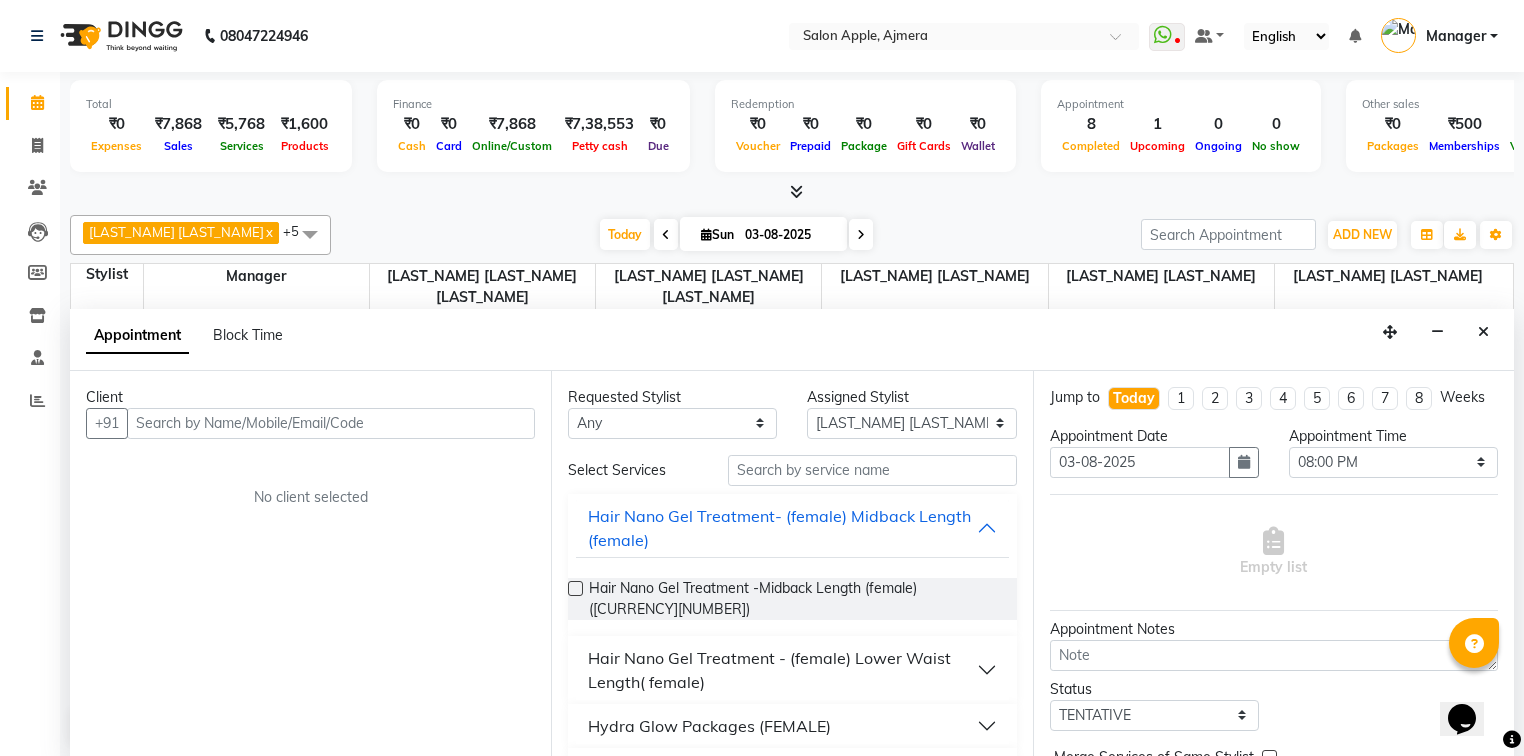 click at bounding box center (1483, 332) 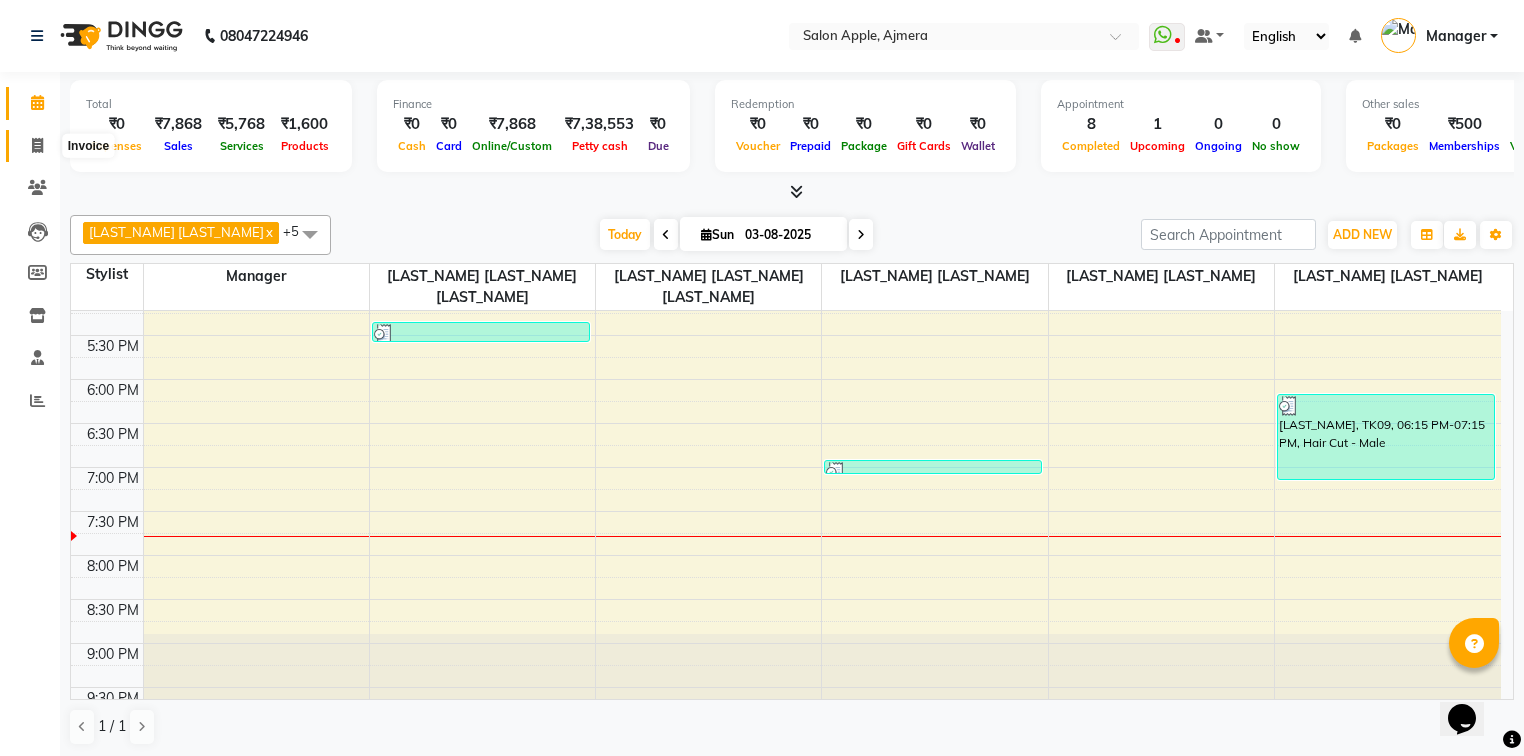 click 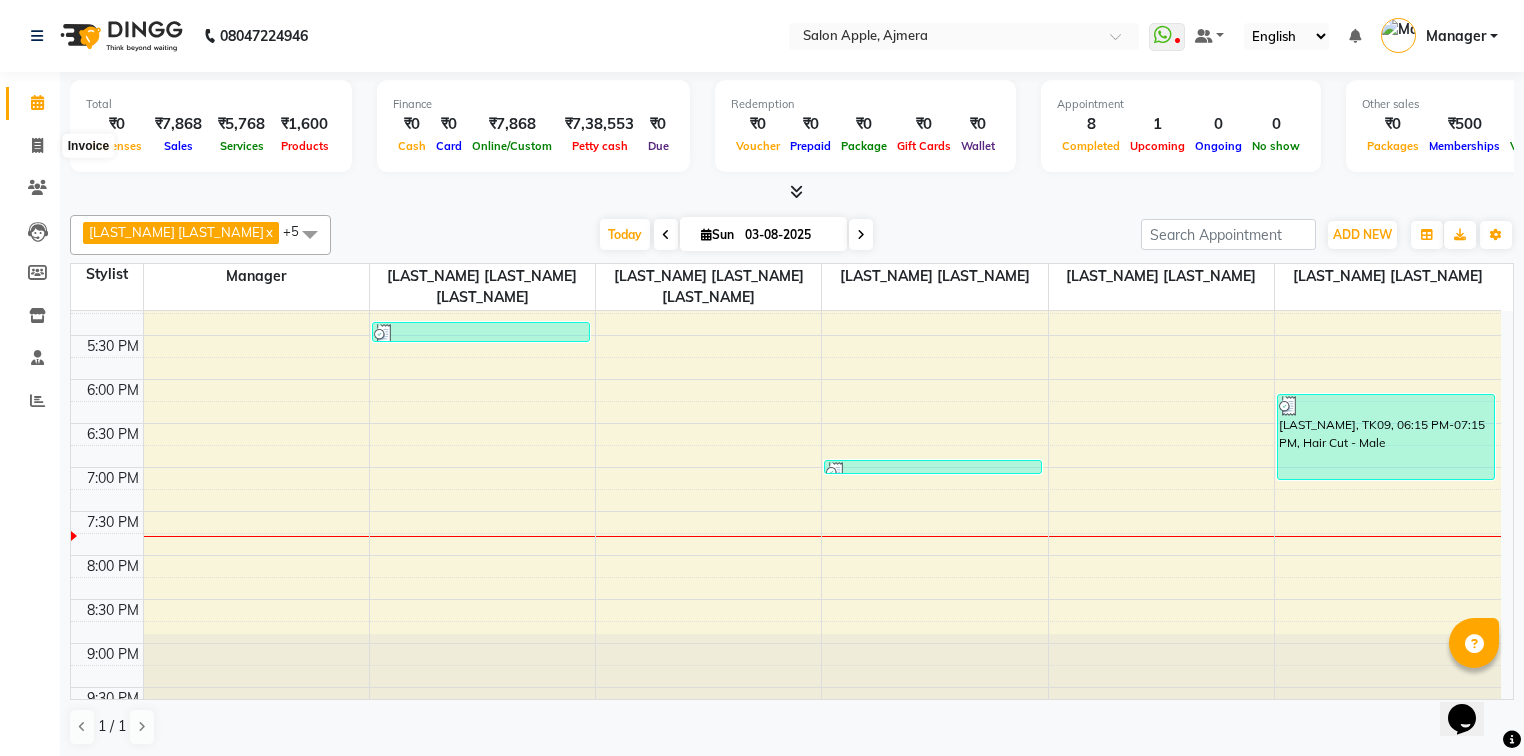 select on "service" 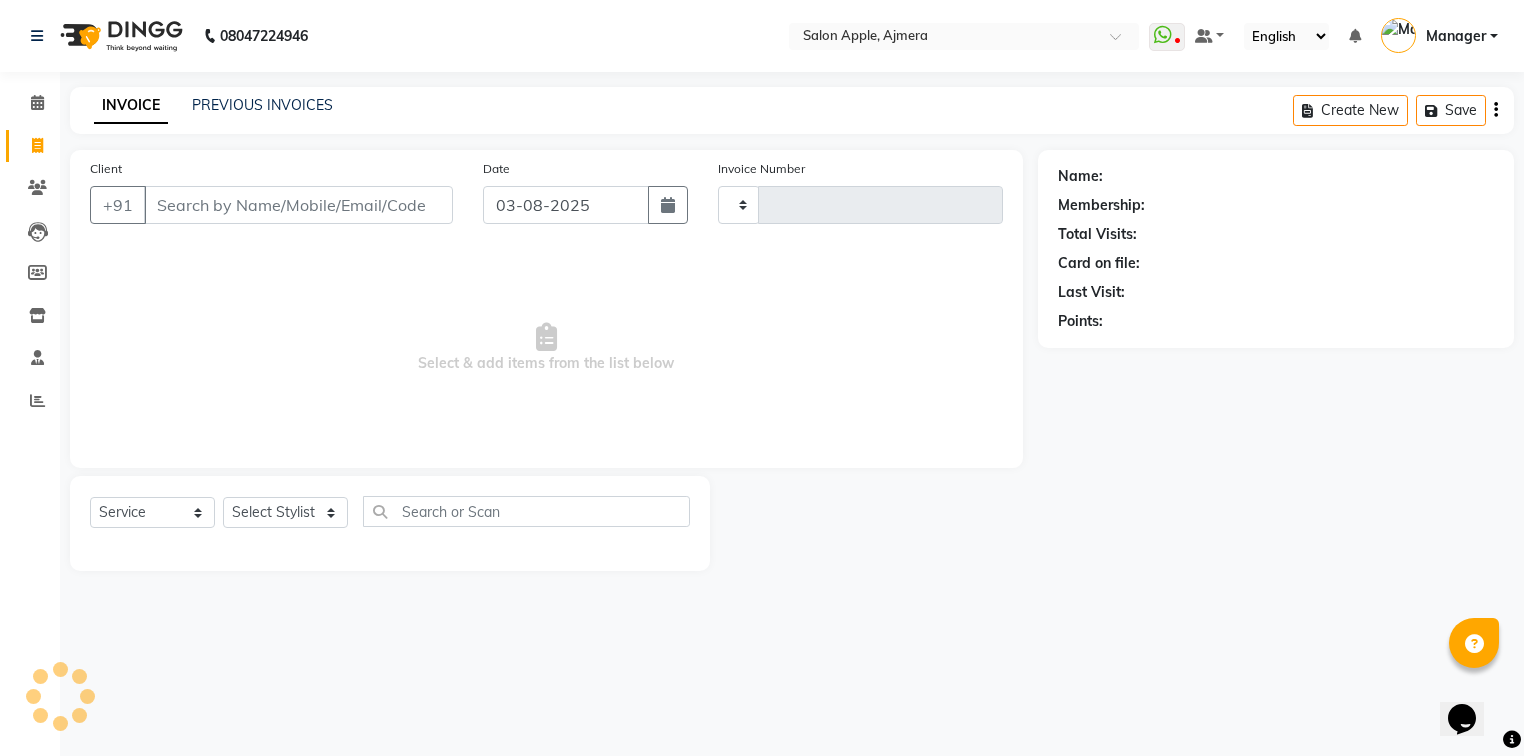 scroll, scrollTop: 0, scrollLeft: 0, axis: both 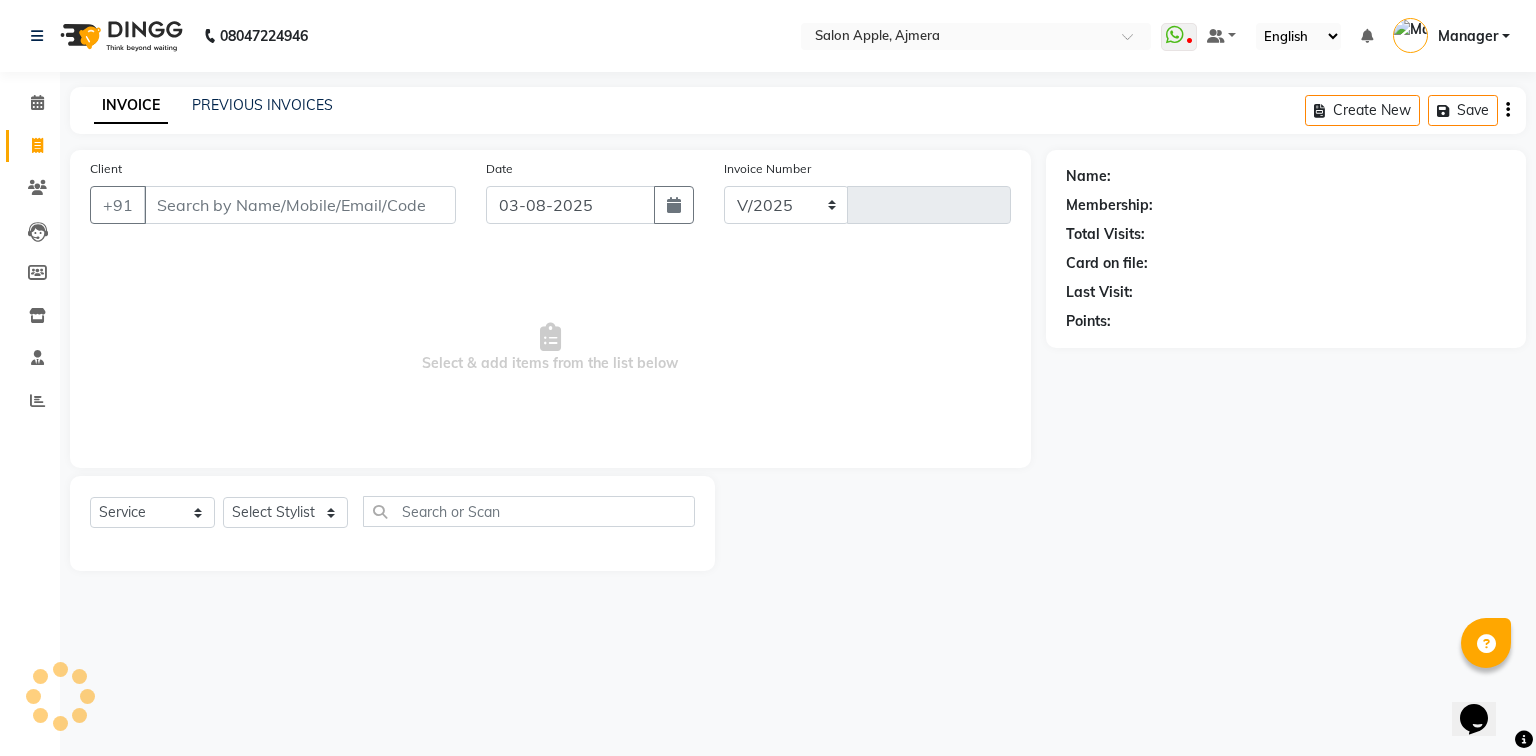 select on "4743" 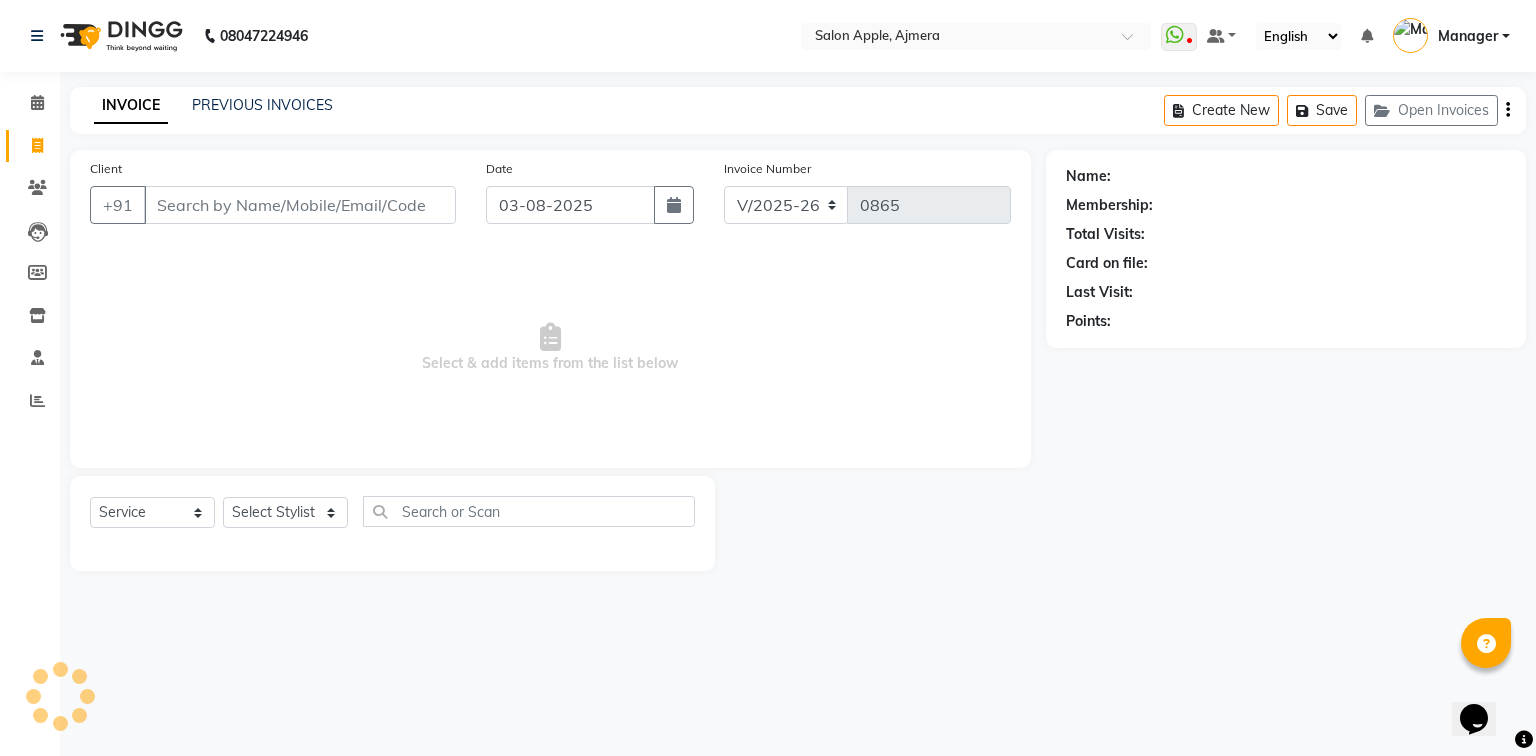 click on "Client" at bounding box center [300, 205] 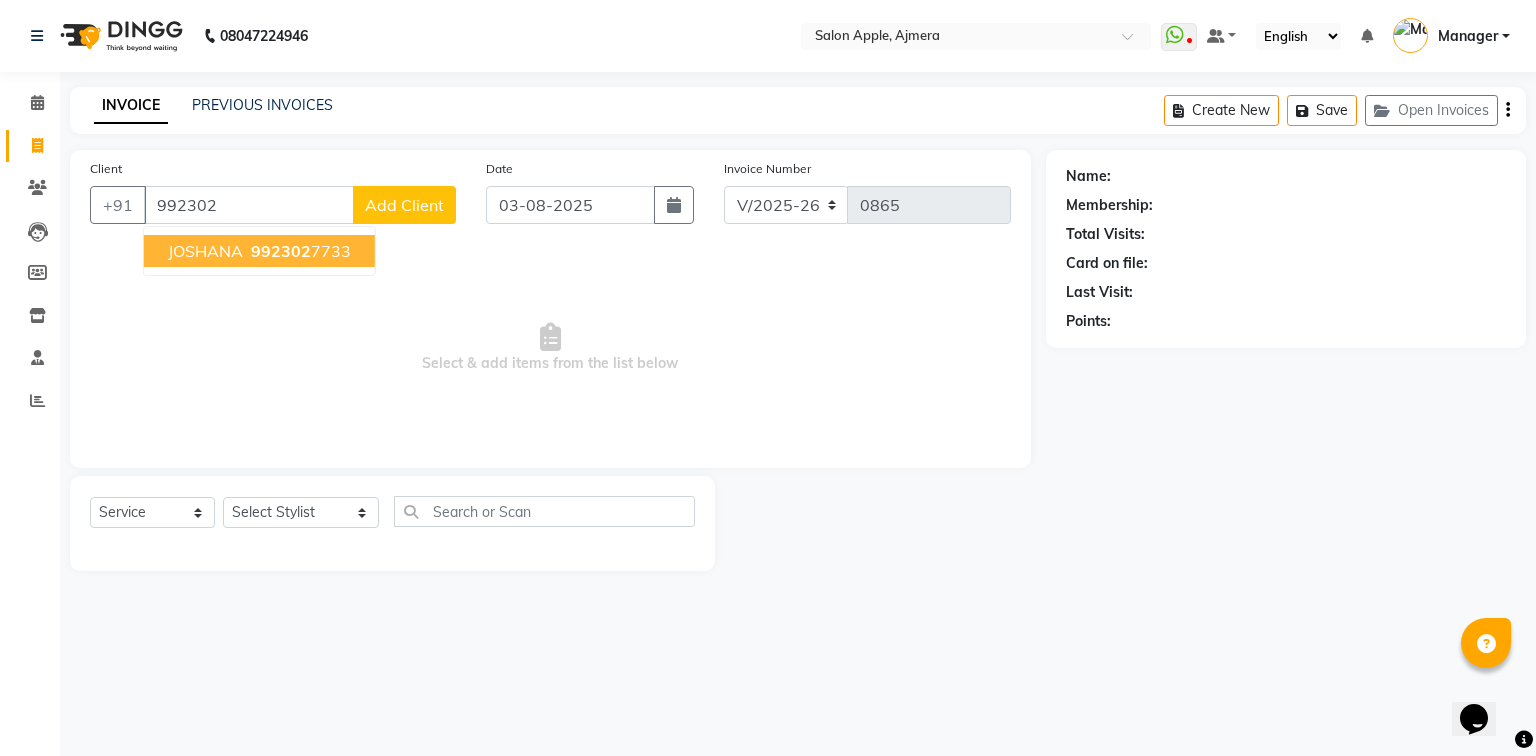 click on "992302" at bounding box center [281, 251] 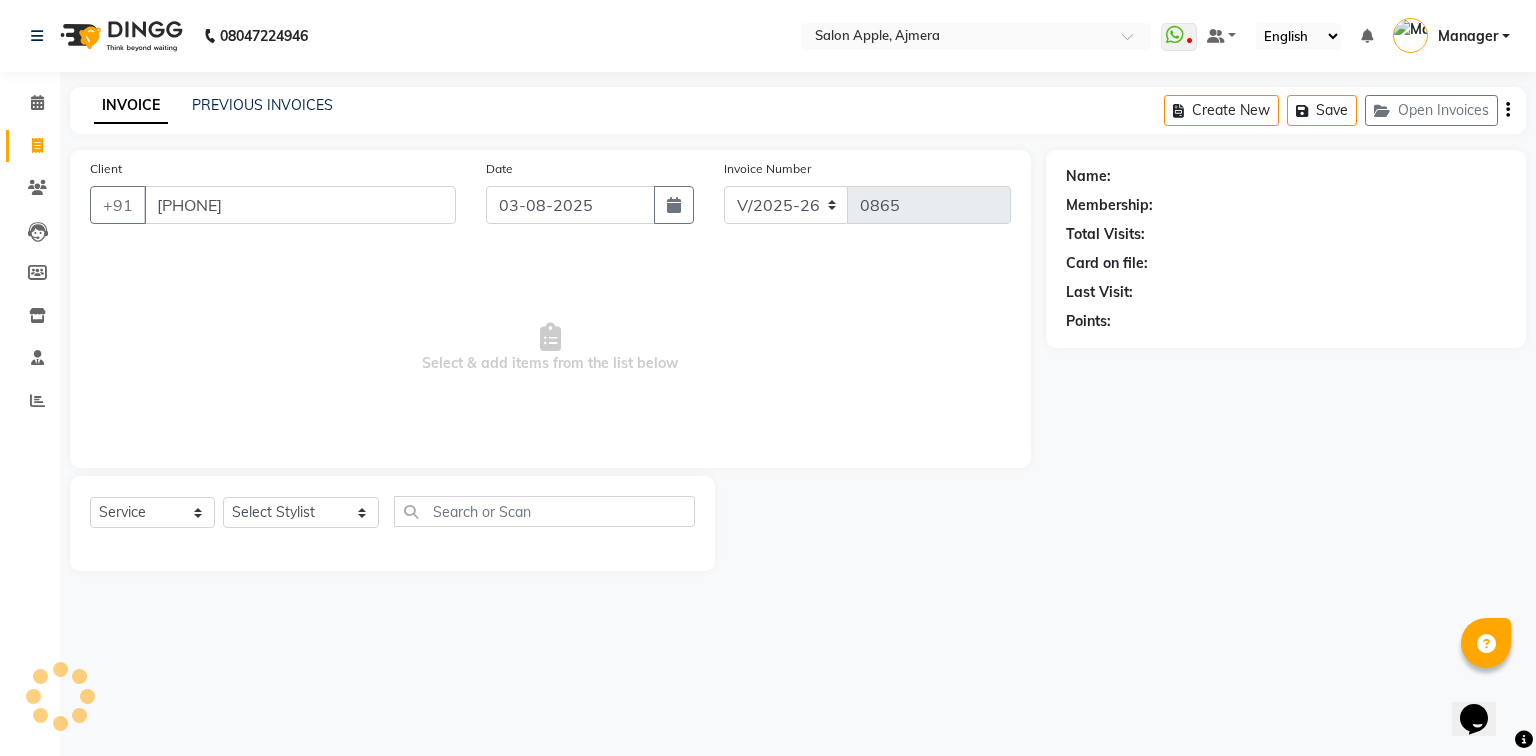type on "[PHONE]" 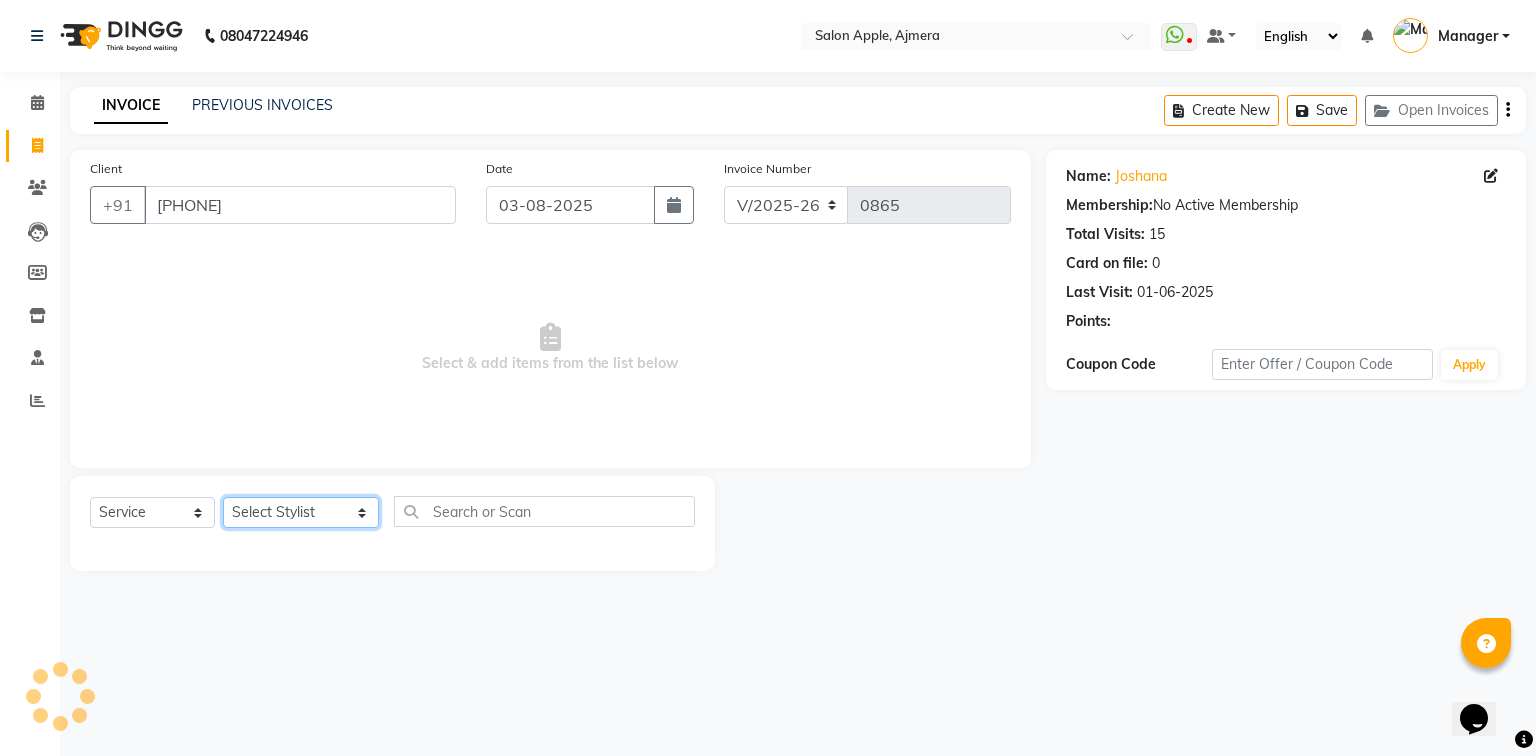 click on "Select Stylist [LAST_NAME] [LAST_NAME] [LAST_NAME] [LAST_NAME] Manager [LAST_NAME] [LAST_NAME] [LAST_NAME]" 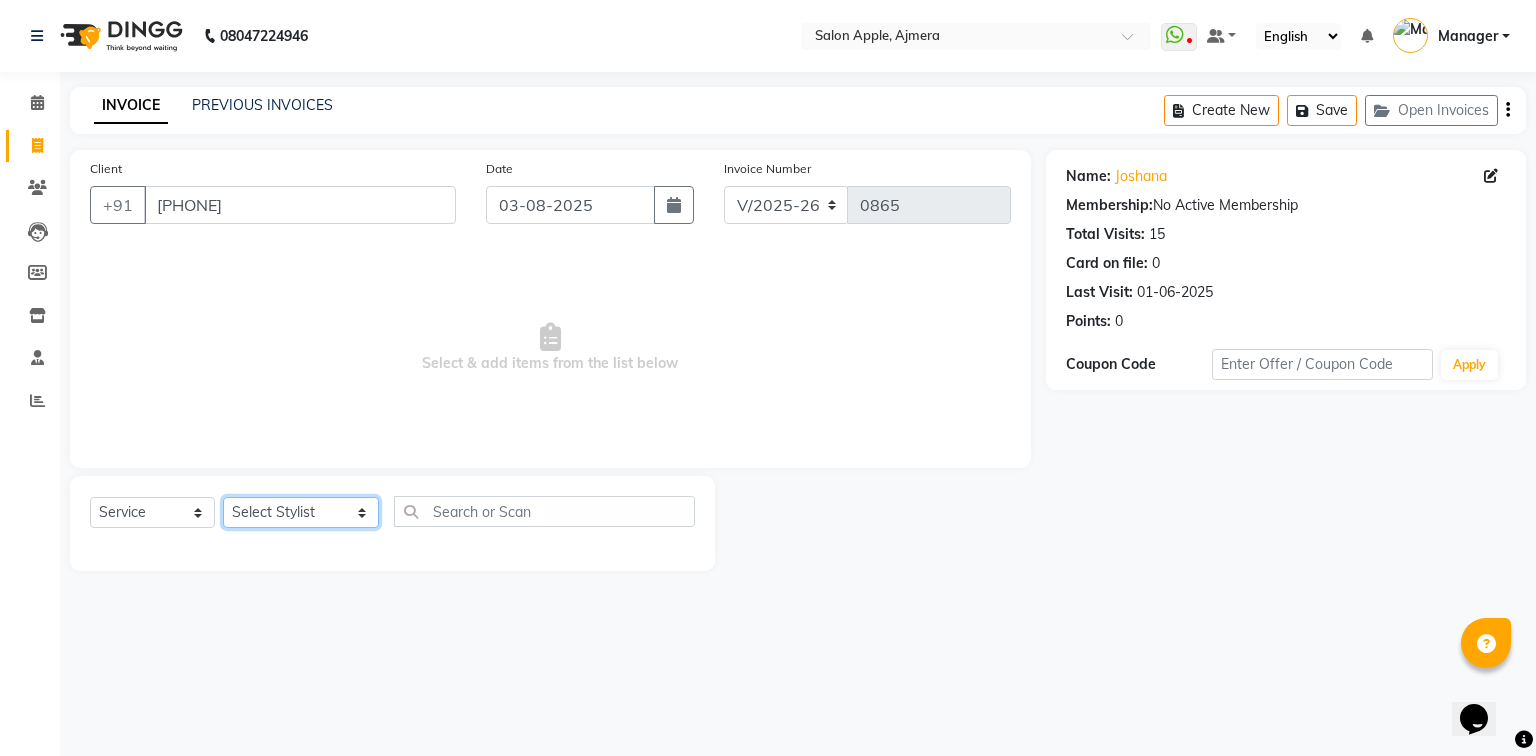 select on "78700" 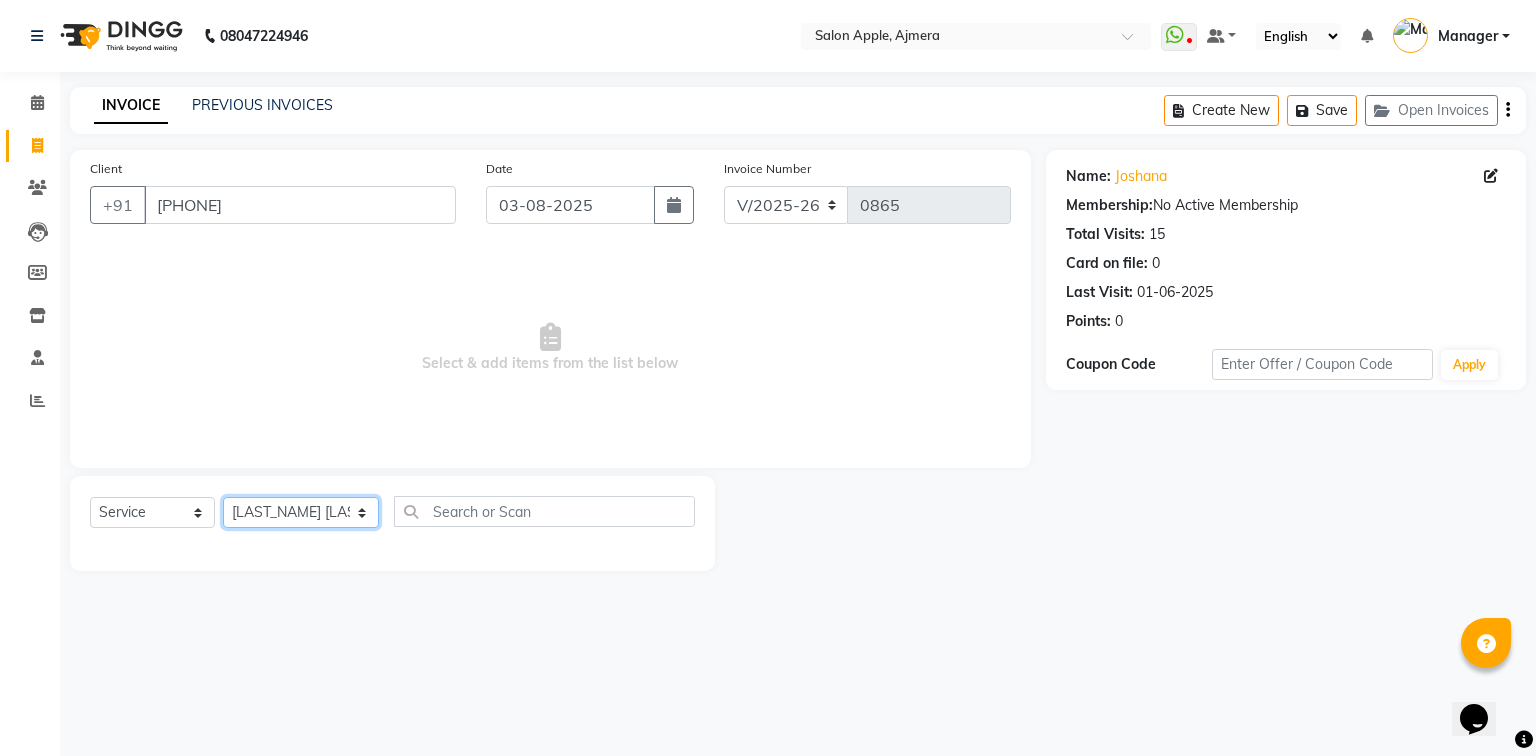 click on "Select Stylist [LAST_NAME] [LAST_NAME] [LAST_NAME] [LAST_NAME] Manager [LAST_NAME] [LAST_NAME] [LAST_NAME]" 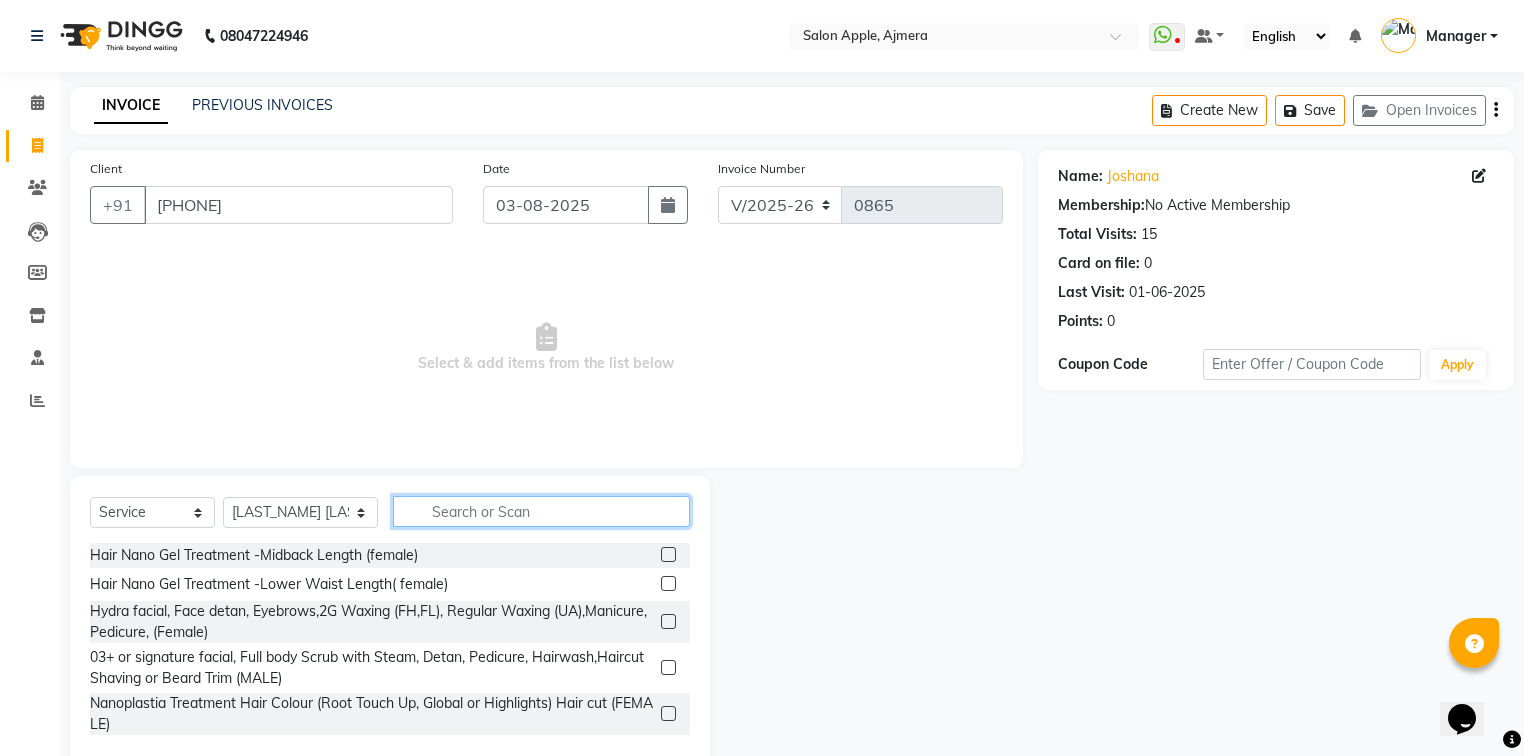 click 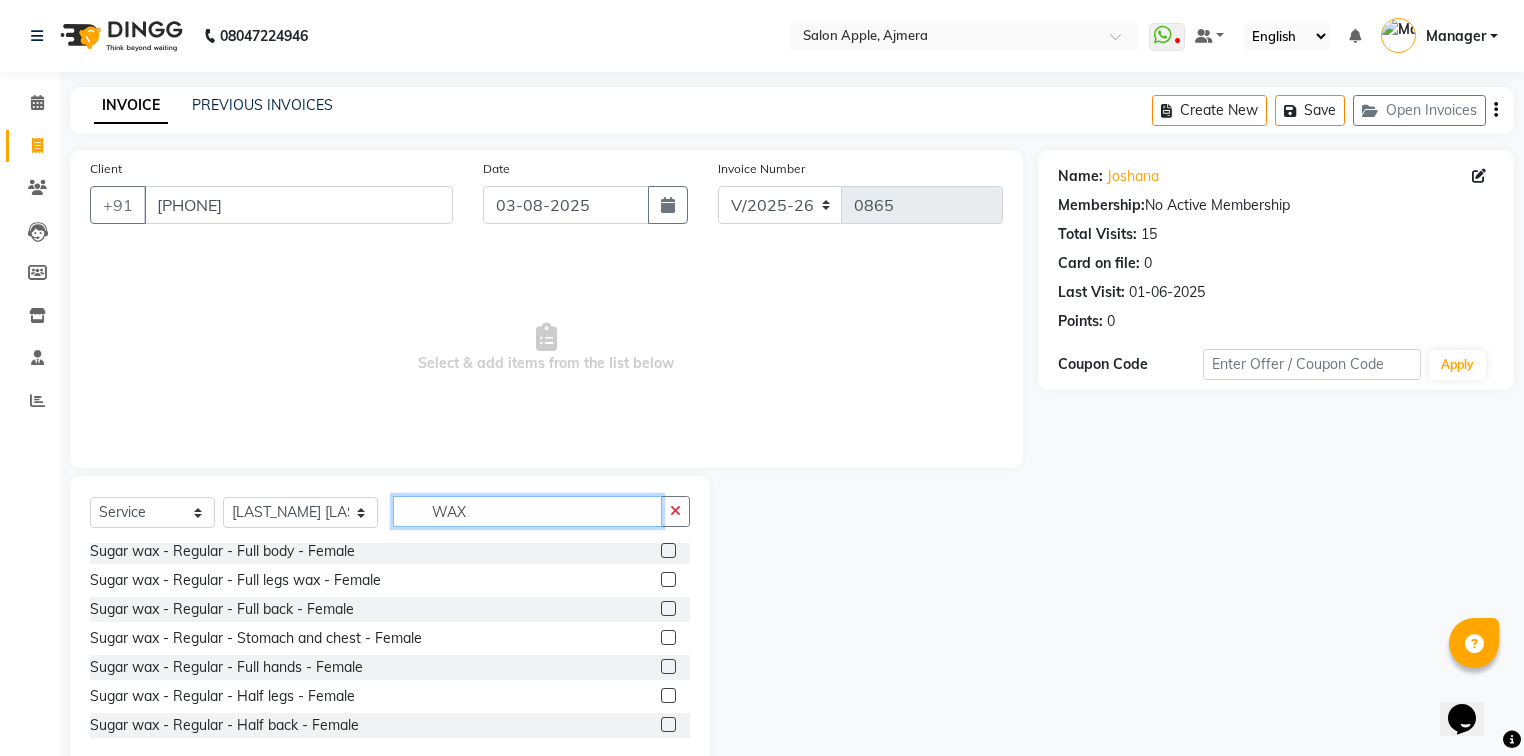 scroll, scrollTop: 128, scrollLeft: 0, axis: vertical 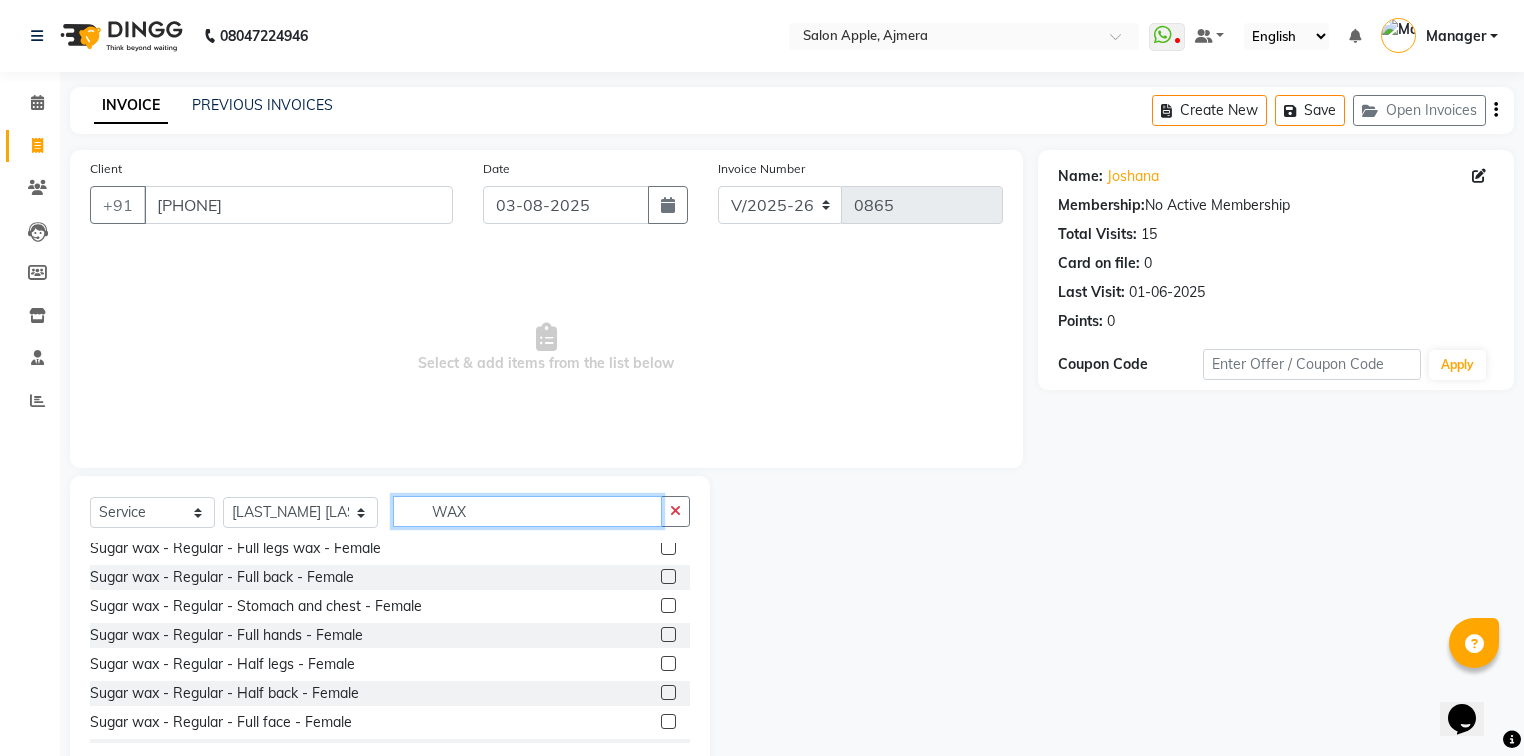 type on "WAX" 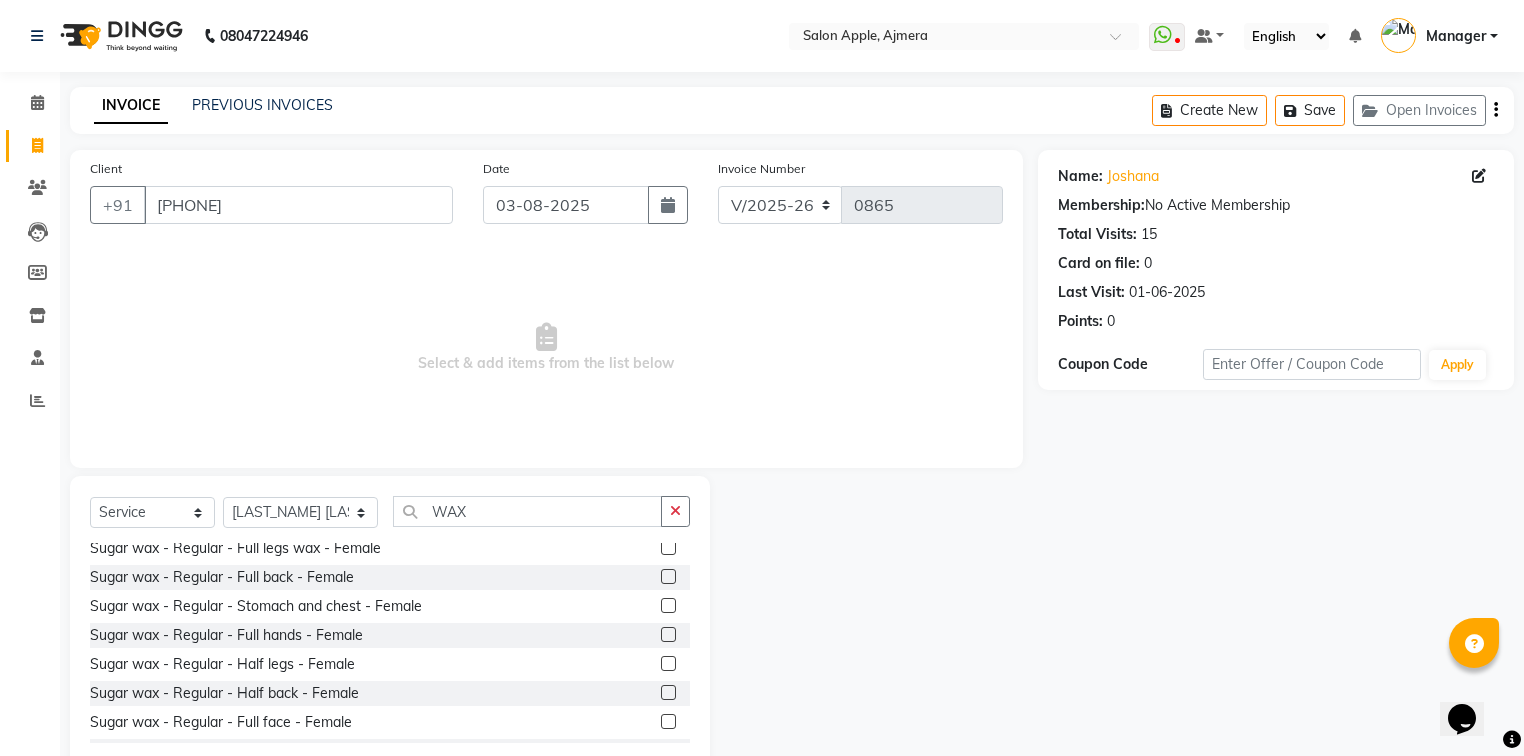 click 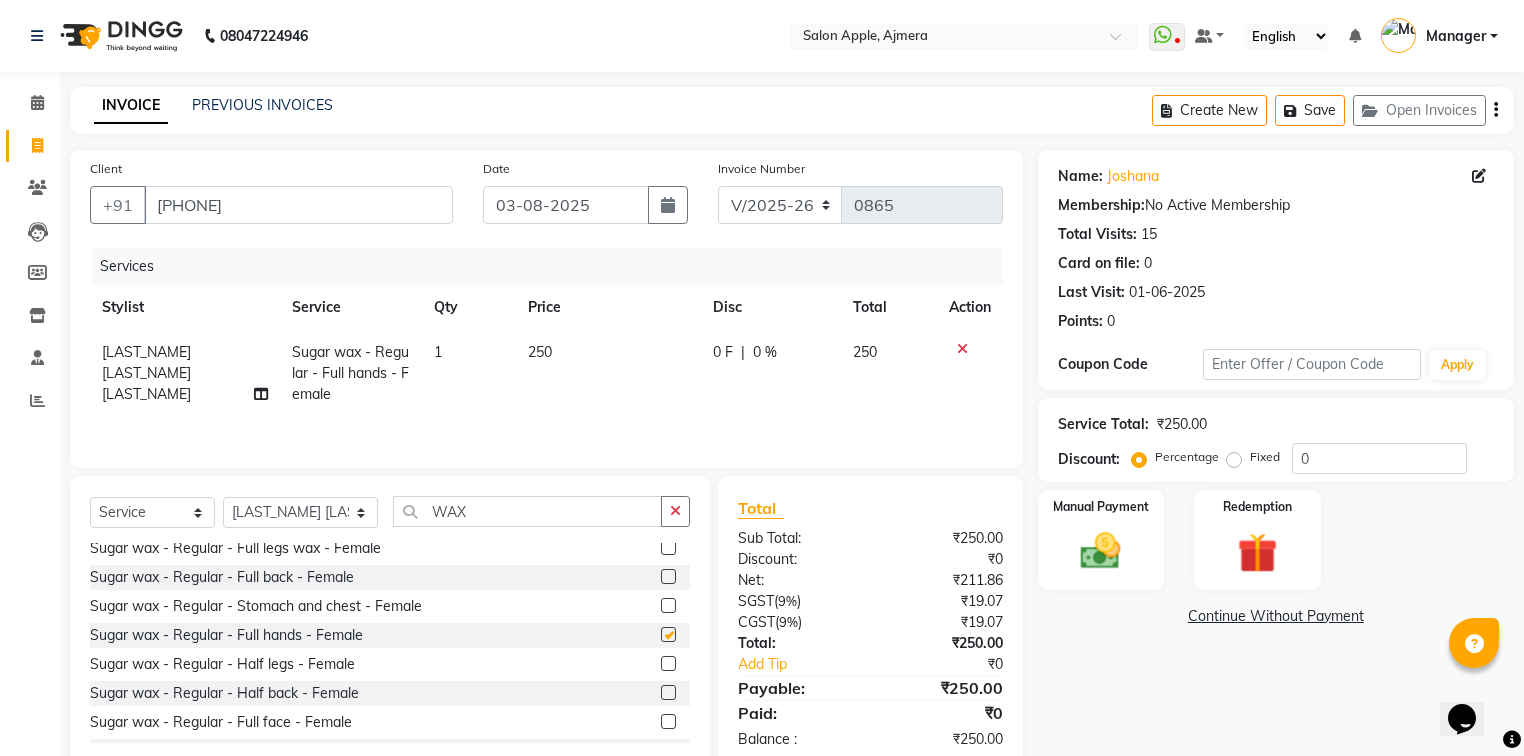 checkbox on "false" 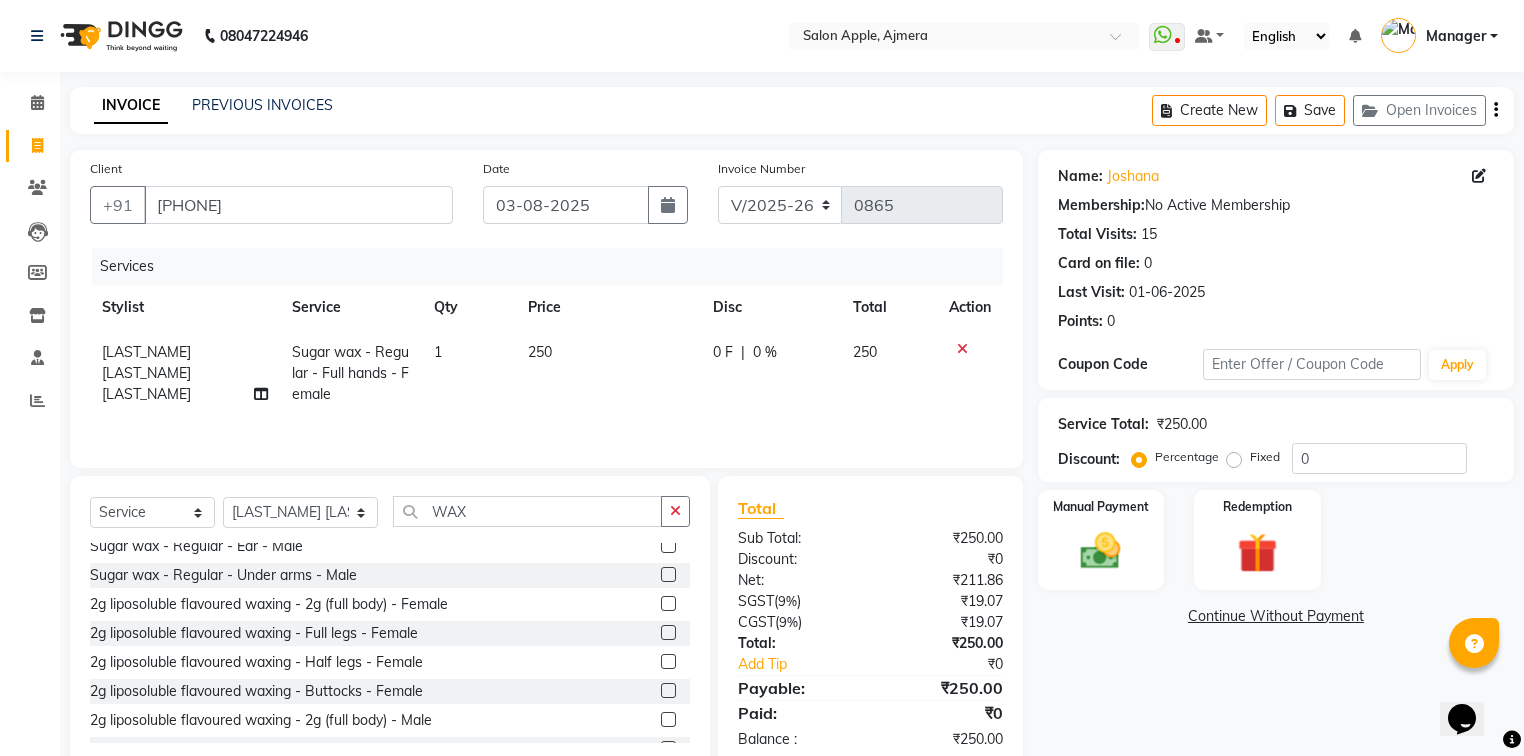 scroll, scrollTop: 800, scrollLeft: 0, axis: vertical 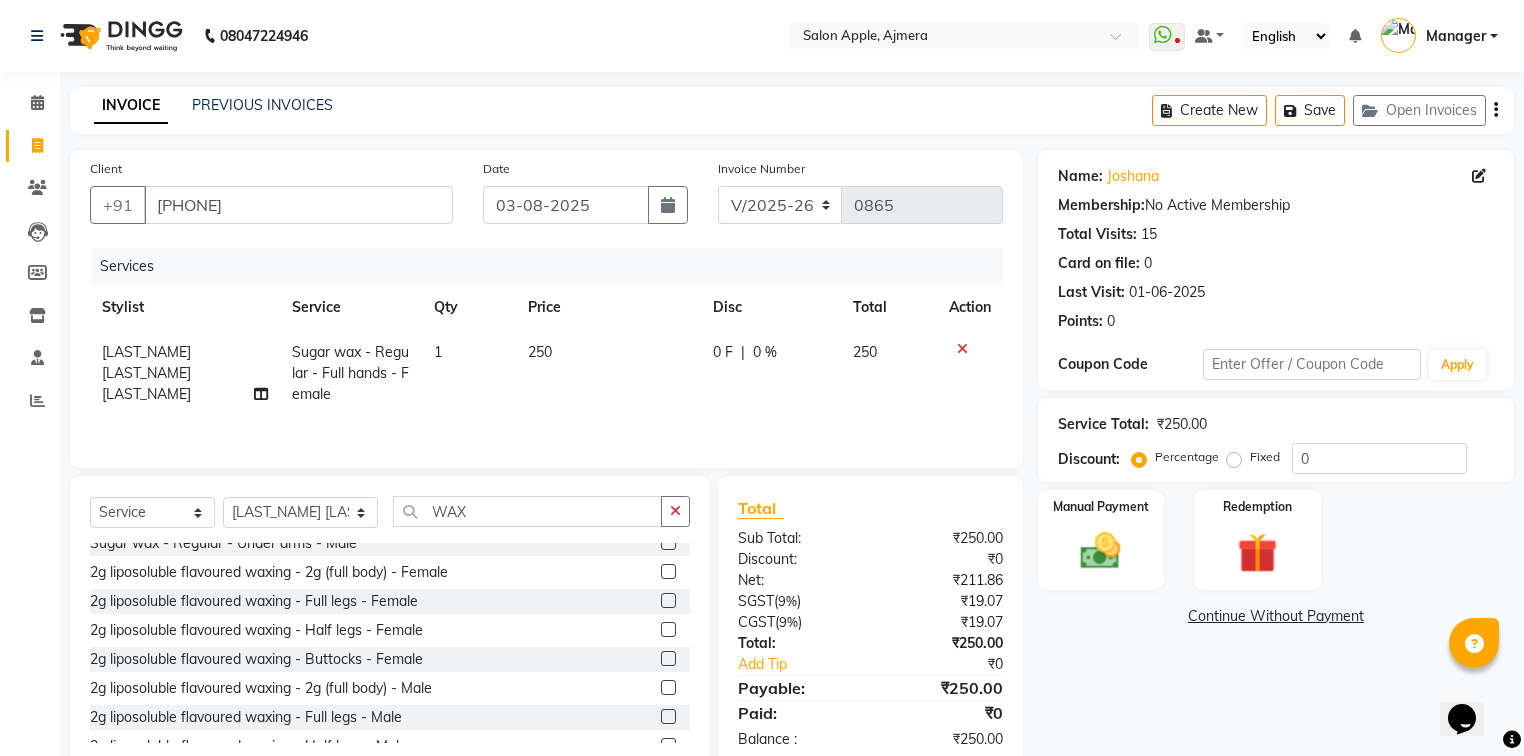 click 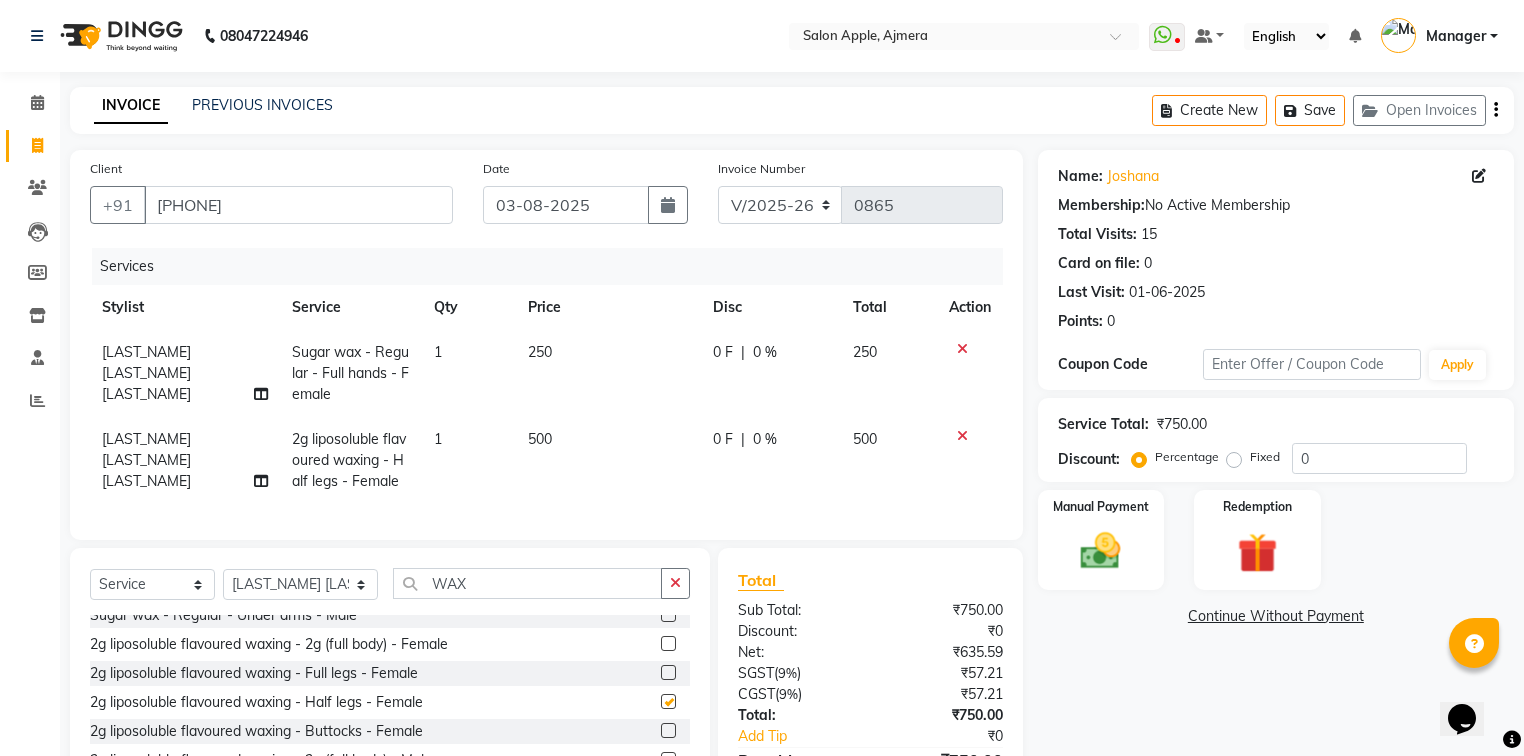 checkbox on "false" 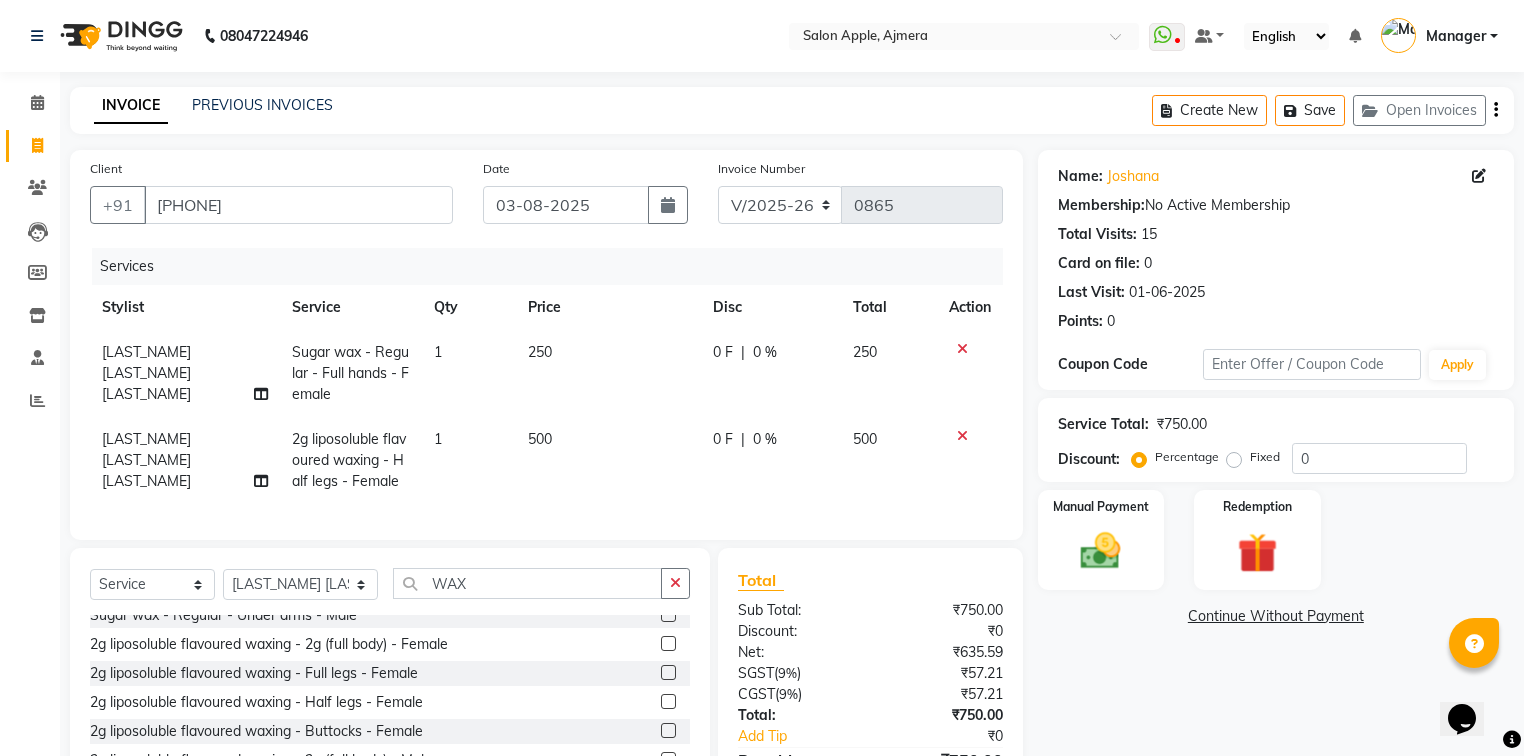 scroll, scrollTop: 129, scrollLeft: 0, axis: vertical 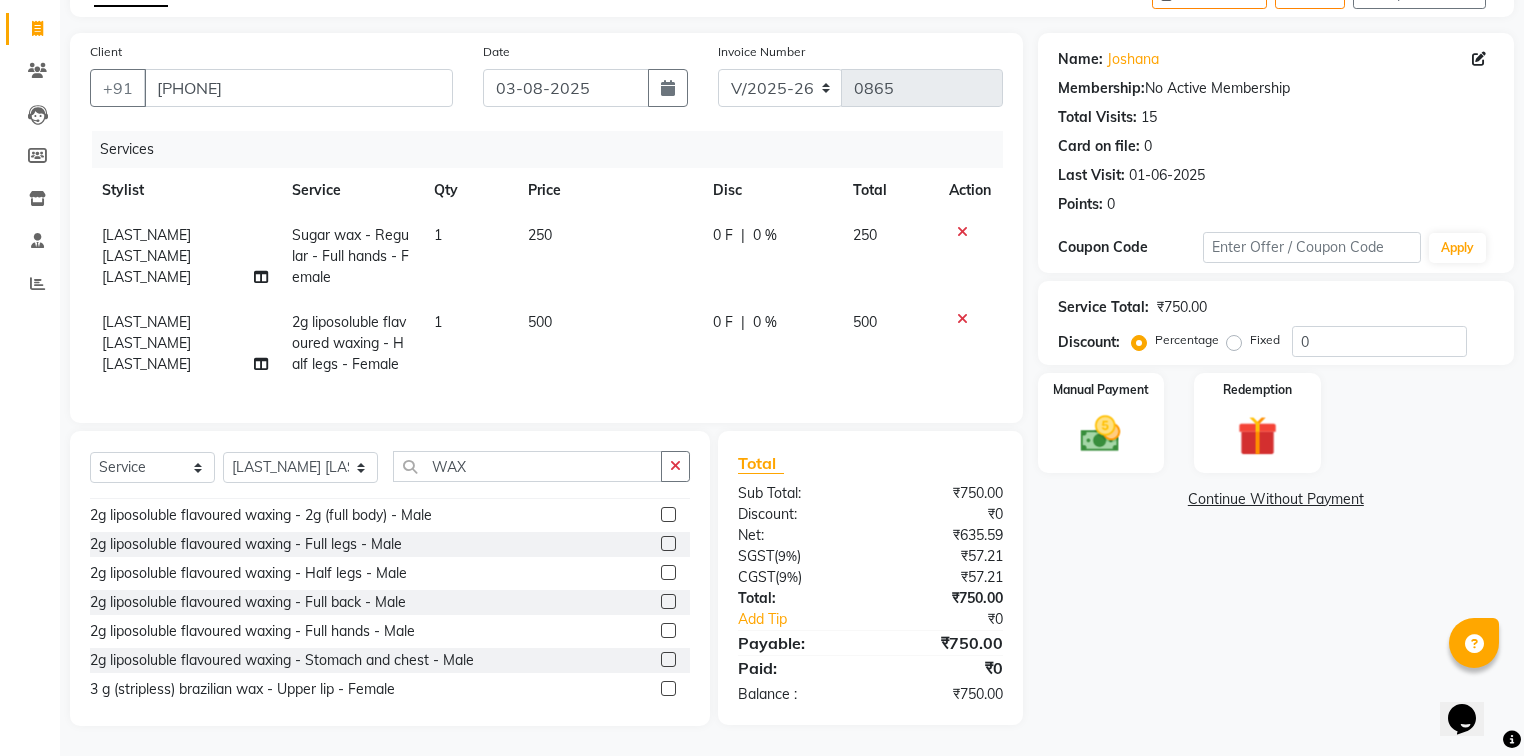 click 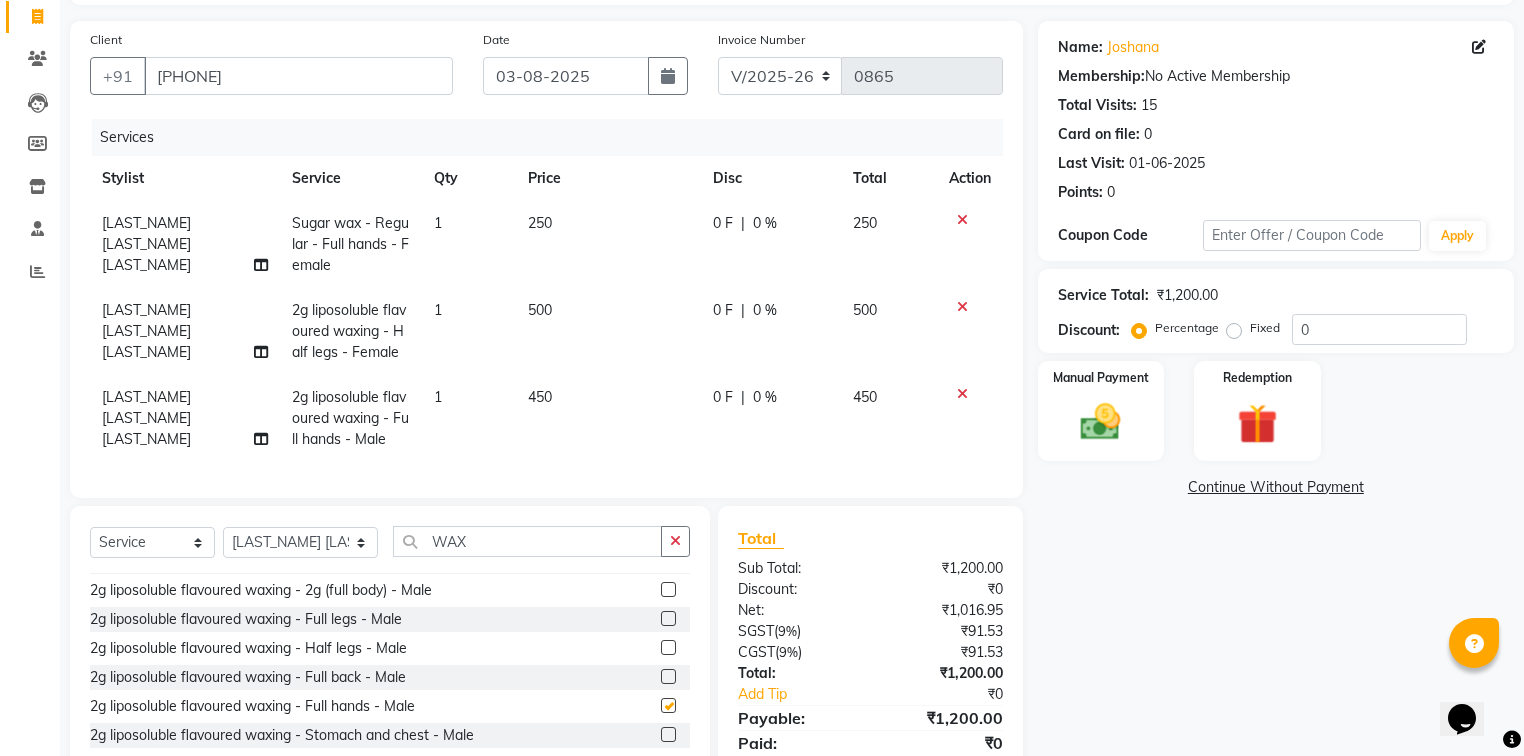 checkbox on "false" 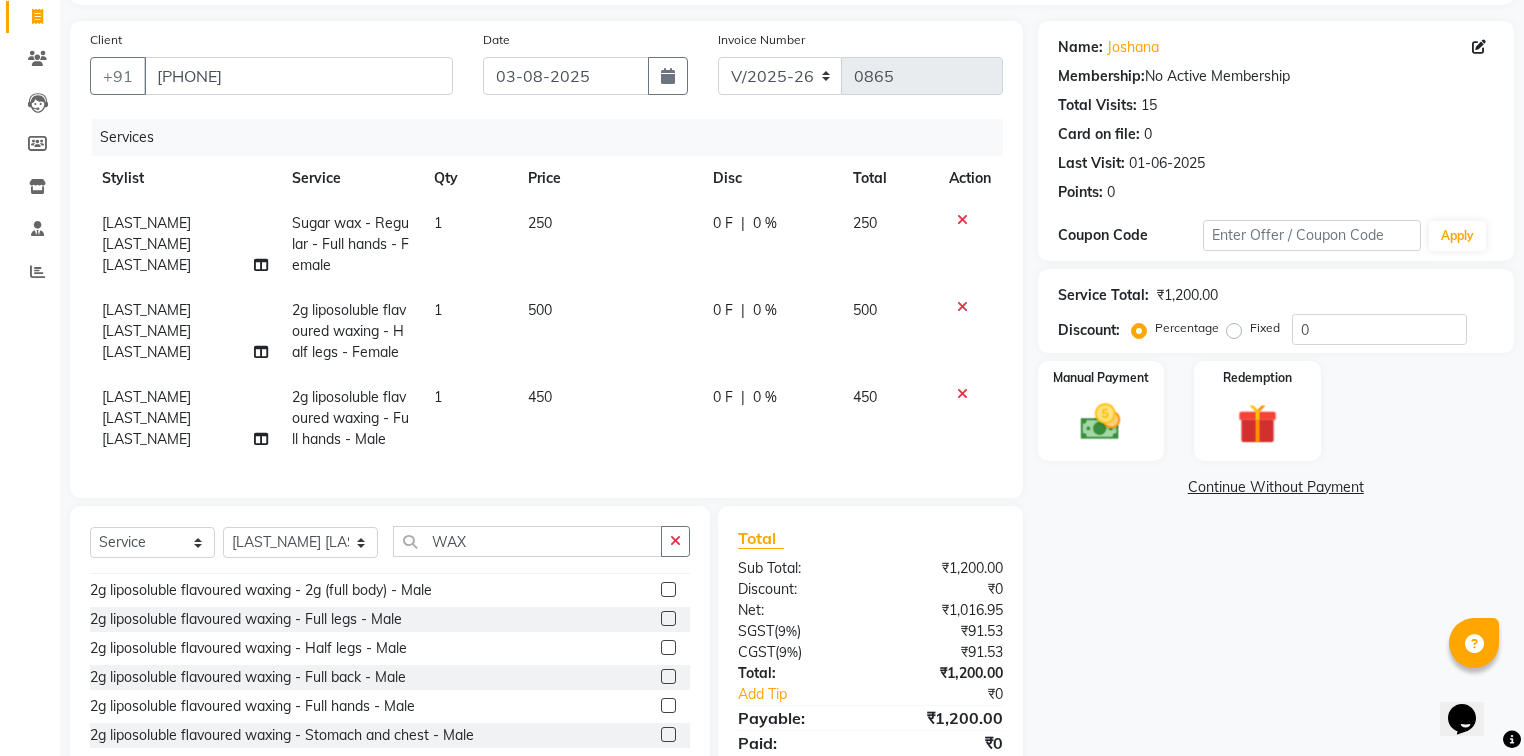 click 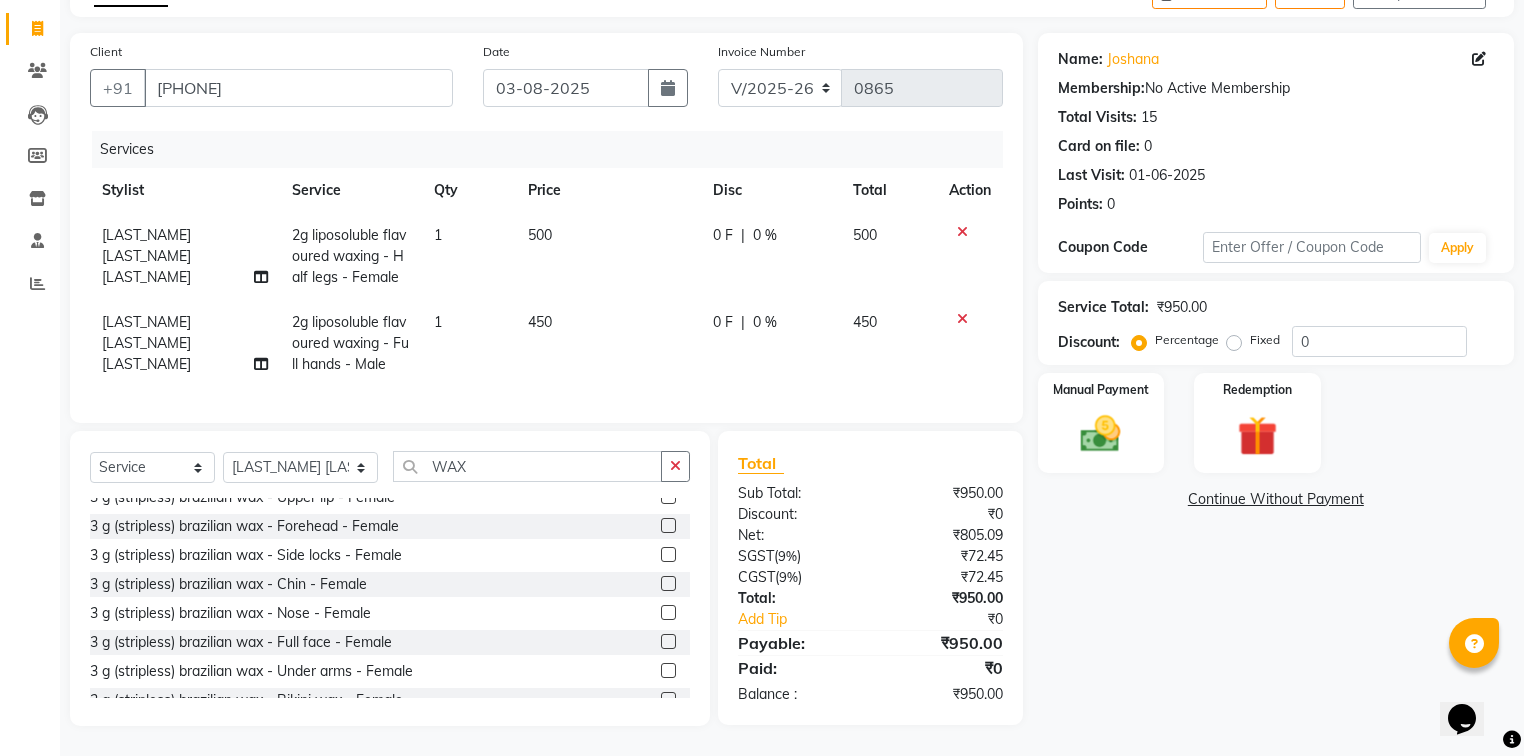 scroll, scrollTop: 1152, scrollLeft: 0, axis: vertical 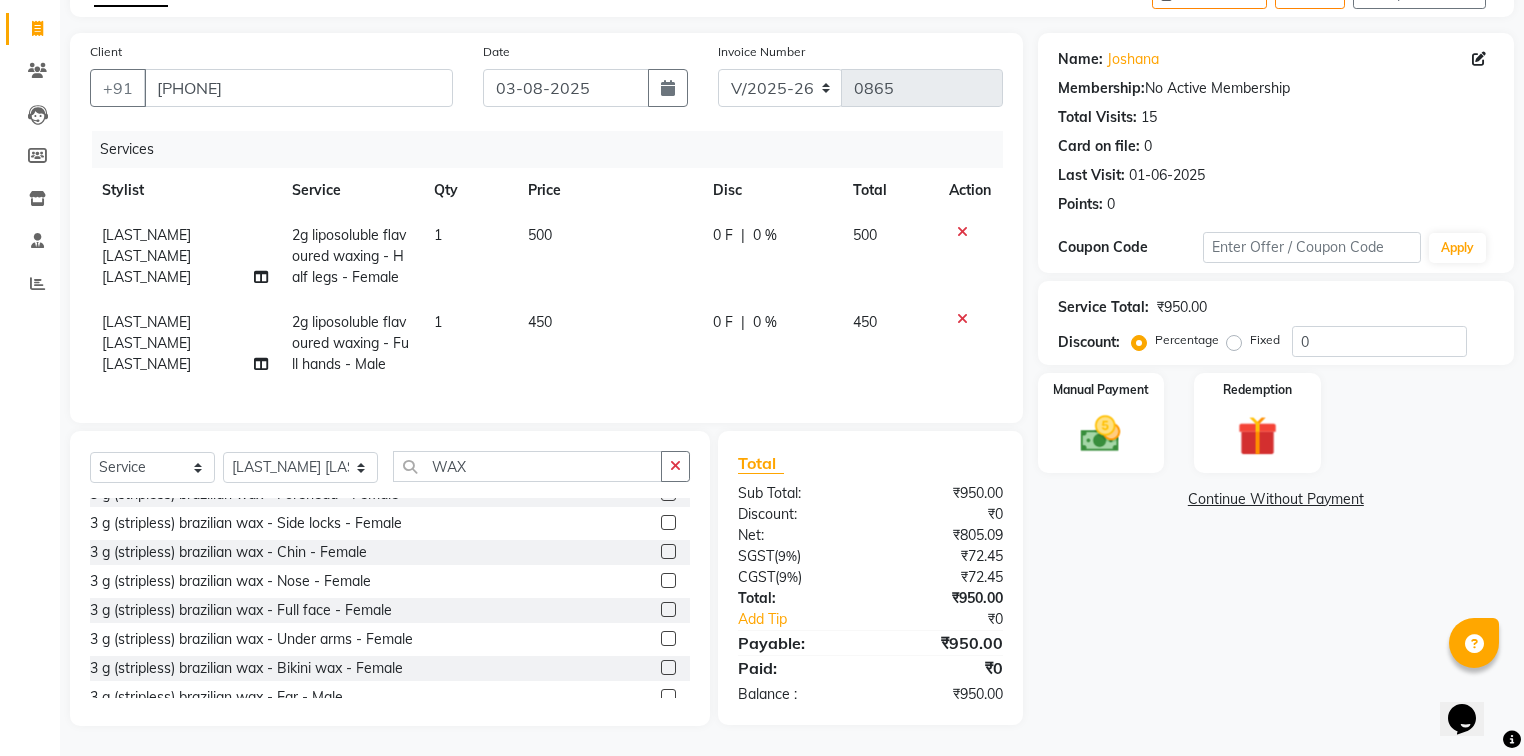 click 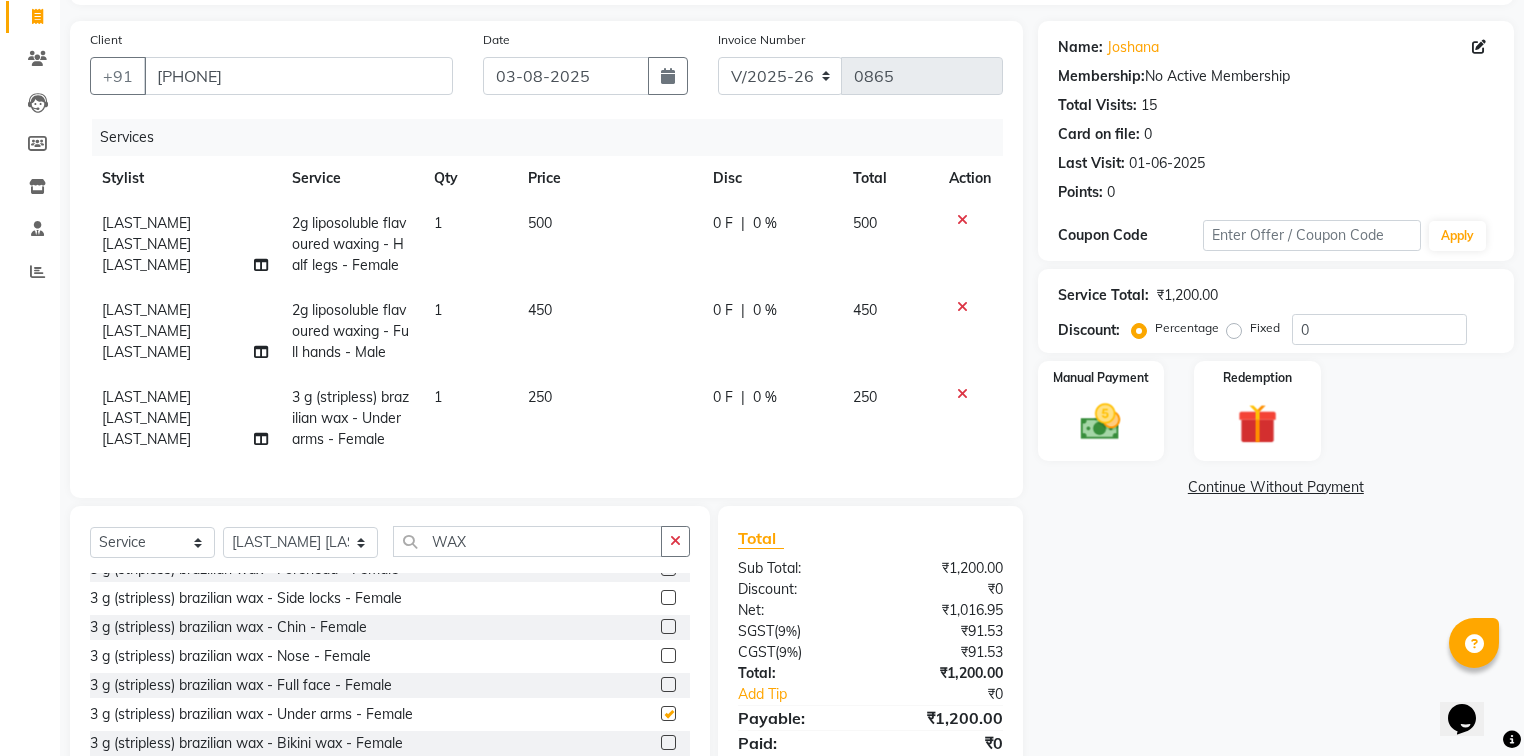 checkbox on "false" 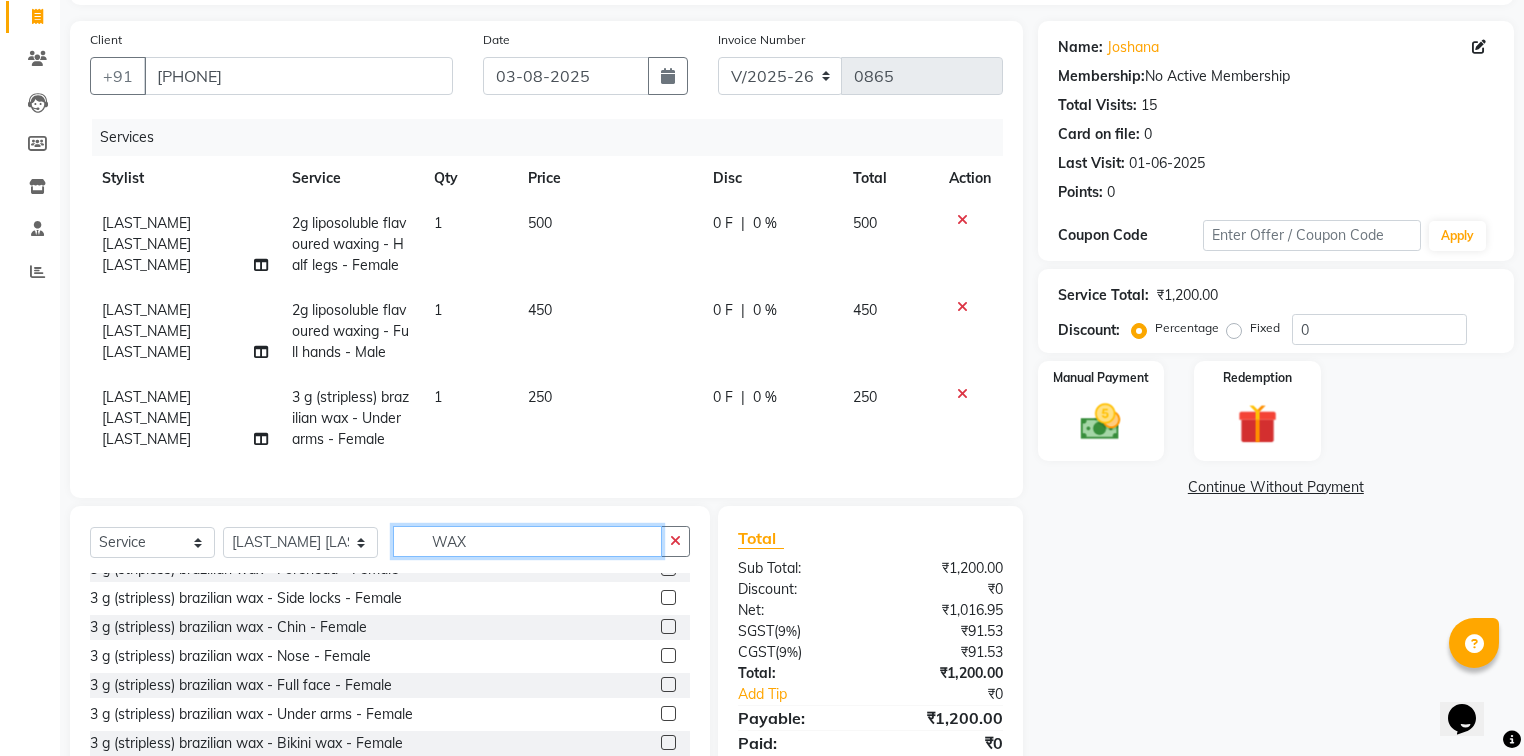 click on "WAX" 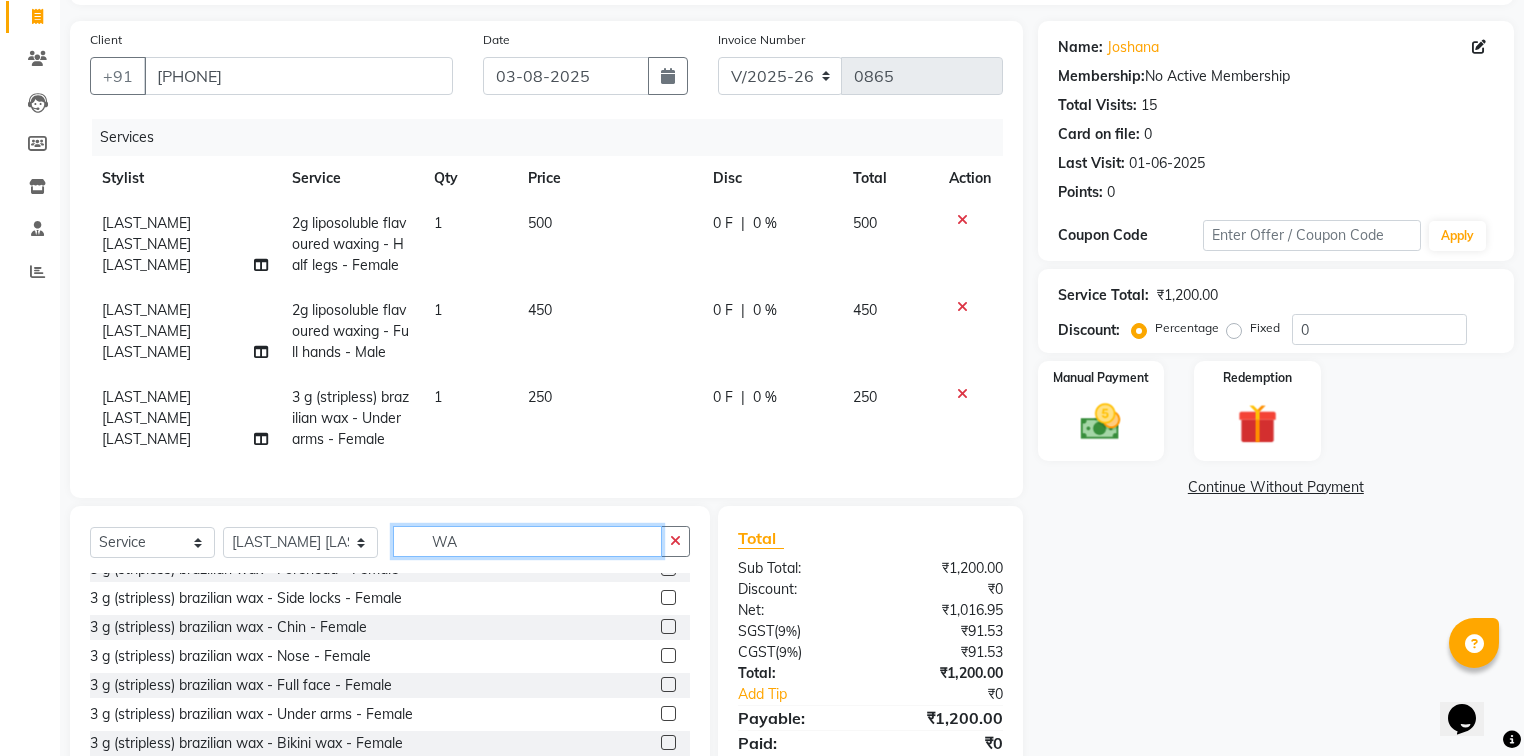 type on "W" 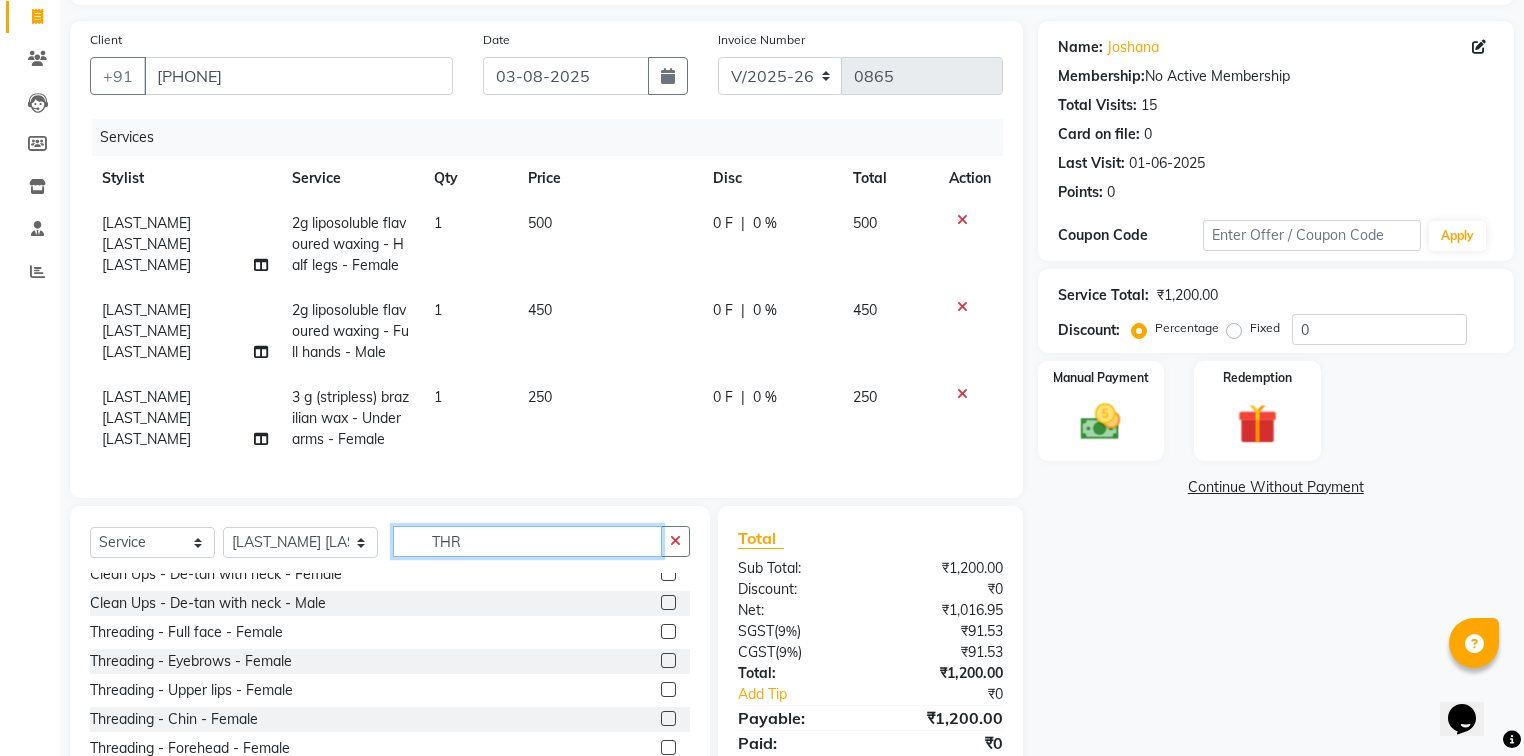 scroll, scrollTop: 0, scrollLeft: 0, axis: both 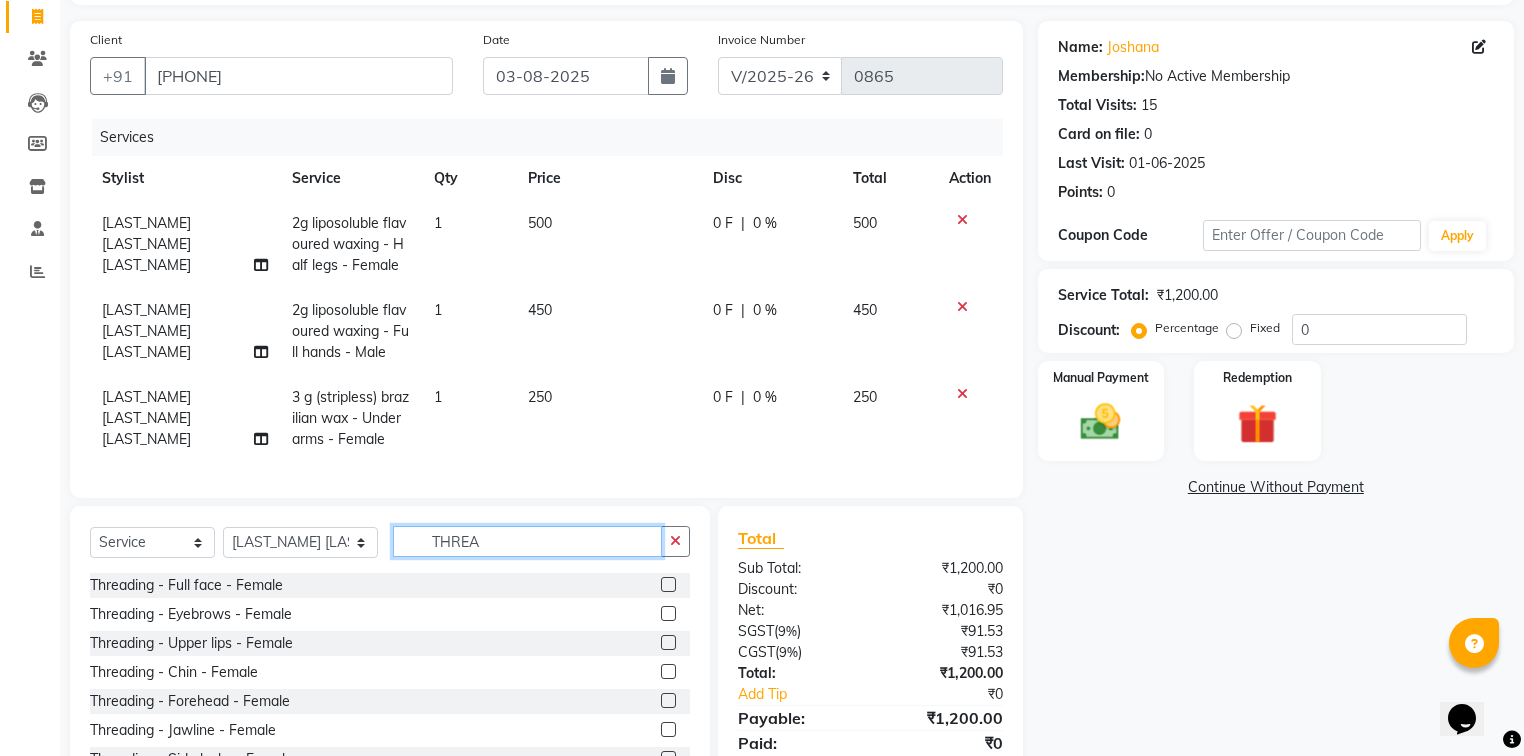 type on "THREA" 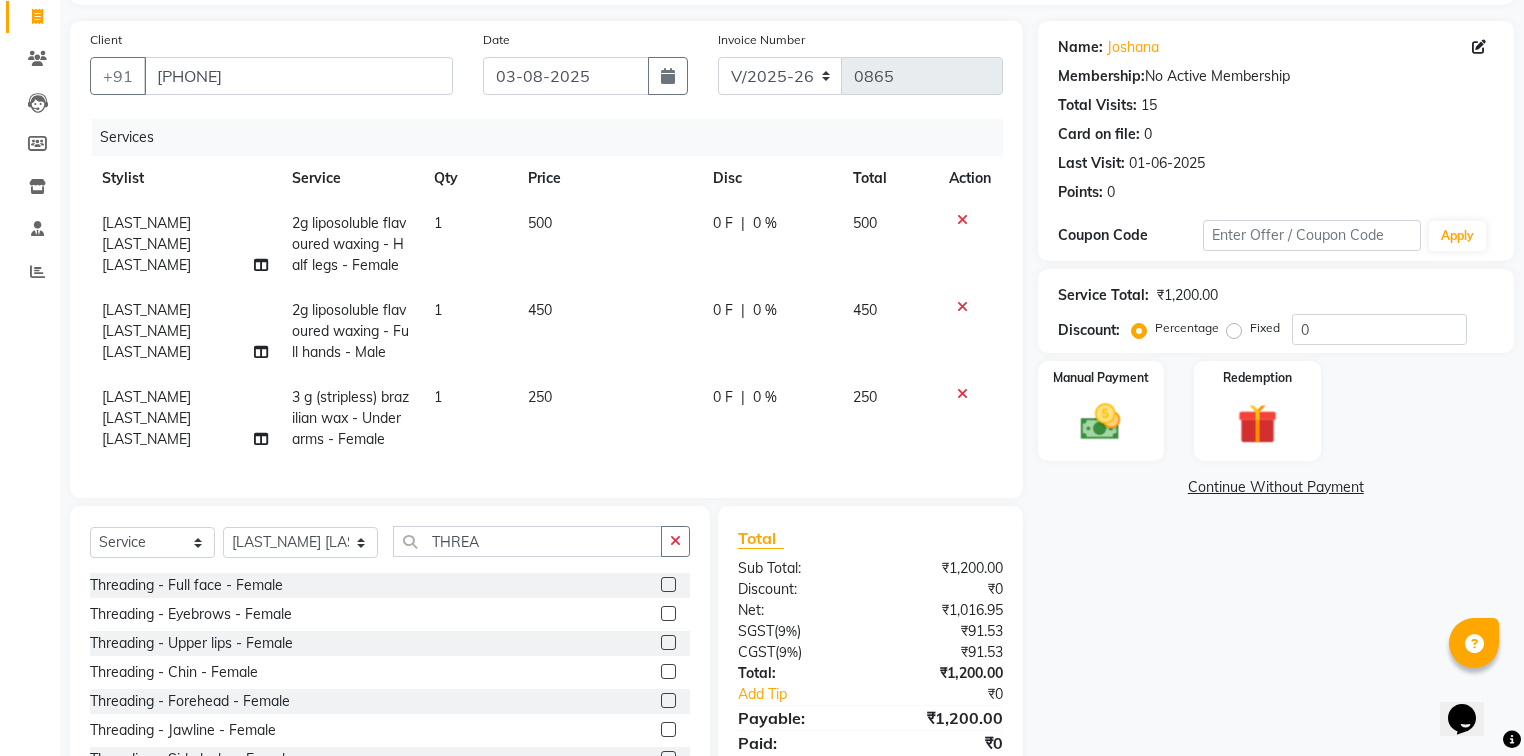 click 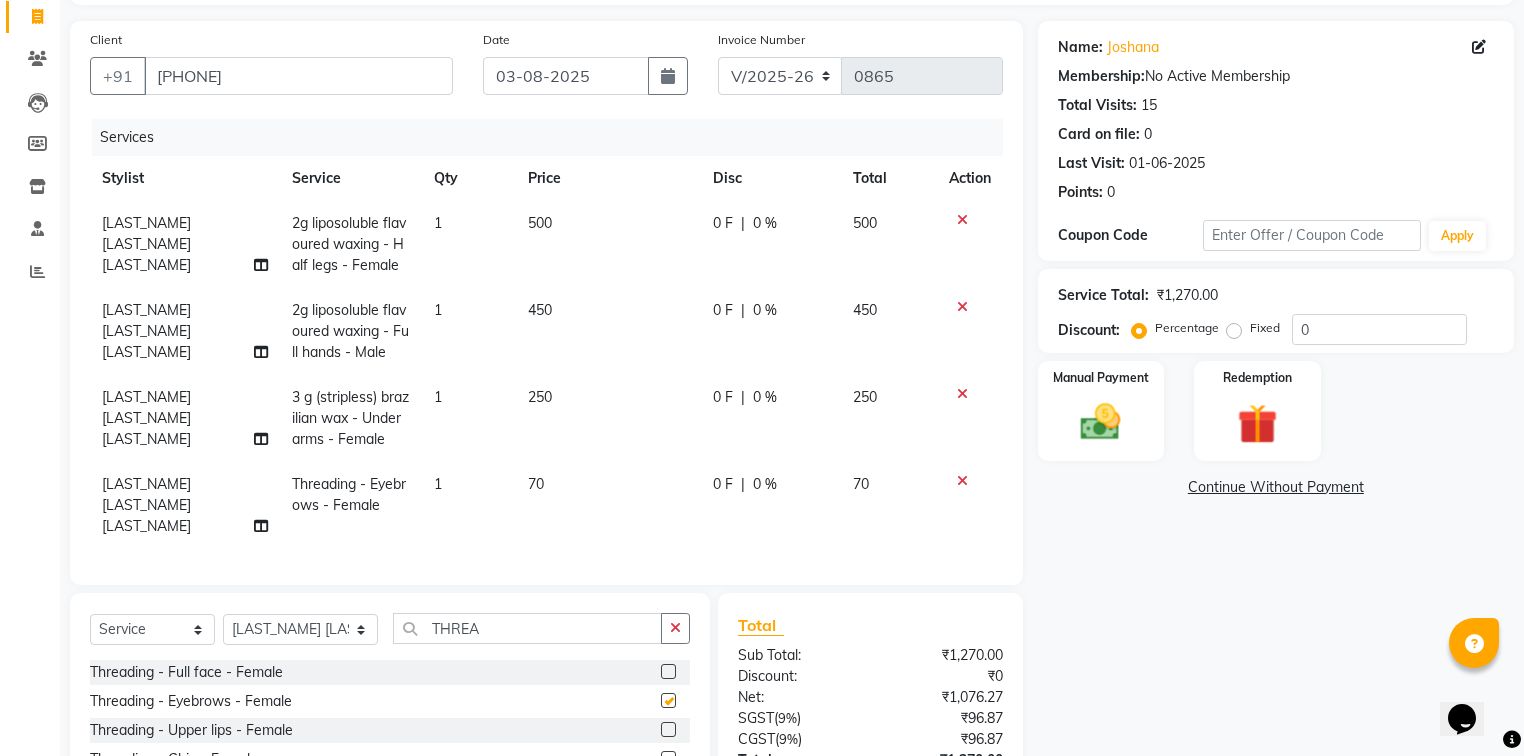 checkbox on "false" 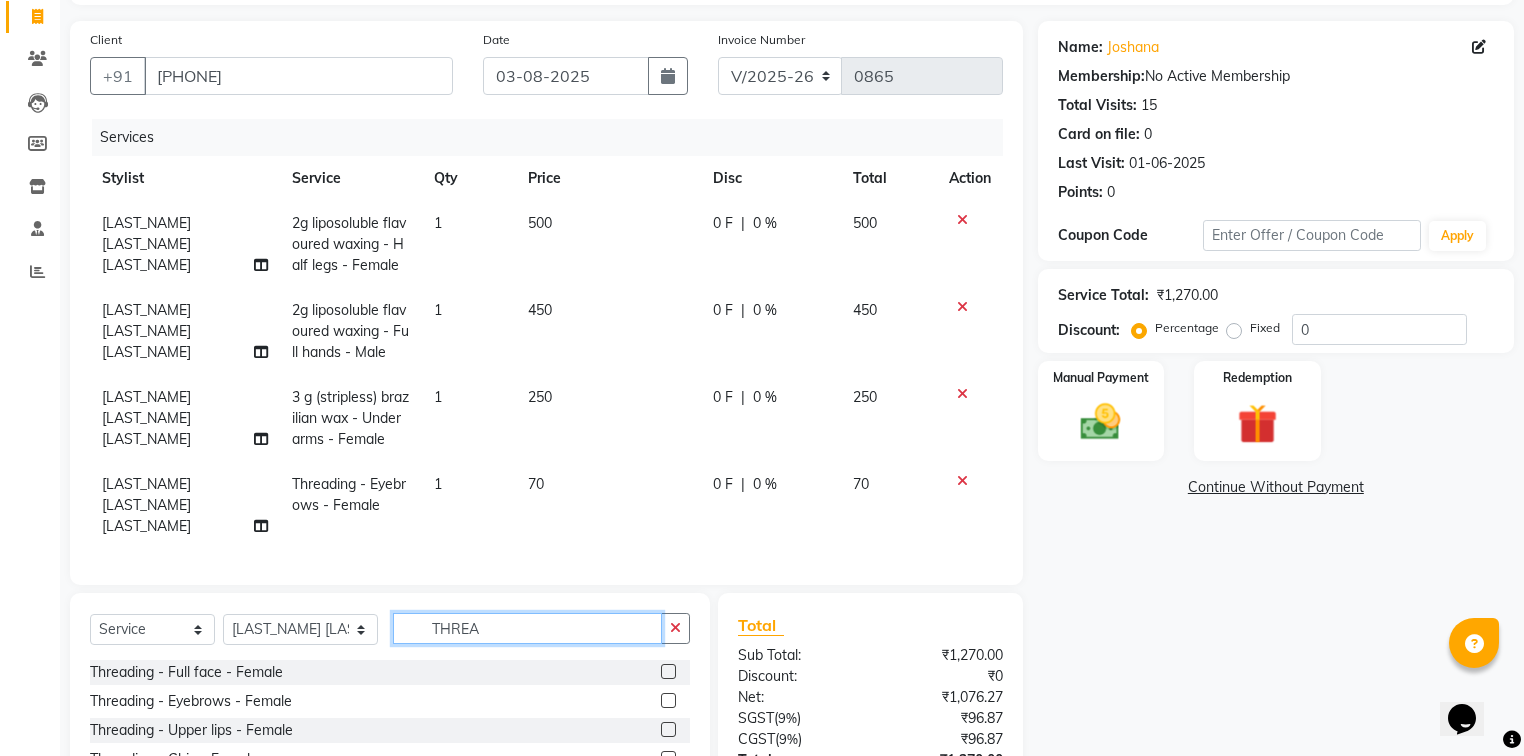 click on "THREA" 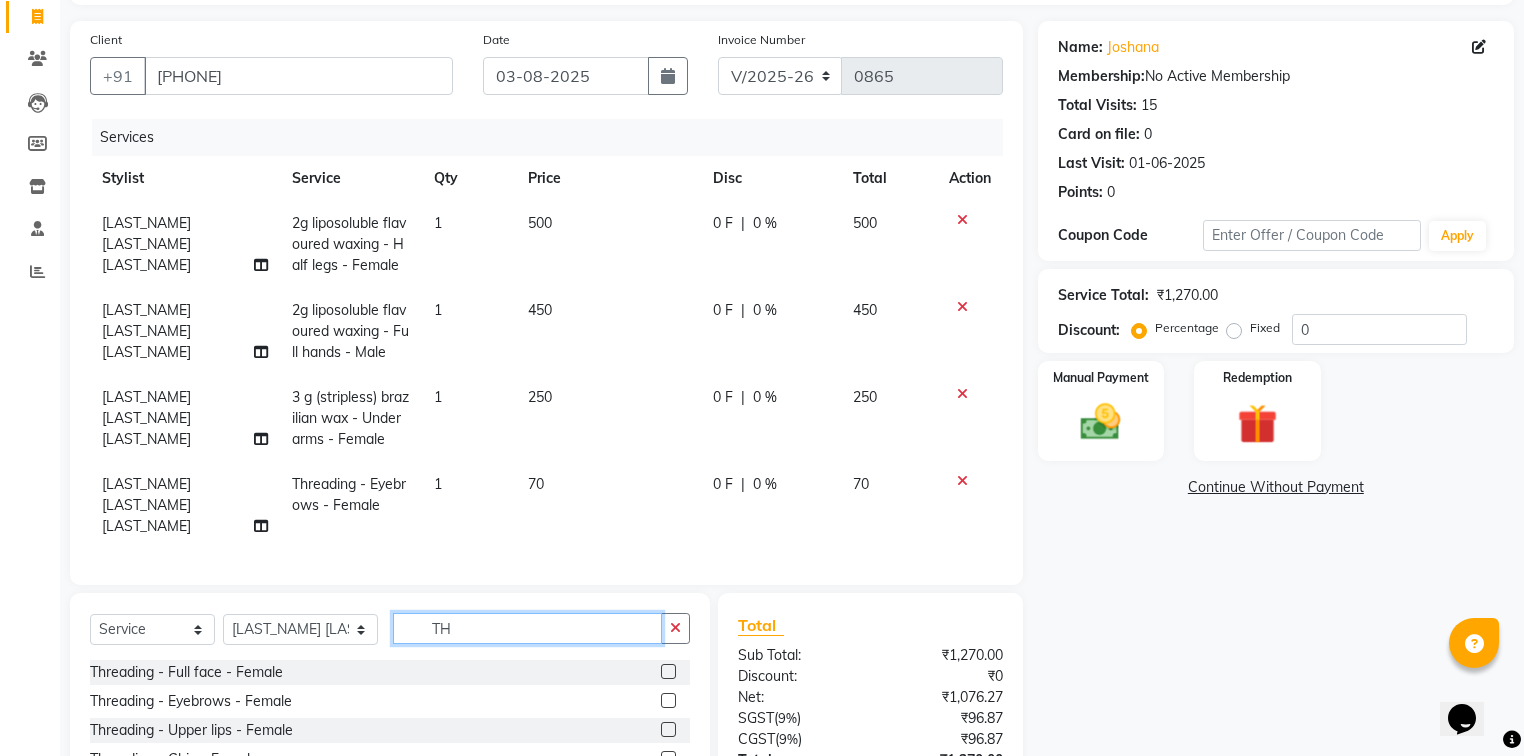 type on "T" 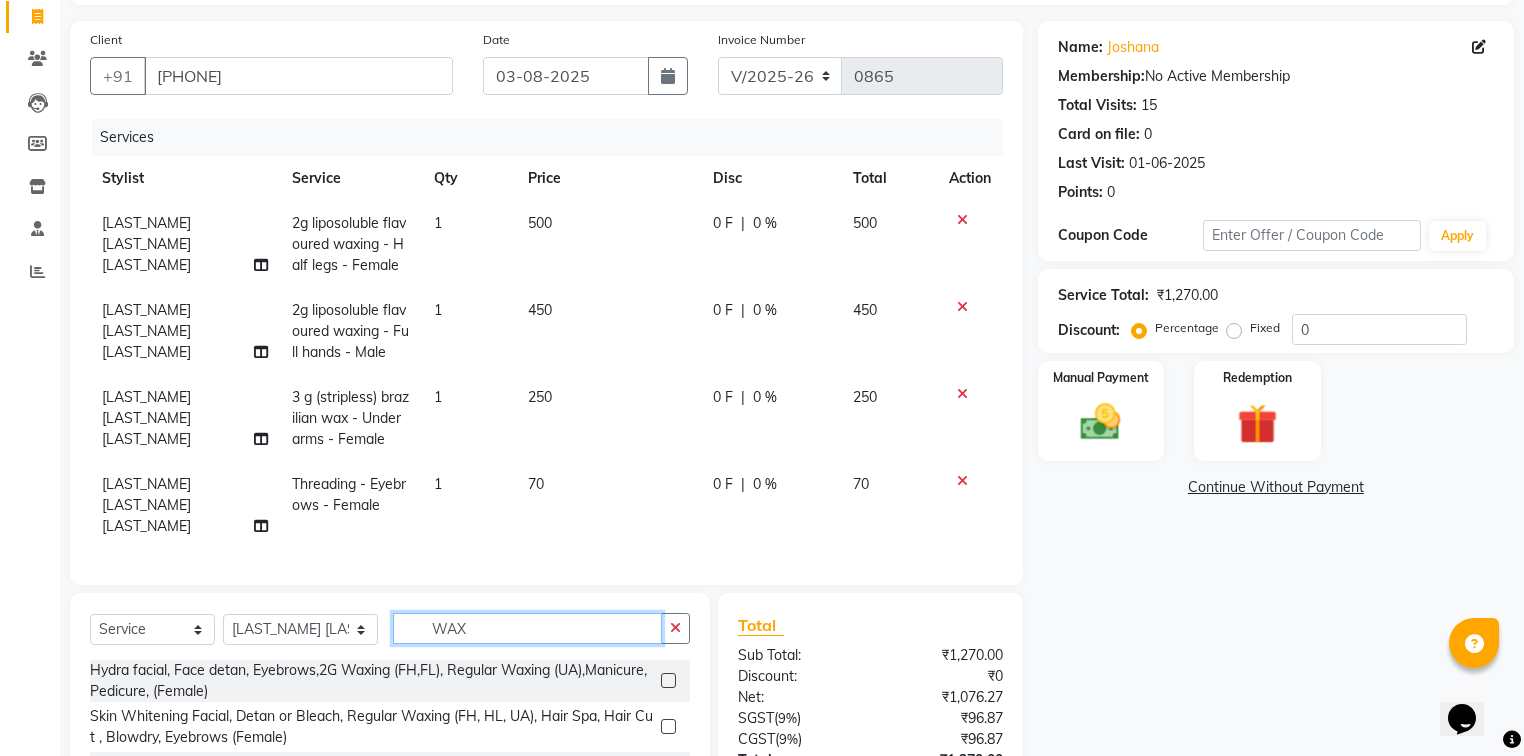 scroll, scrollTop: 283, scrollLeft: 0, axis: vertical 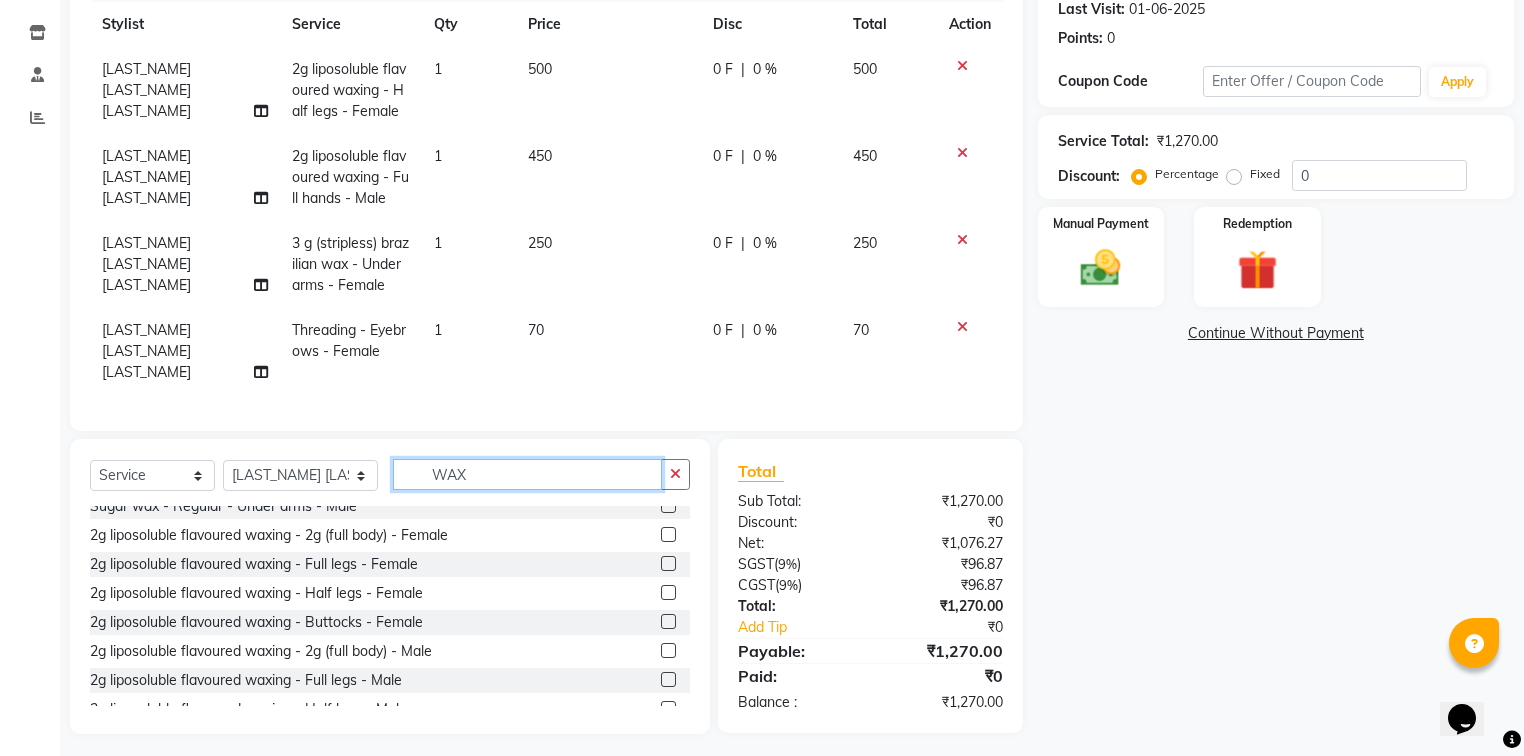 type on "WAX" 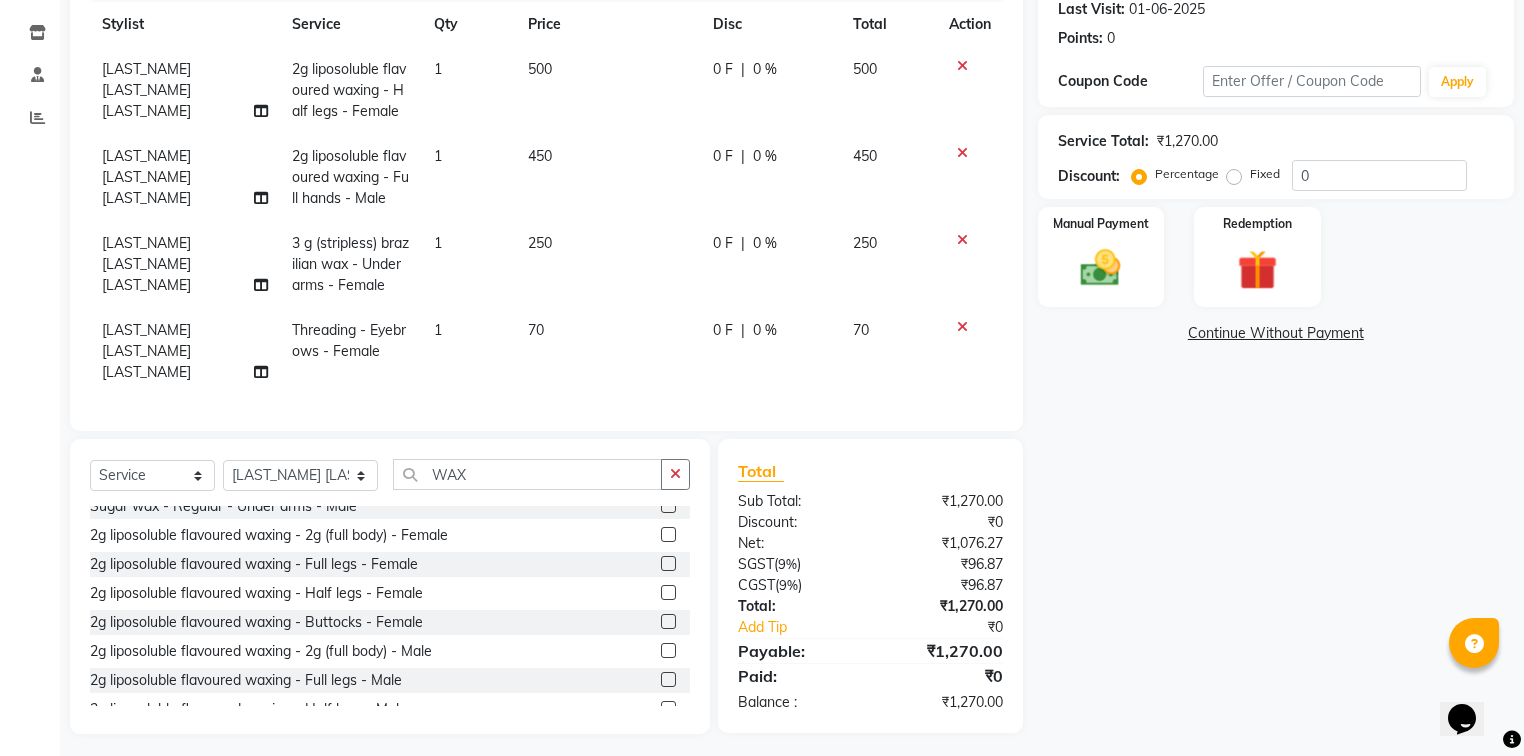 click on "Hydra facial, Face detan, Eyebrows,2G Waxing (FH,FL), Regular Waxing (UA),Manicure, Pedicure,  (Female)  Skin Whitening Facial, Detan or Bleach, Regular Waxing (FH, HL, UA), Hair Spa, Hair Cut , Blowdry, Eyebrows (Female)  Sugar wax - Regular - Full body - Female  Sugar wax - Regular - Full legs wax - Female  Sugar wax - Regular - Full back - Female  Sugar wax - Regular - Stomach and chest - Female  Sugar wax - Regular - Full hands - Female  Sugar wax - Regular - Half legs - Female  Sugar wax - Regular - Half back - Female  Sugar wax - Regular - Full face - Female  Sugar wax - Regular - Upper lips - Female  Sugar wax - Regular - Chin - Female  Sugar wax - Regular - Nose - Female  Sugar wax - Regular - Side locks - Female  Sugar wax - Regular - Ear - Female  Sugar wax - Regular - Under arms - Female  Sugar wax - Regular - Bikini wax - Female  Sugar wax - Regular - Buttocks - Female  Sugar wax - Regular - Full body - Male  Sugar wax - Regular - Full legs wax - Male  Sugar wax - Regular - Full back - Male" 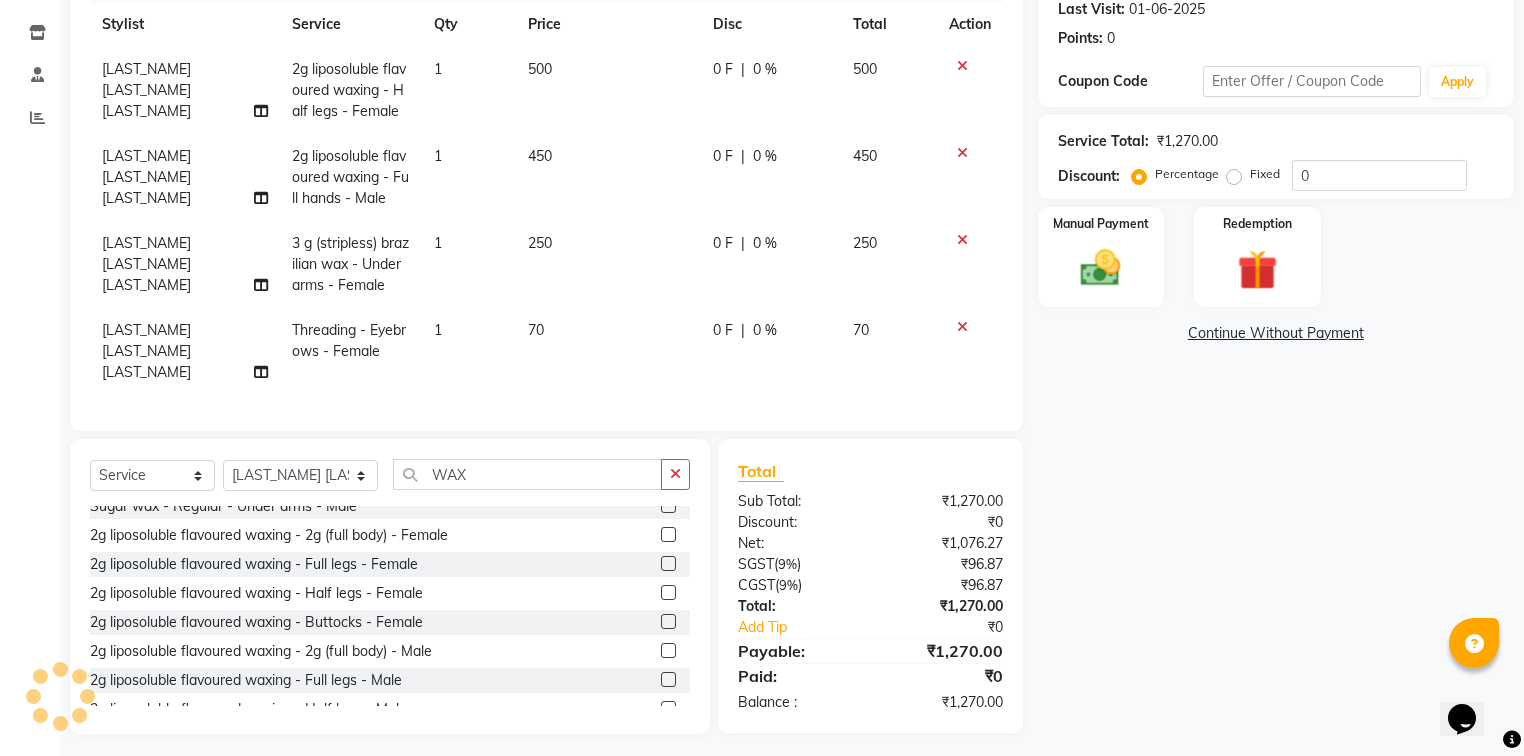 click on "Hydra facial, Face detan, Eyebrows,2G Waxing (FH,FL), Regular Waxing (UA),Manicure, Pedicure,  (Female)  Skin Whitening Facial, Detan or Bleach, Regular Waxing (FH, HL, UA), Hair Spa, Hair Cut , Blowdry, Eyebrows (Female)  Sugar wax - Regular - Full body - Female  Sugar wax - Regular - Full legs wax - Female  Sugar wax - Regular - Full back - Female  Sugar wax - Regular - Stomach and chest - Female  Sugar wax - Regular - Full hands - Female  Sugar wax - Regular - Half legs - Female  Sugar wax - Regular - Half back - Female  Sugar wax - Regular - Full face - Female  Sugar wax - Regular - Upper lips - Female  Sugar wax - Regular - Chin - Female  Sugar wax - Regular - Nose - Female  Sugar wax - Regular - Side locks - Female  Sugar wax - Regular - Ear - Female  Sugar wax - Regular - Under arms - Female  Sugar wax - Regular - Bikini wax - Female  Sugar wax - Regular - Buttocks - Female  Sugar wax - Regular - Full body - Male  Sugar wax - Regular - Full legs wax - Male  Sugar wax - Regular - Full back - Male" 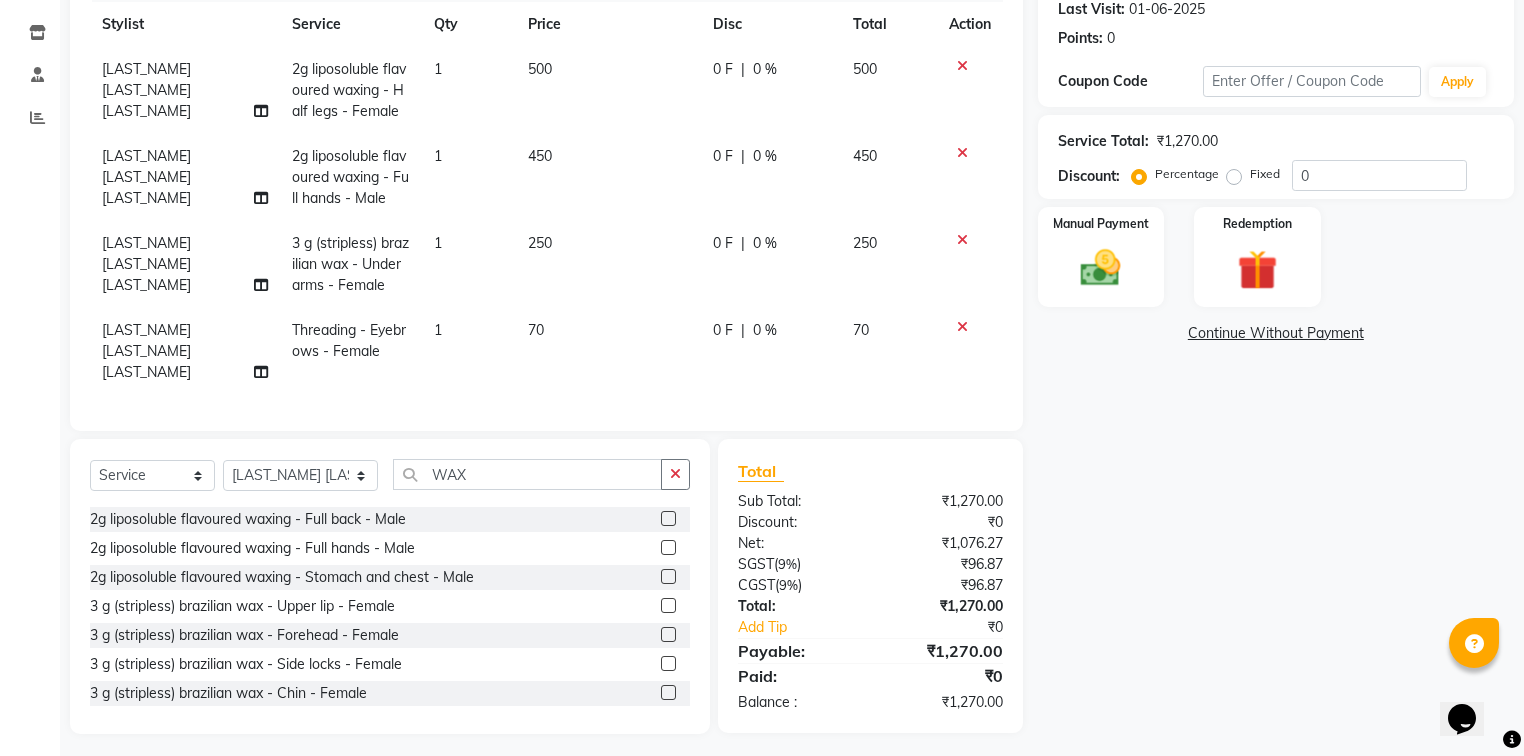 scroll, scrollTop: 1024, scrollLeft: 0, axis: vertical 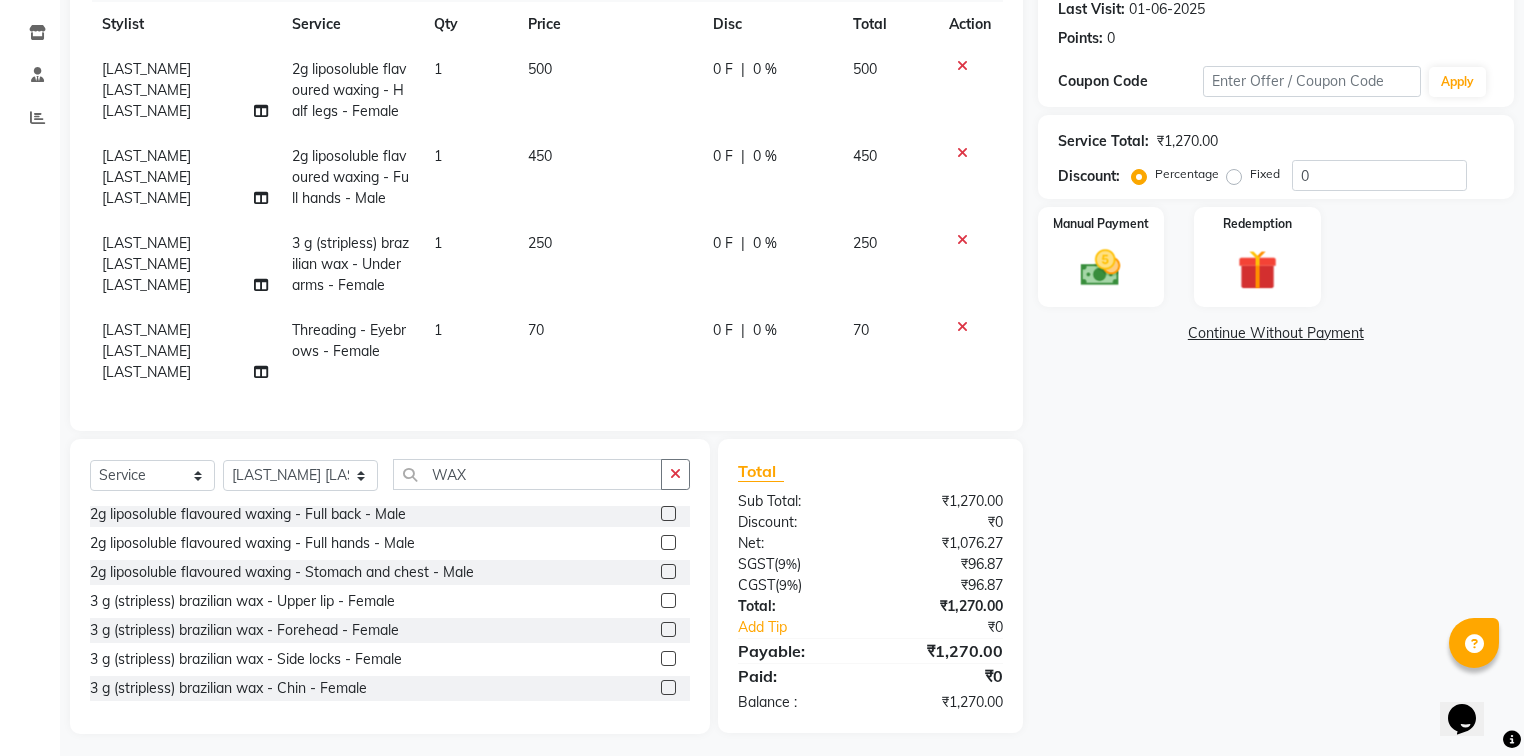 click 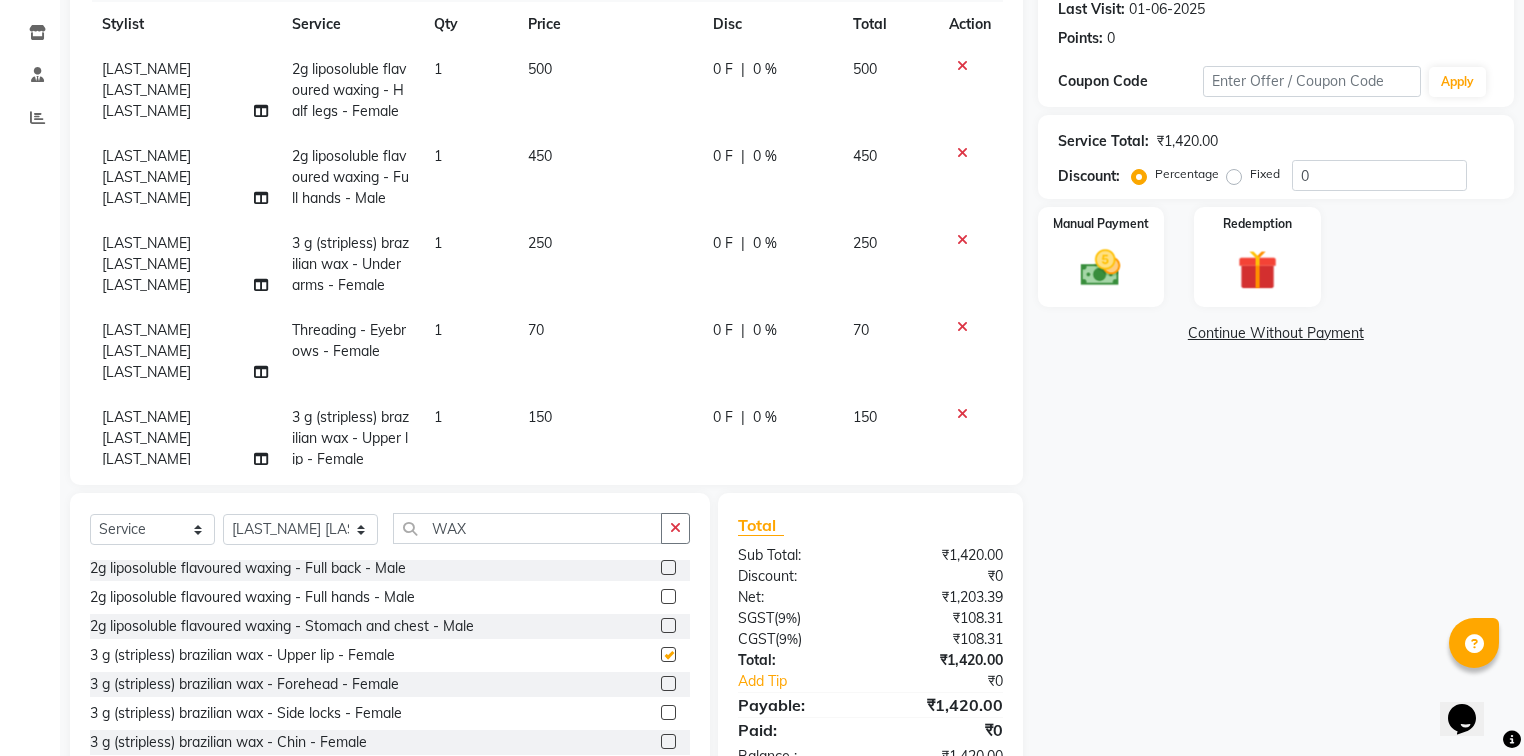 checkbox on "false" 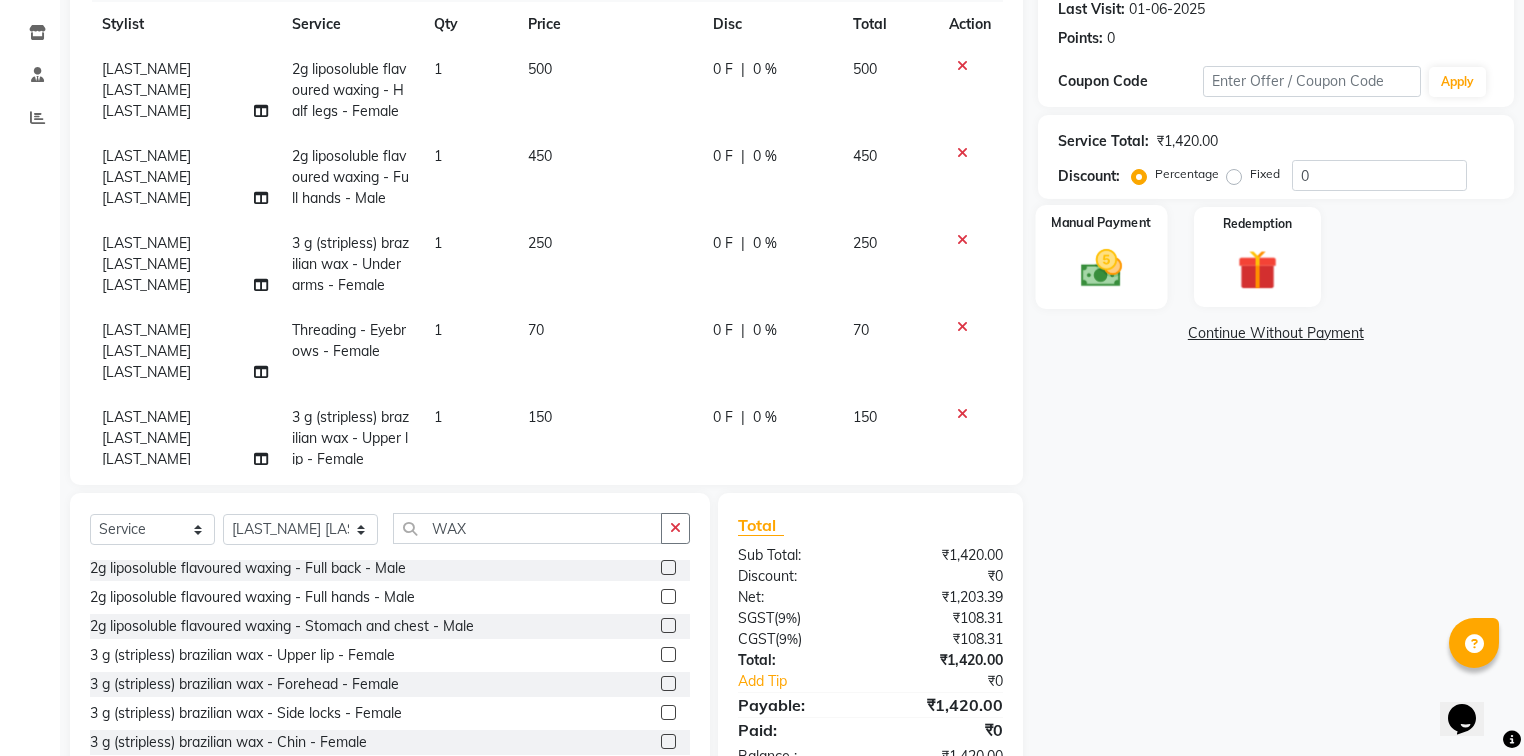 drag, startPoint x: 1086, startPoint y: 264, endPoint x: 1092, endPoint y: 276, distance: 13.416408 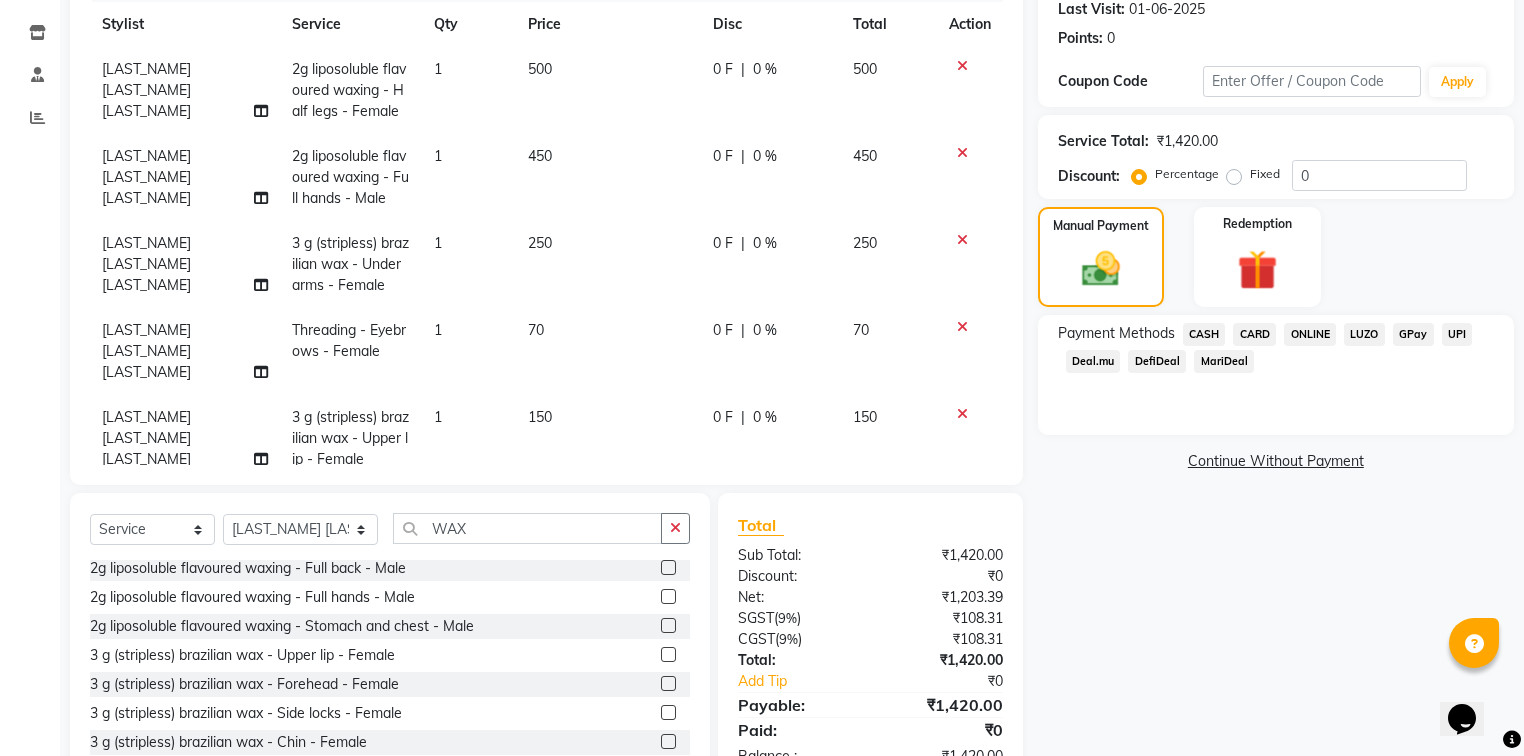 click on "ONLINE" 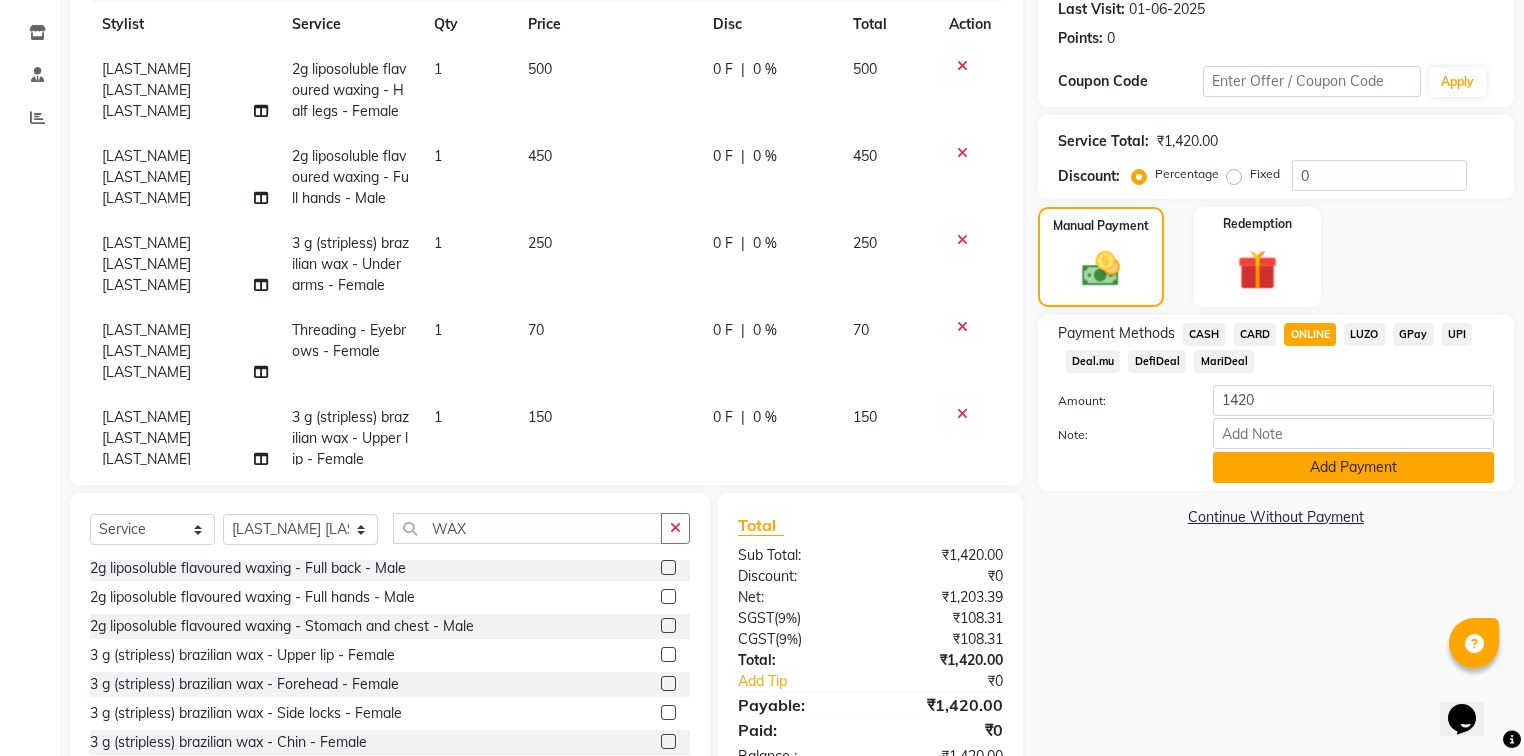 click on "Add Payment" 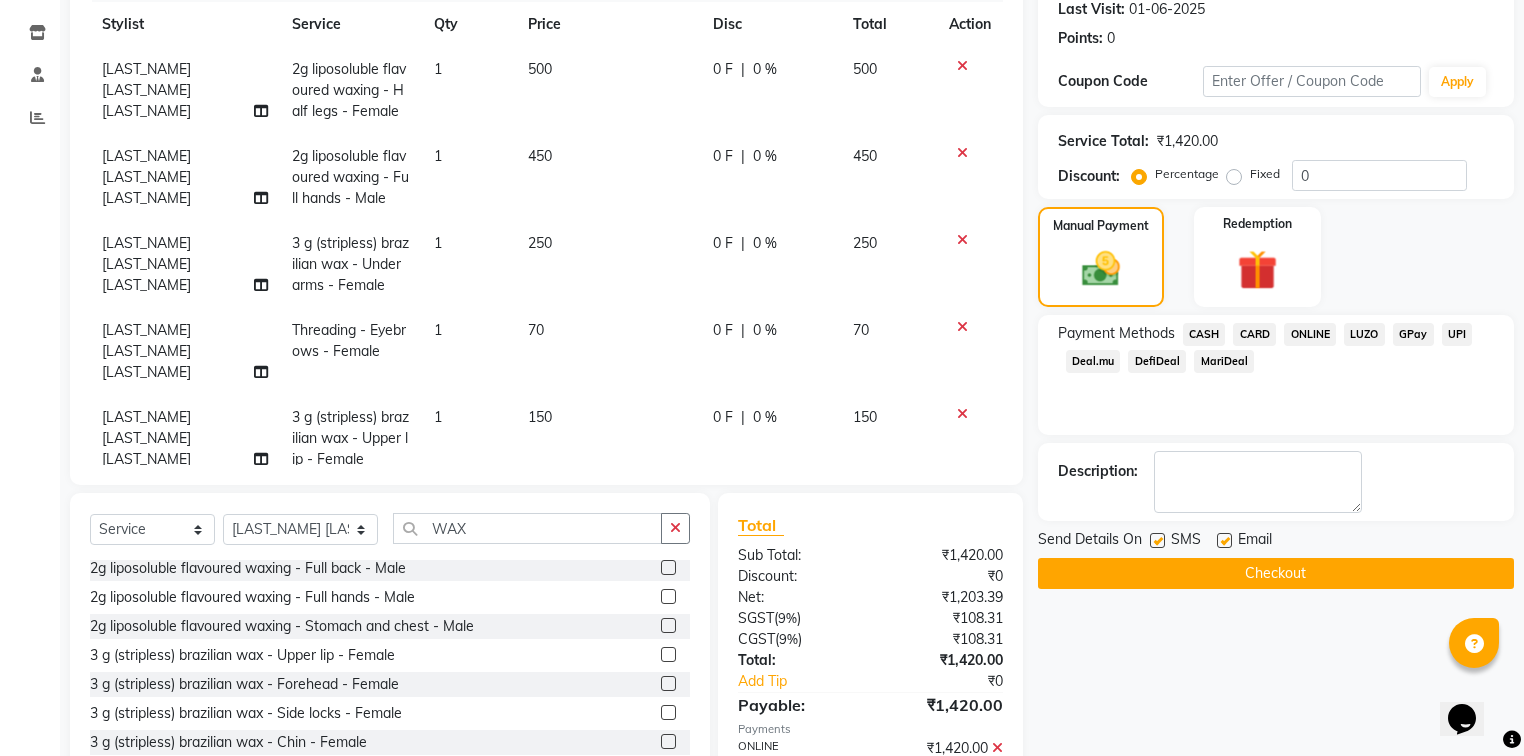 click on "Checkout" 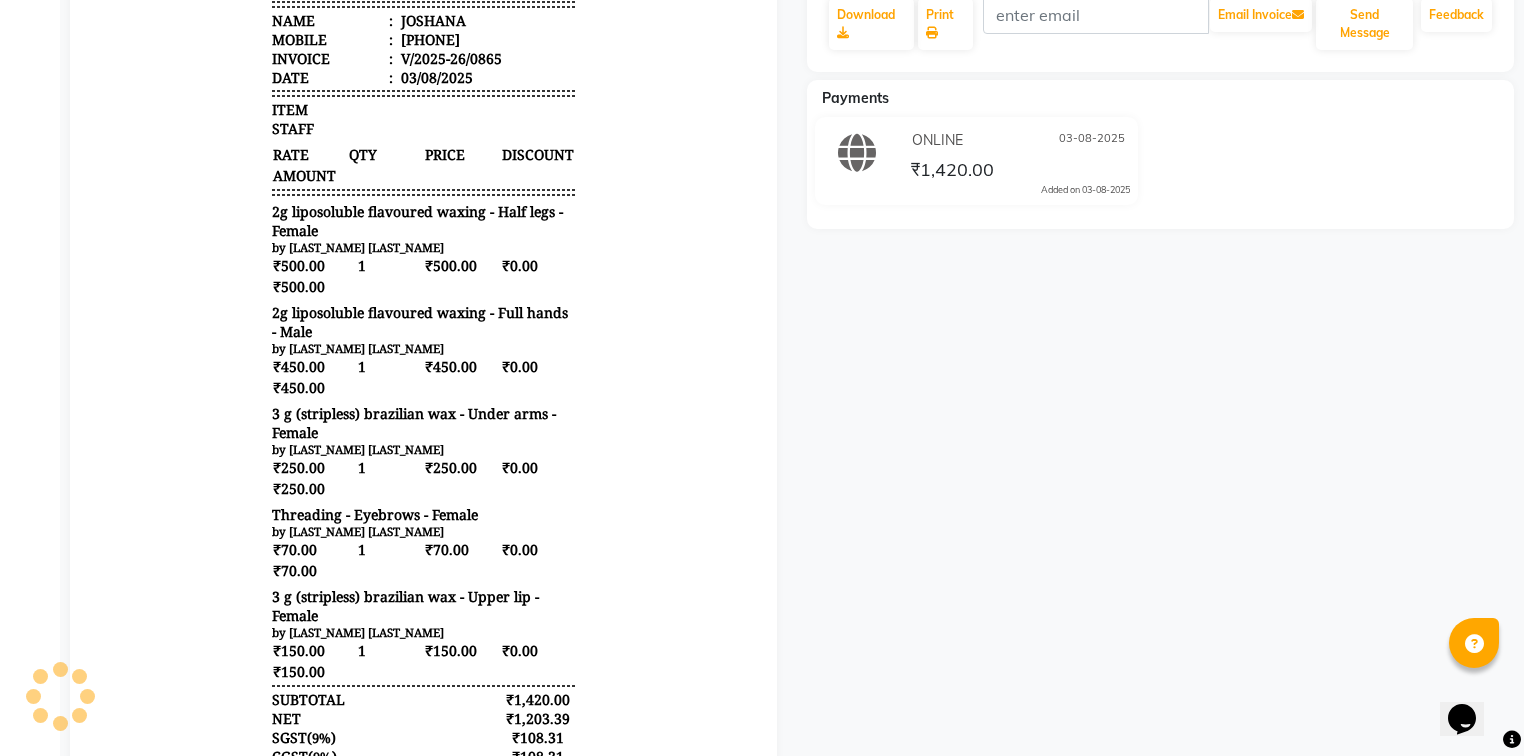 scroll, scrollTop: 612, scrollLeft: 0, axis: vertical 